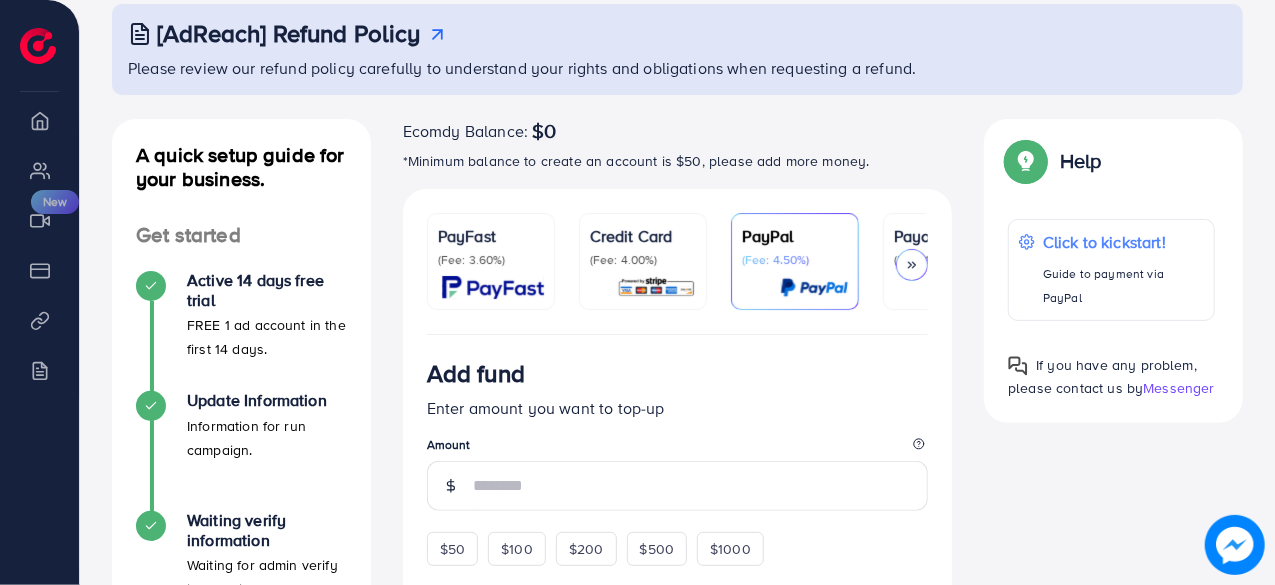 scroll, scrollTop: 160, scrollLeft: 0, axis: vertical 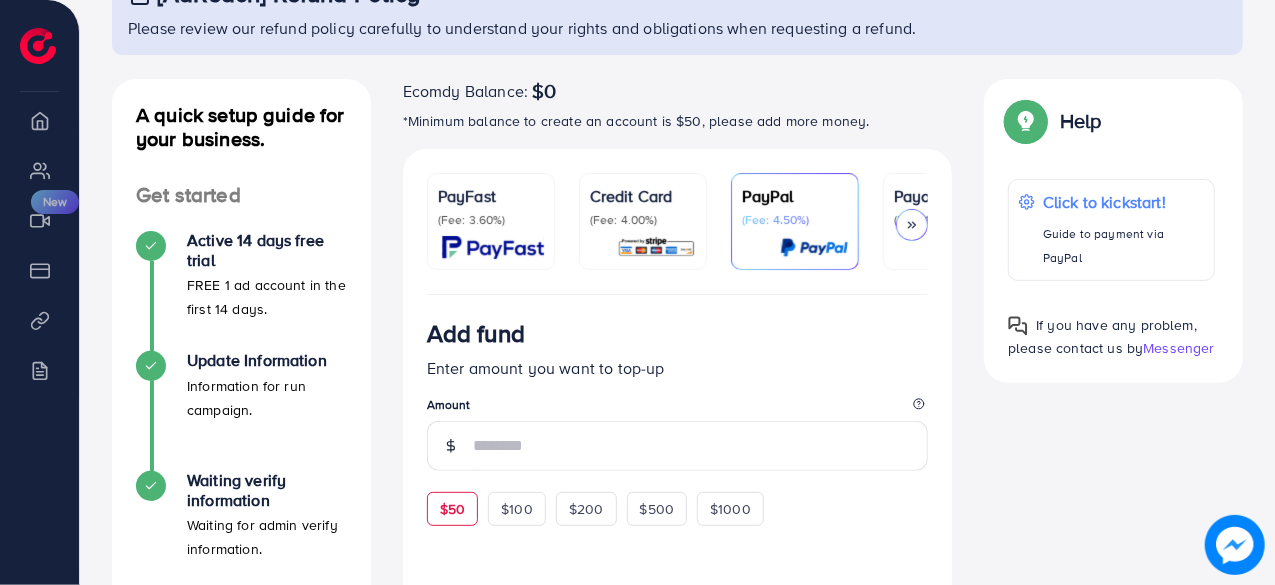 click on "$50" at bounding box center [452, 509] 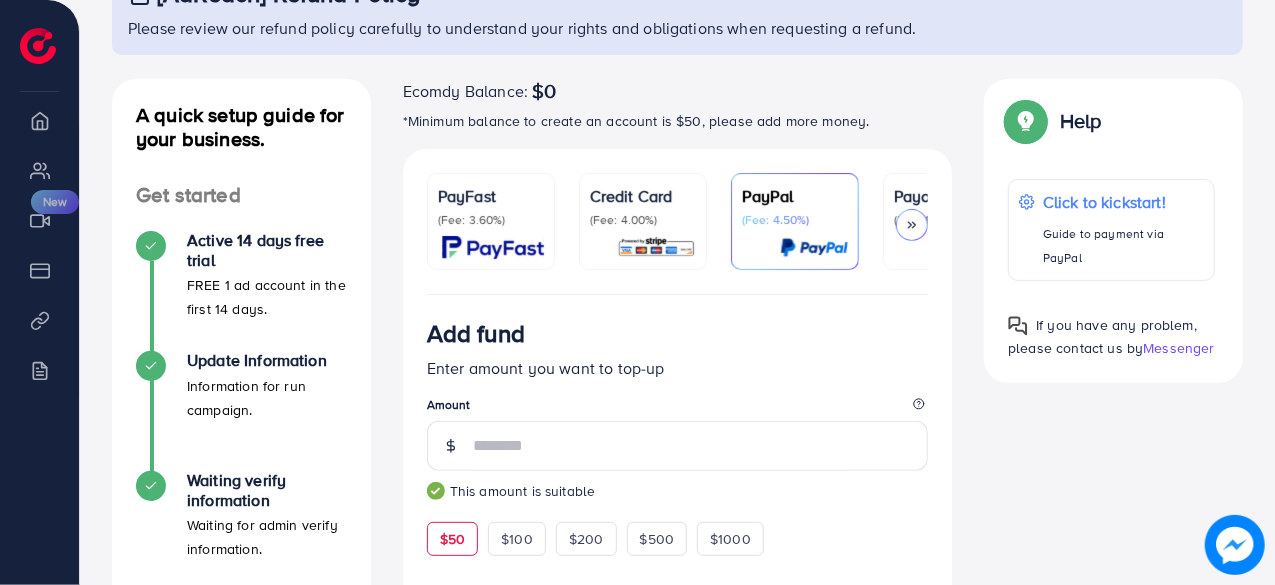 click at bounding box center (912, 225) 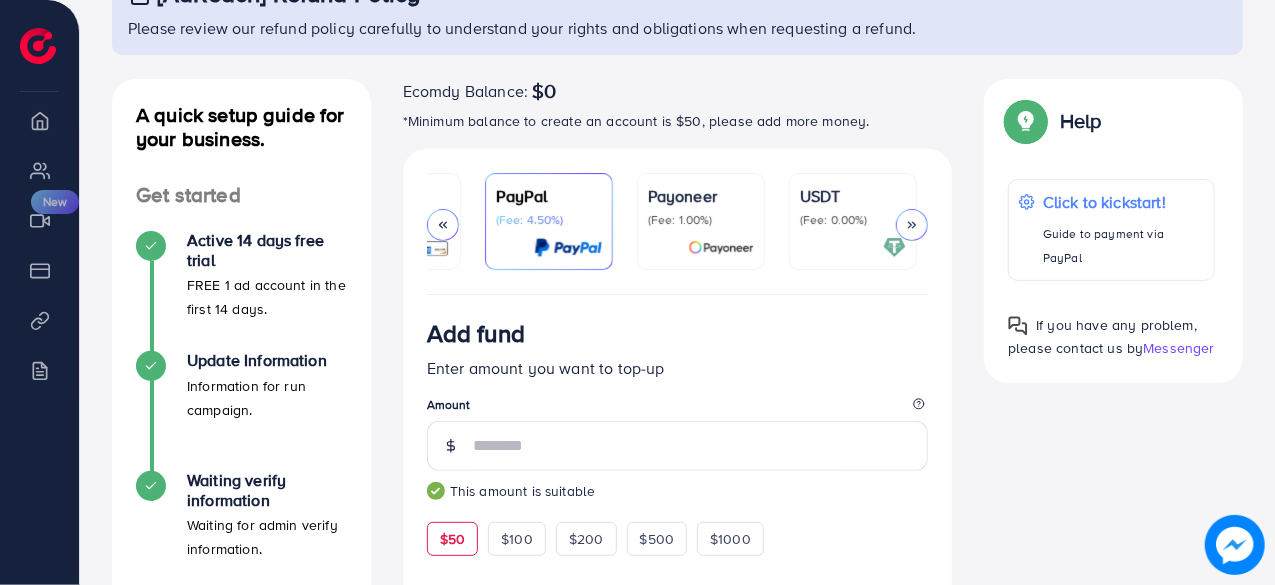 scroll, scrollTop: 0, scrollLeft: 386, axis: horizontal 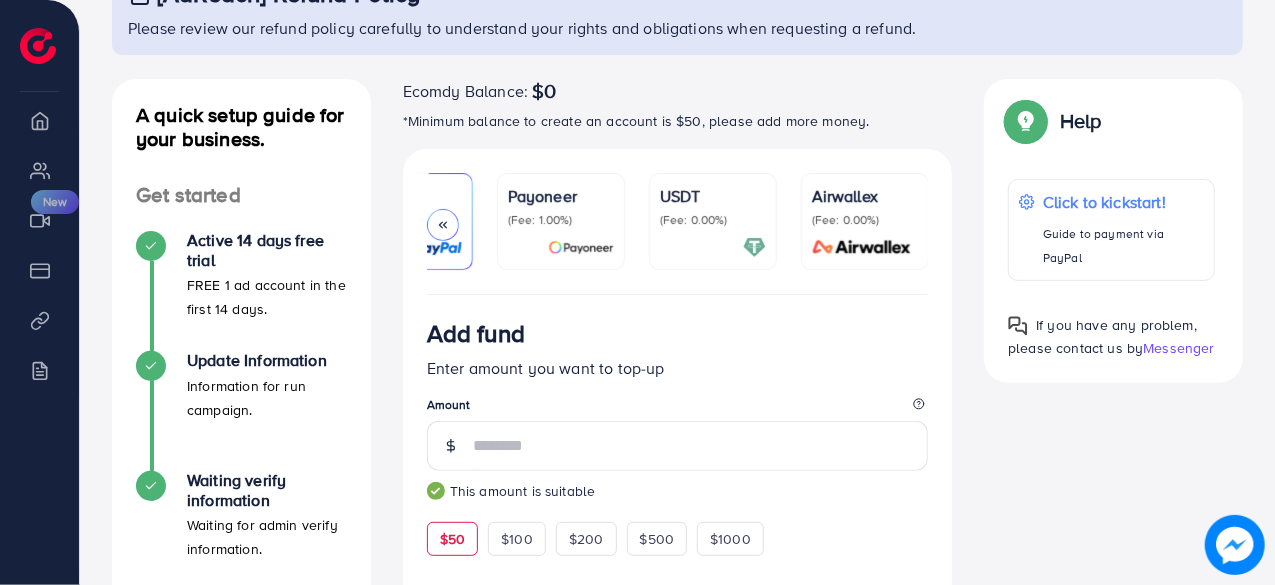 click 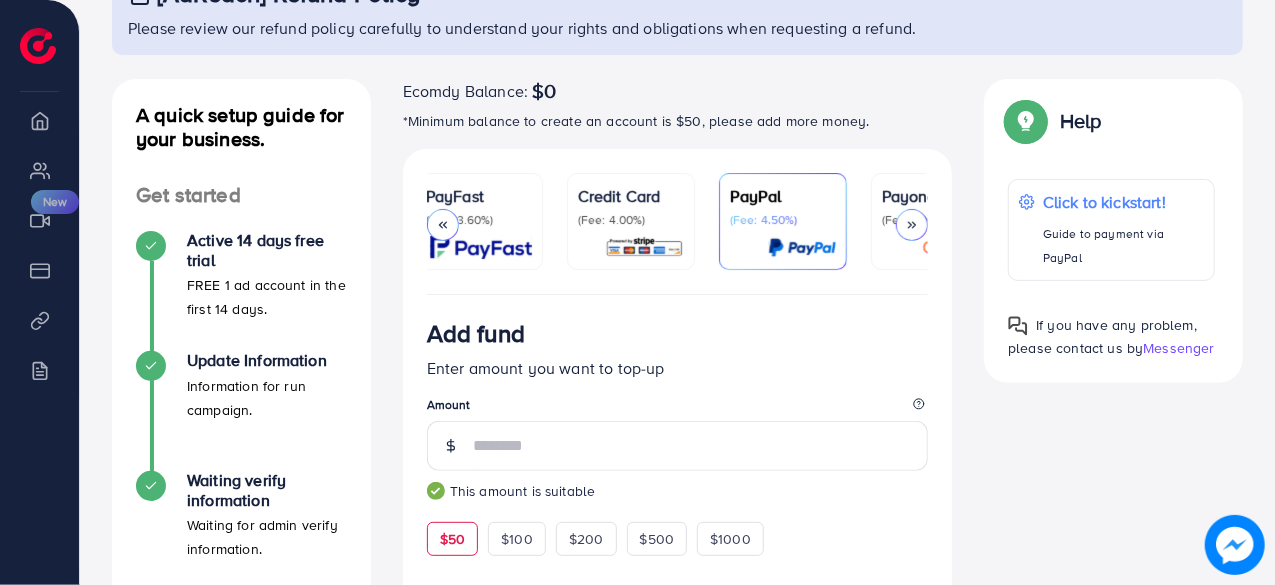 scroll, scrollTop: 0, scrollLeft: 0, axis: both 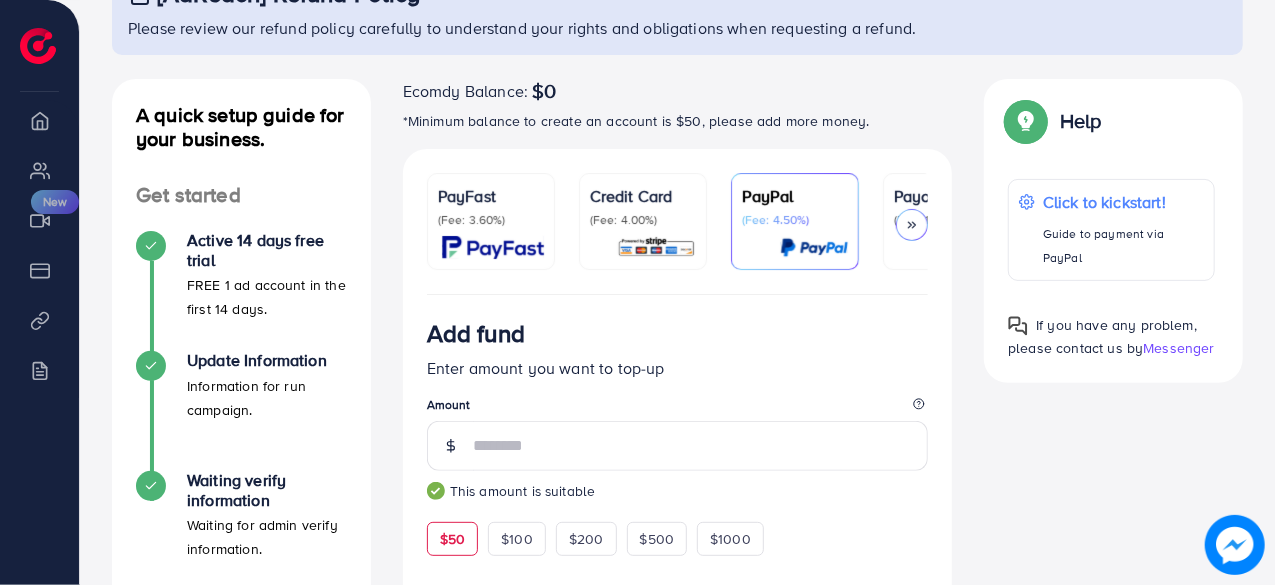 click on "(Fee: 4.00%)" at bounding box center [643, 220] 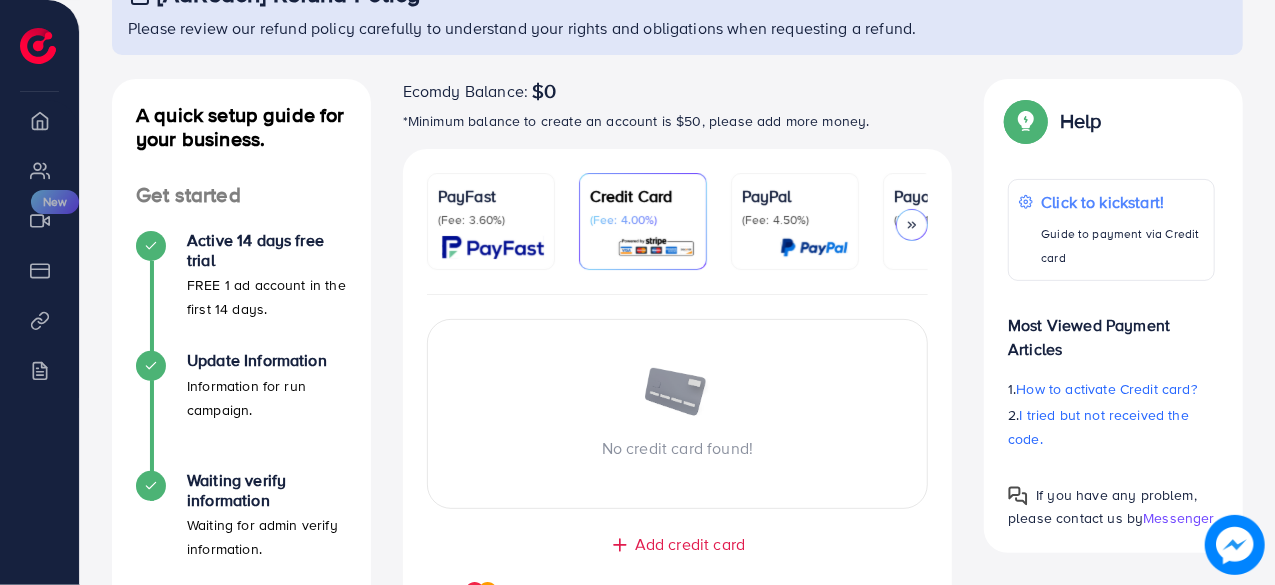 click on "Add credit card" at bounding box center (690, 544) 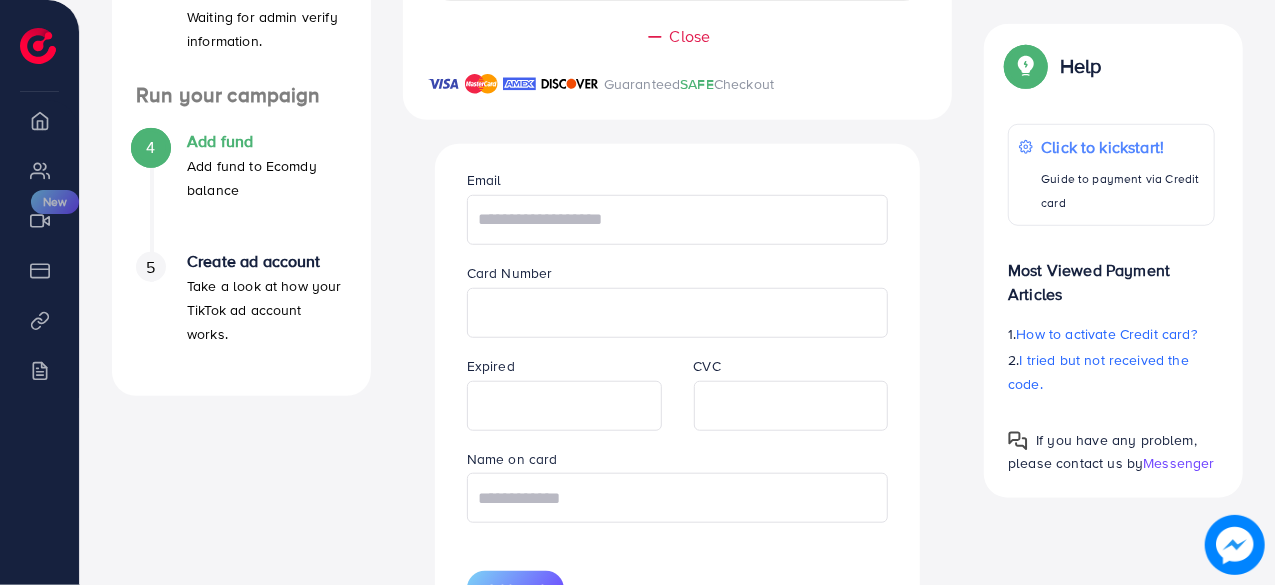 scroll, scrollTop: 672, scrollLeft: 0, axis: vertical 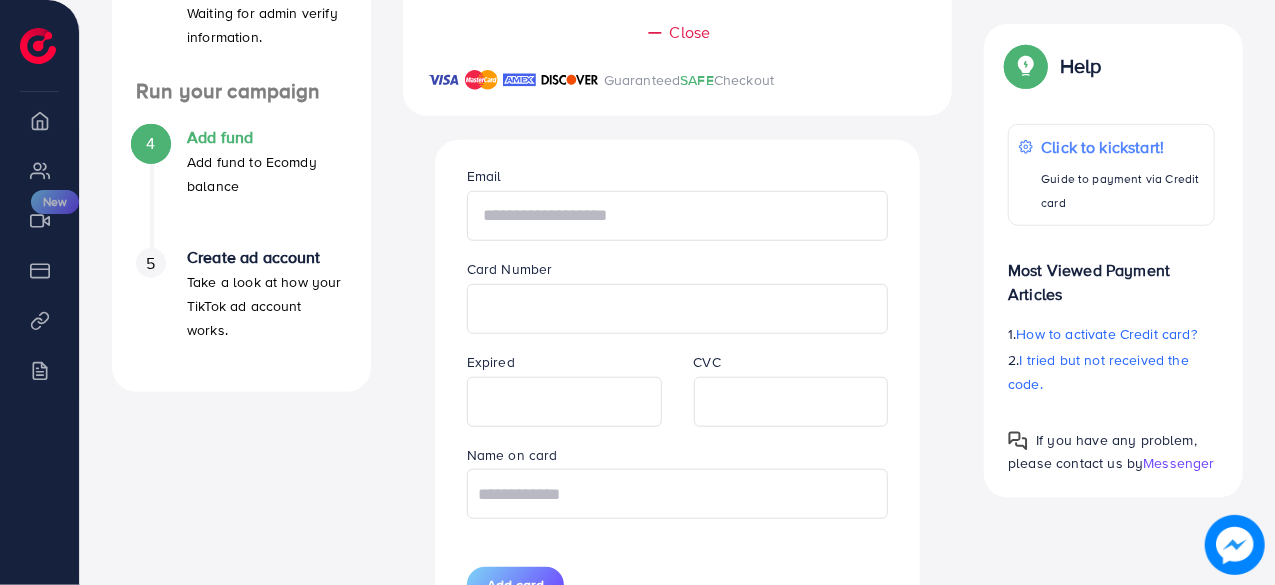 paste on "**********" 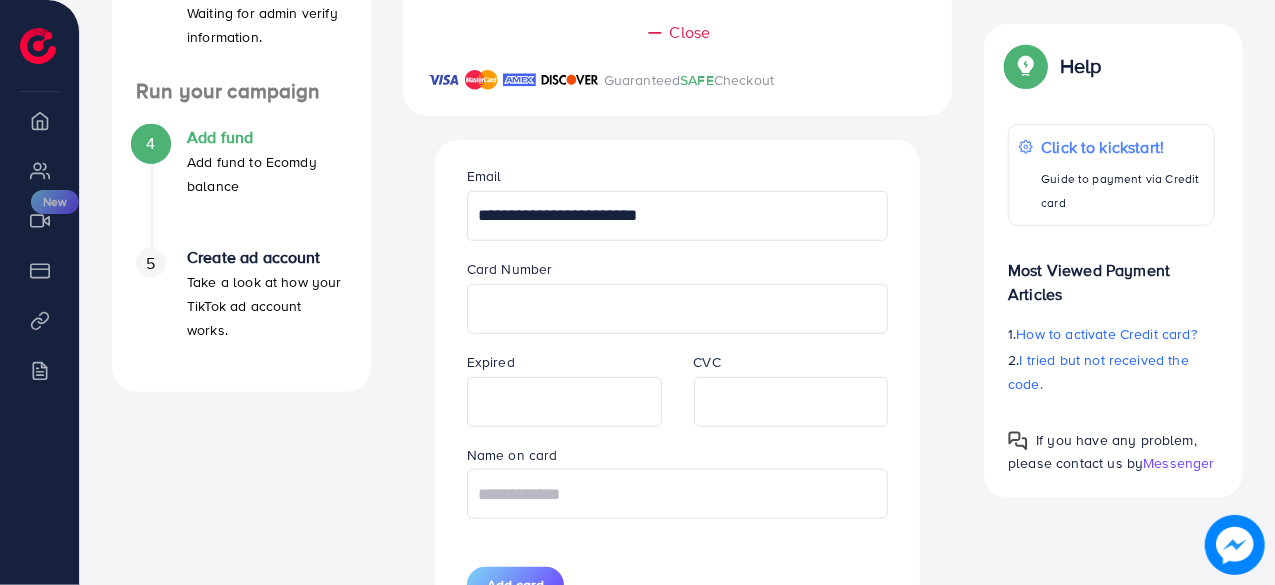 type on "**********" 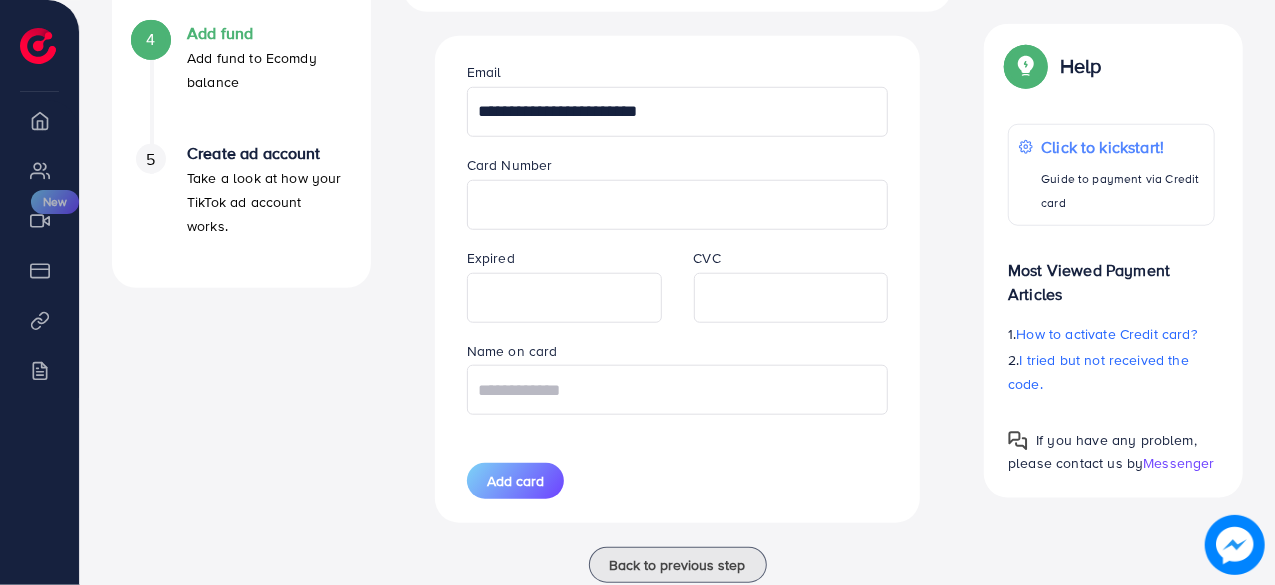 scroll, scrollTop: 778, scrollLeft: 0, axis: vertical 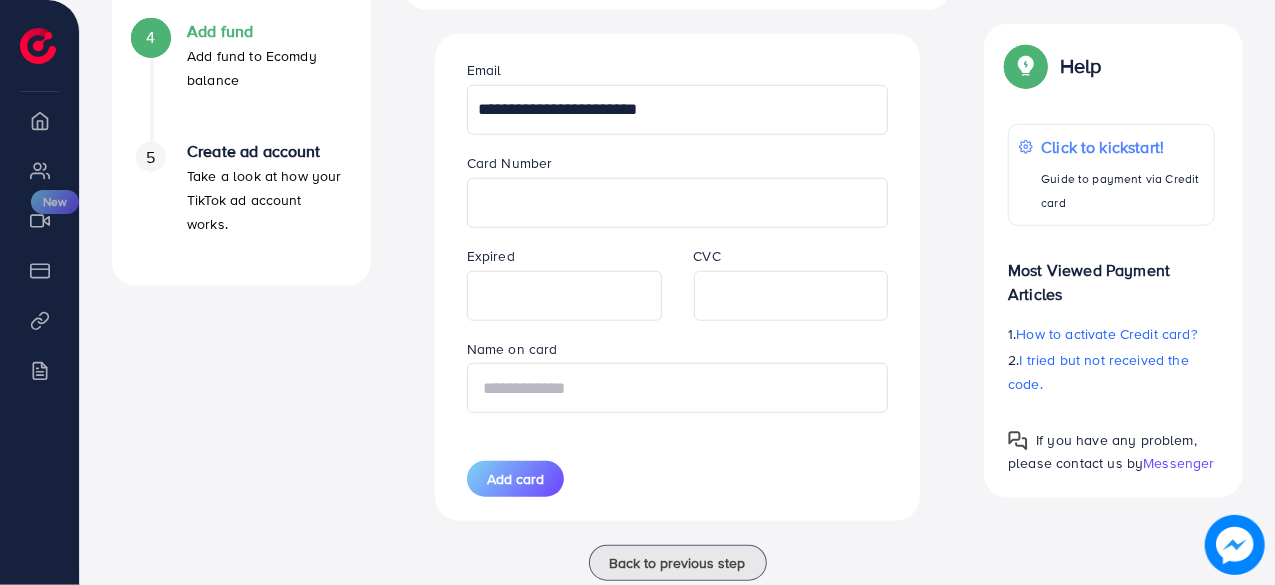 click at bounding box center (678, 388) 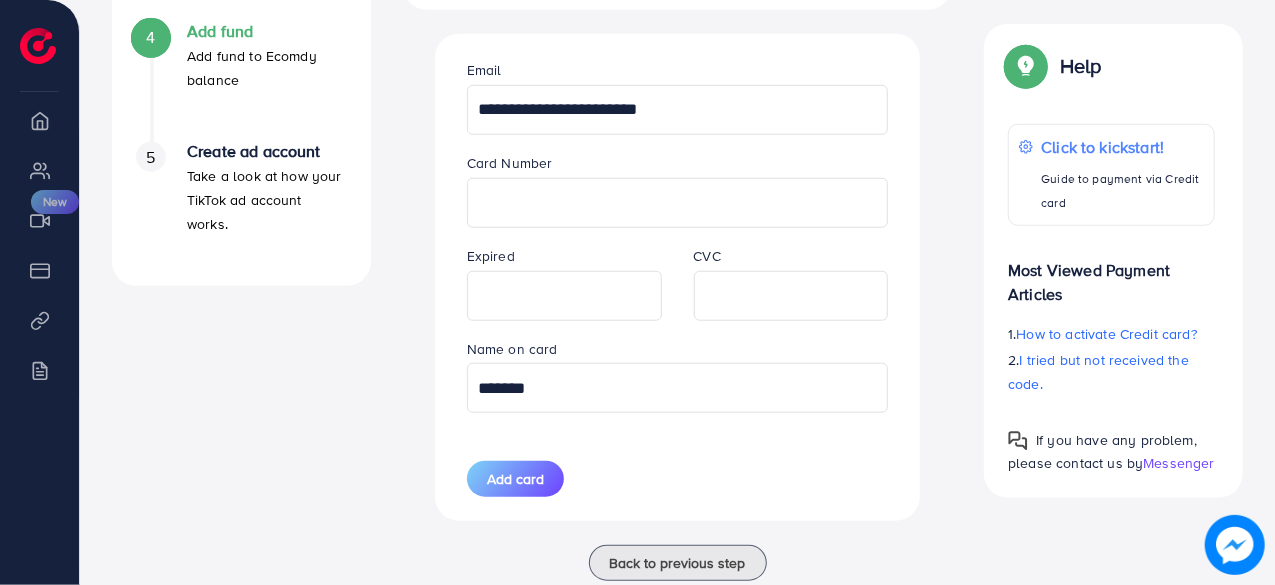 click on "*******" at bounding box center (678, 388) 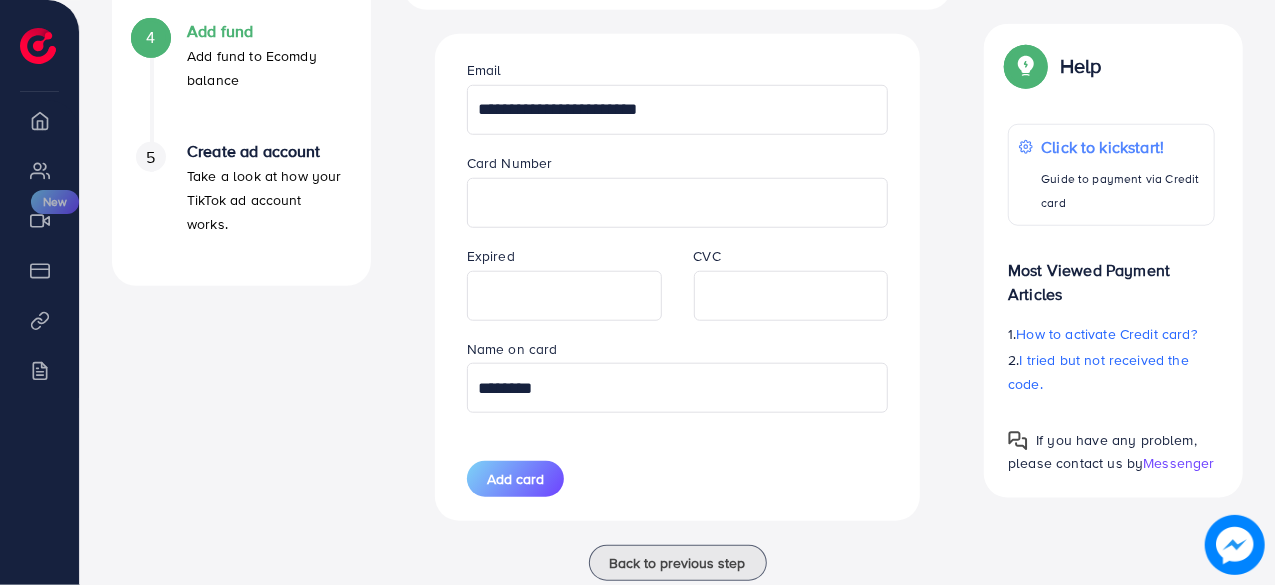 click on "********" at bounding box center (678, 388) 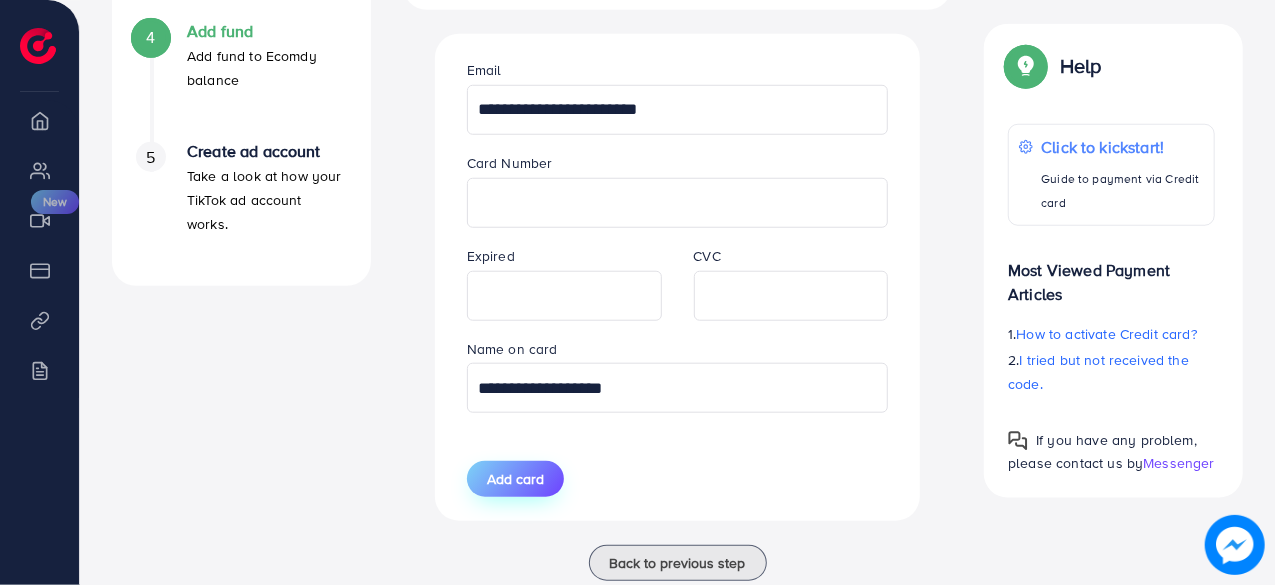 type on "**********" 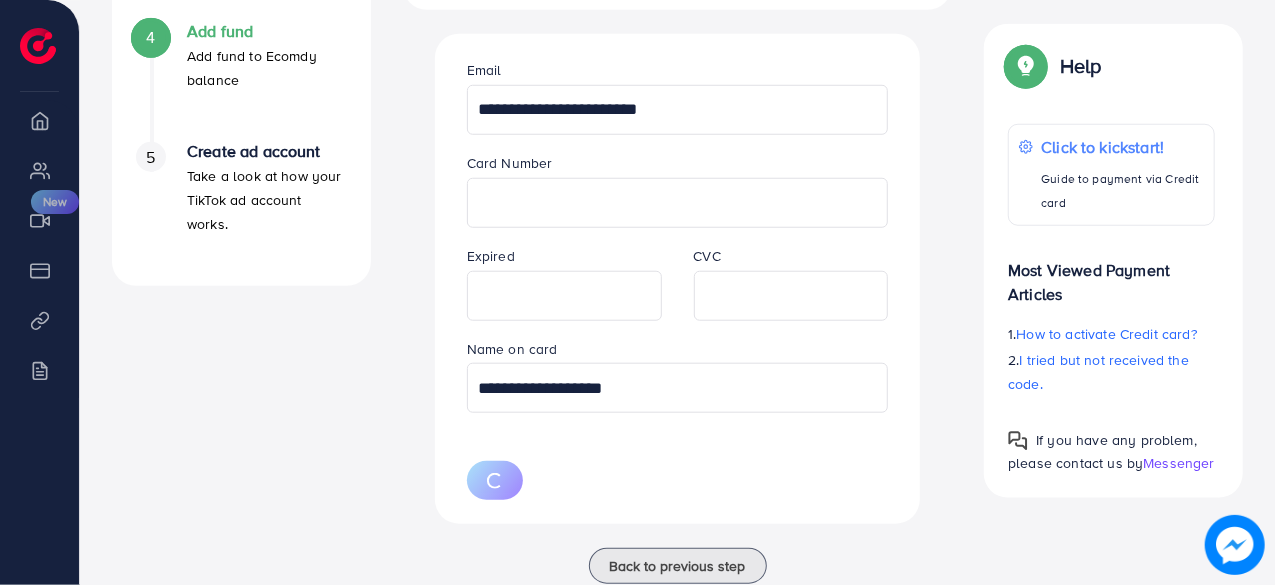 type 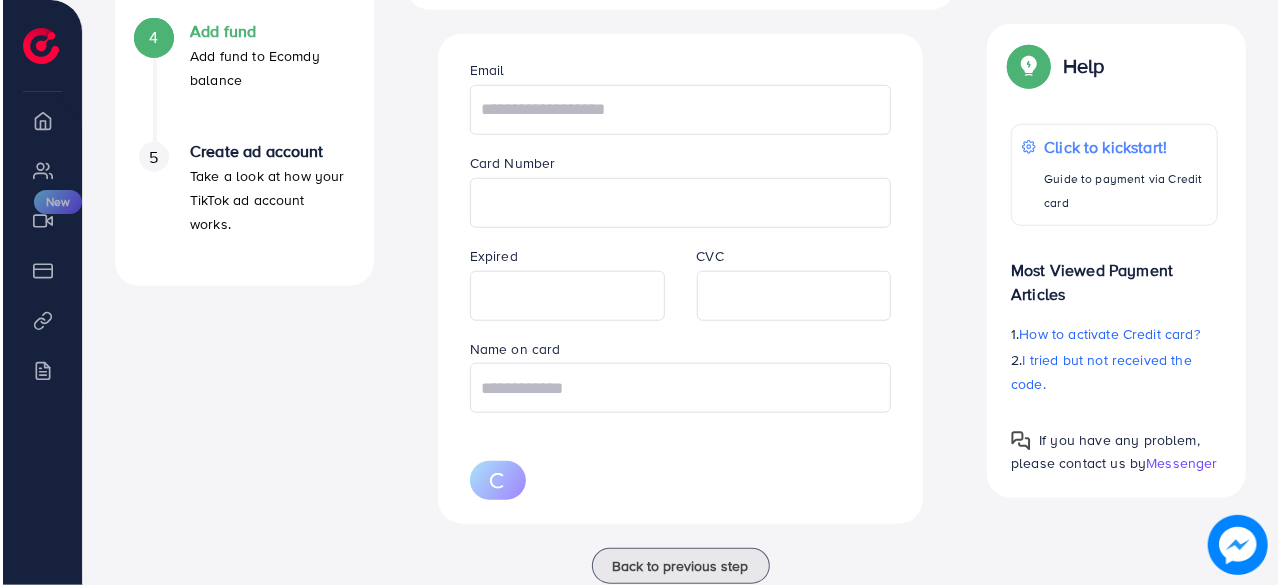 scroll, scrollTop: 510, scrollLeft: 0, axis: vertical 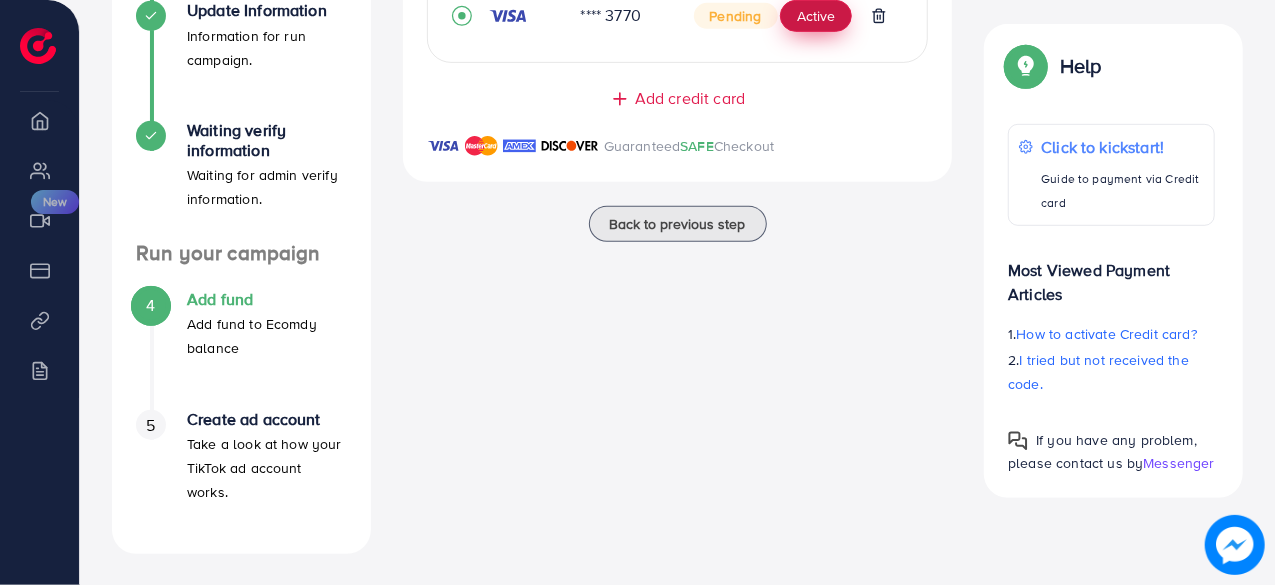 click on "Active" at bounding box center (816, 16) 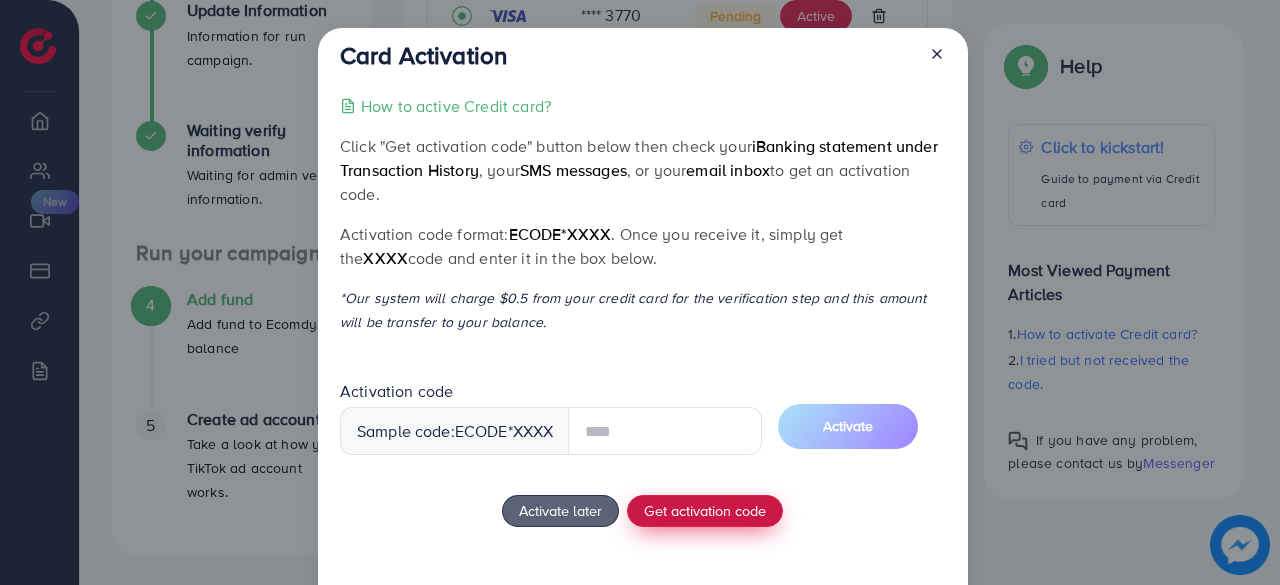 click on "How to active Credit card?   Click "Get activation code" button below then check your  iBanking statement under Transaction History , your  SMS messages , or your  email inbox  to get an activation code.   Activation code format:  ecode*XXXX . Once you receive it, simply get the  XXXX  code and enter it in the box below.   *Our system will charge $0.5 from your credit card for the verification step and this amount will be transfer to your balance.   Activation code   Sample code:  ecode *XXXX   Activate   Activate later   Get activation code   If you have any problem, please contact us by   Messenger" at bounding box center [642, 366] 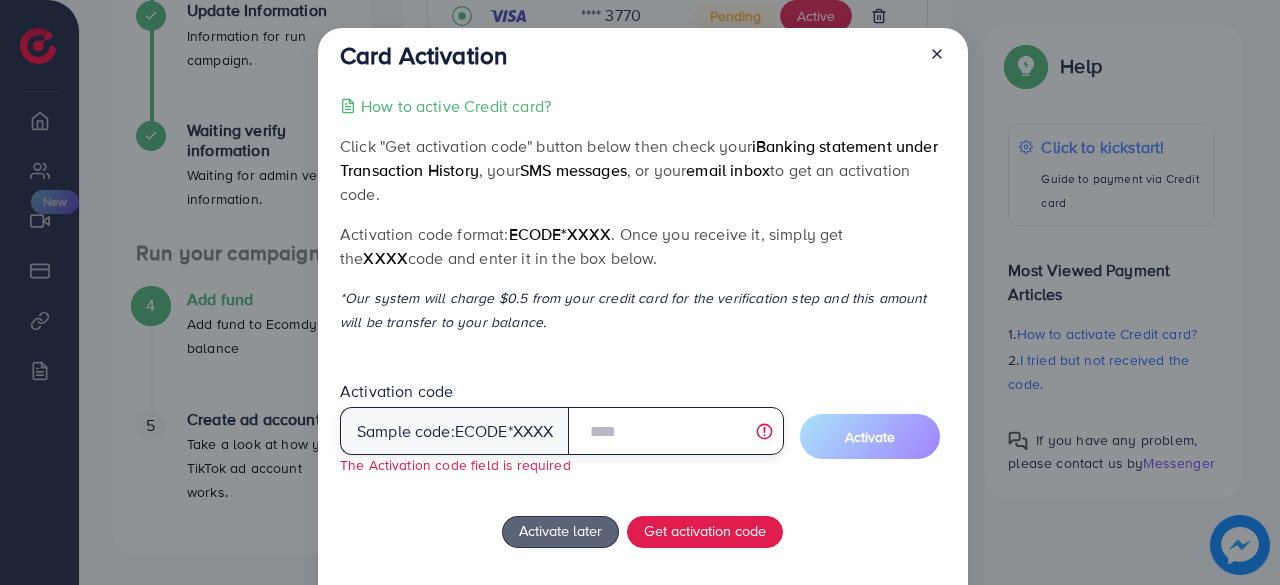 click at bounding box center [675, 431] 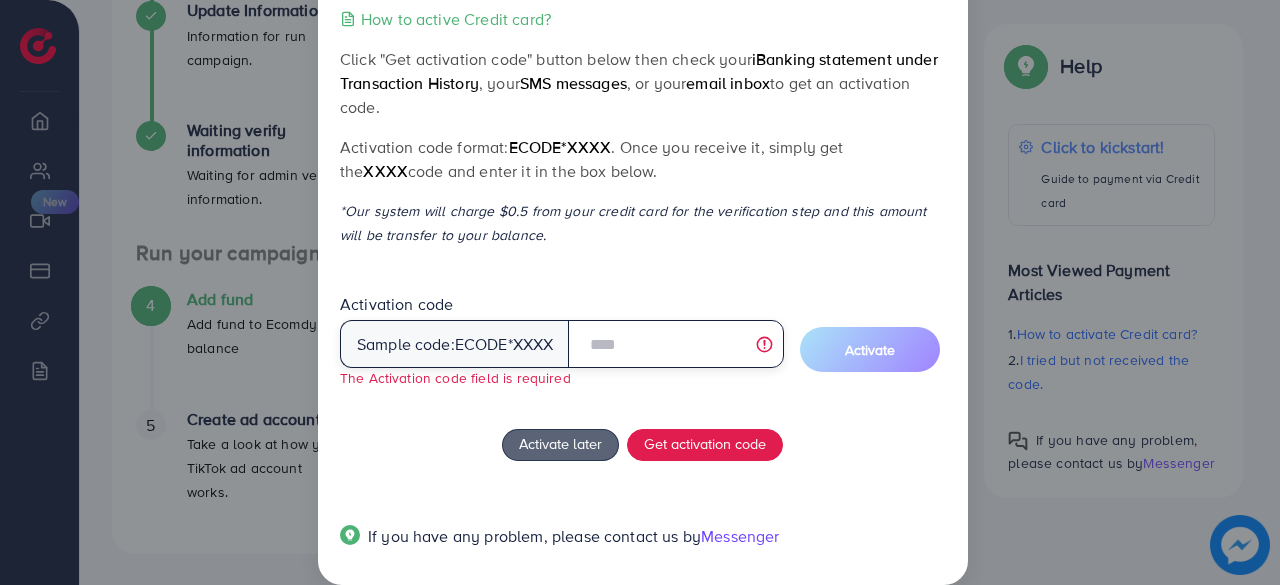 scroll, scrollTop: 114, scrollLeft: 0, axis: vertical 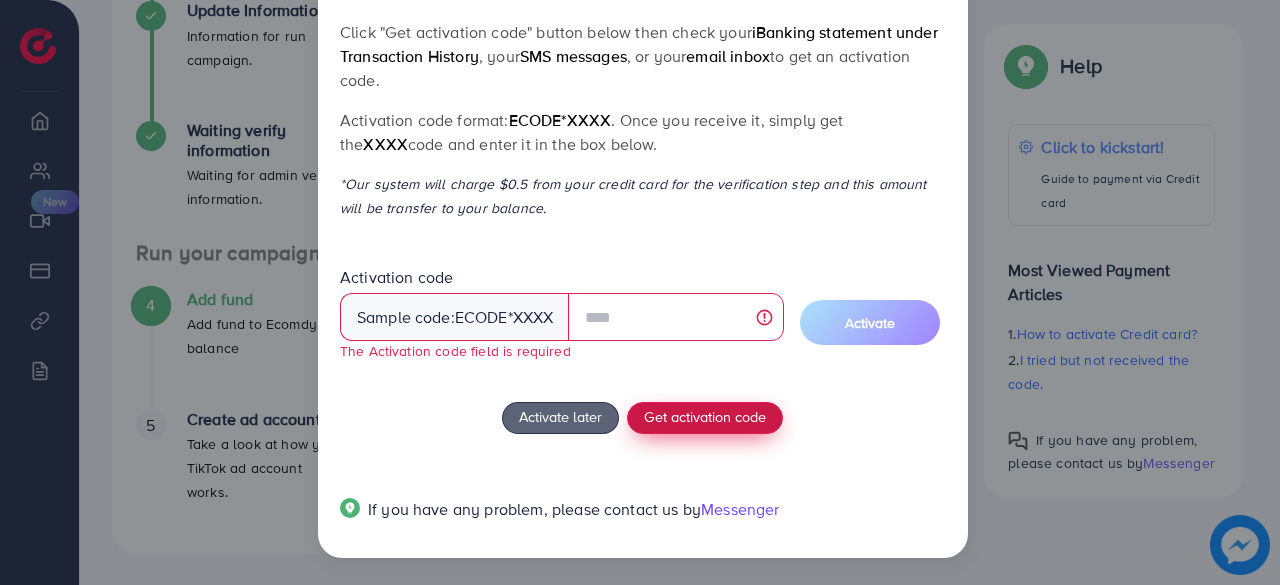click on "Get activation code" at bounding box center [705, 416] 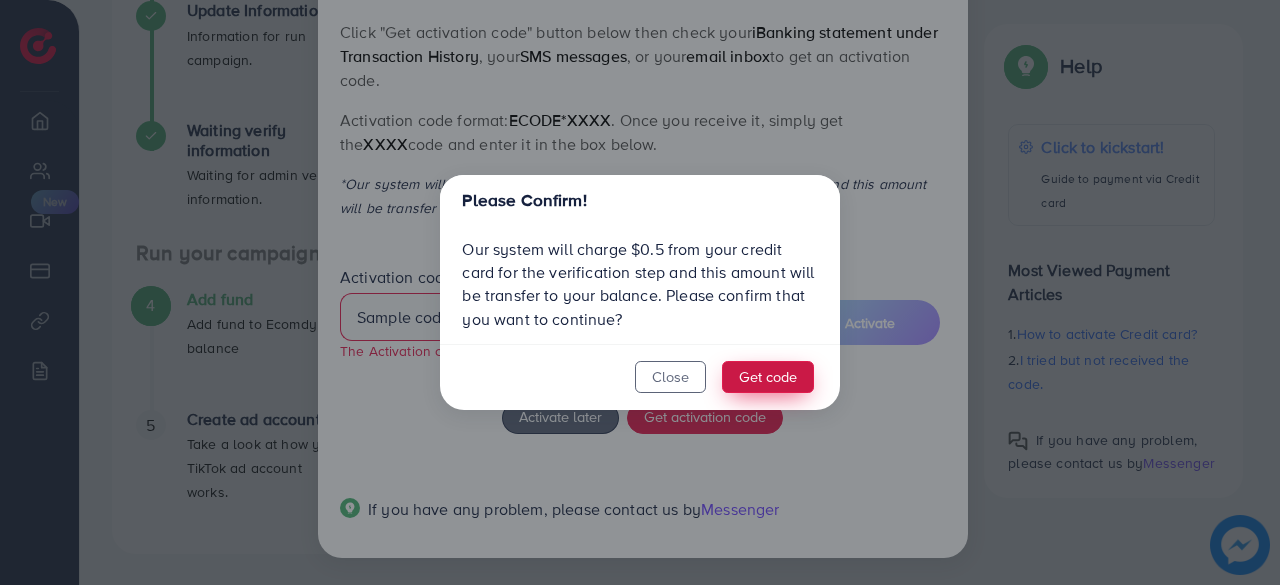 click on "Get code" at bounding box center (768, 377) 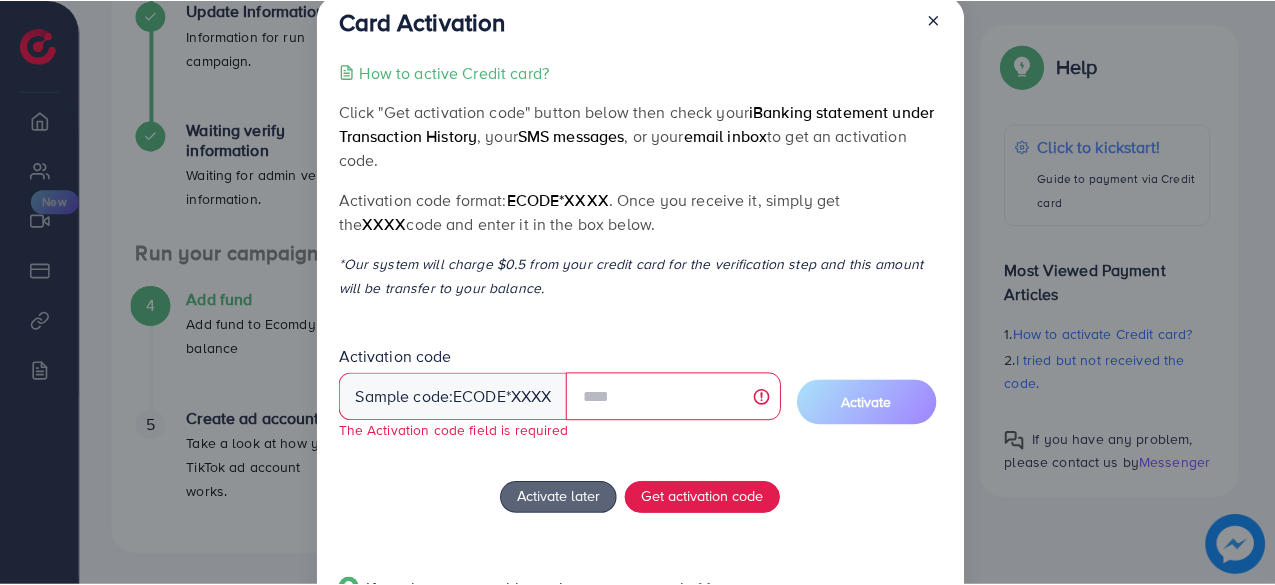scroll, scrollTop: 30, scrollLeft: 0, axis: vertical 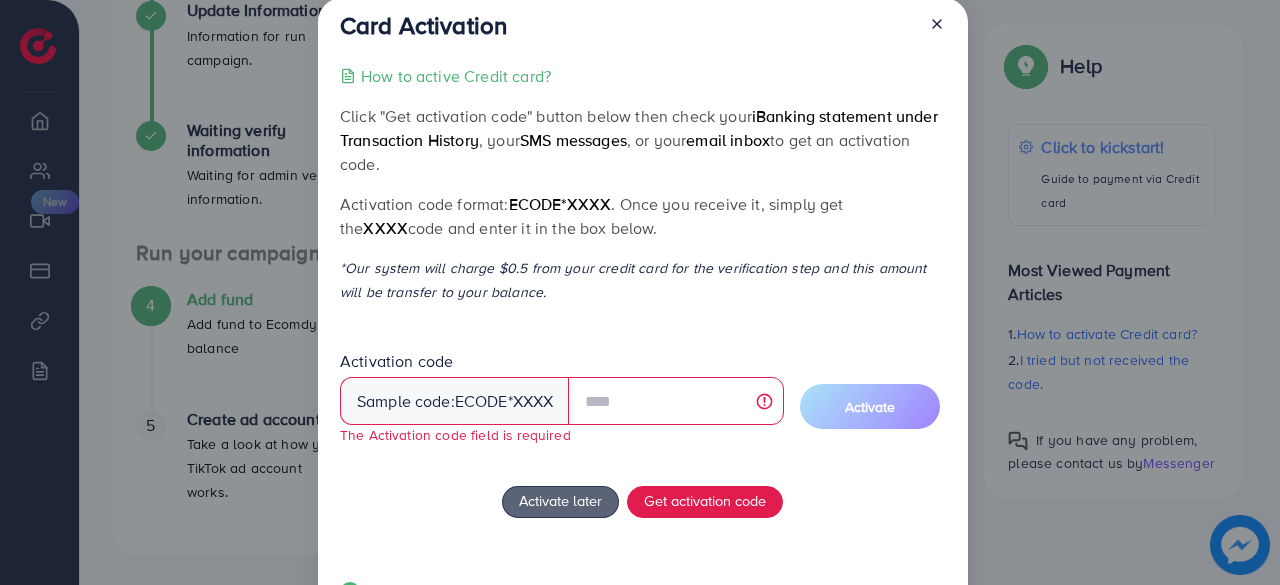 drag, startPoint x: 1262, startPoint y: 188, endPoint x: 940, endPoint y: 24, distance: 361.35855 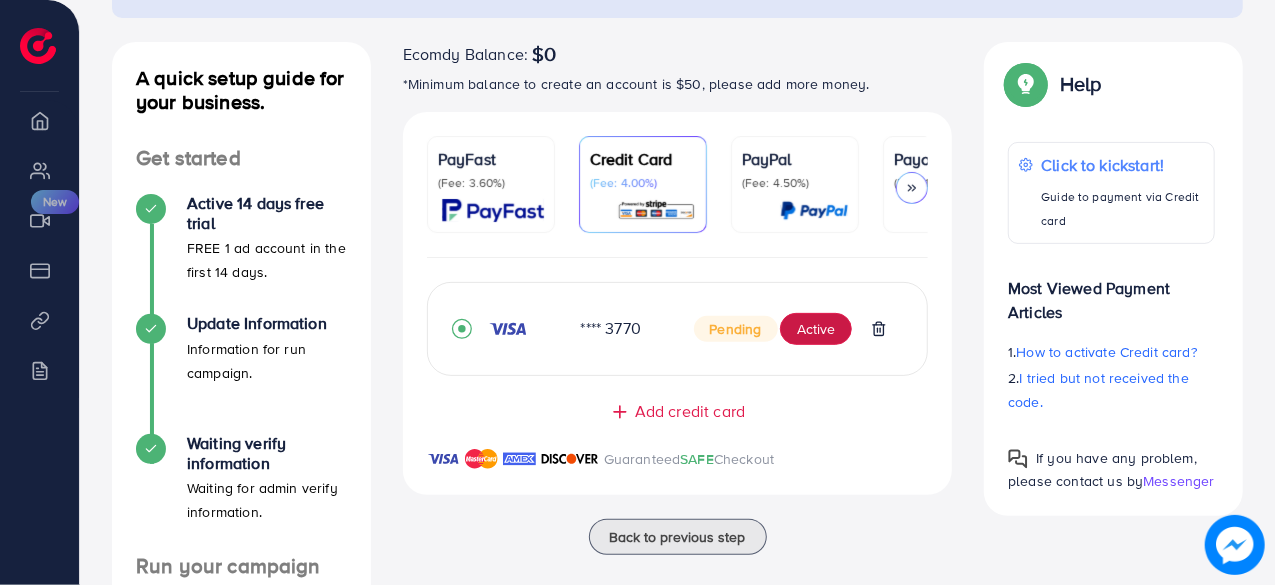 scroll, scrollTop: 172, scrollLeft: 0, axis: vertical 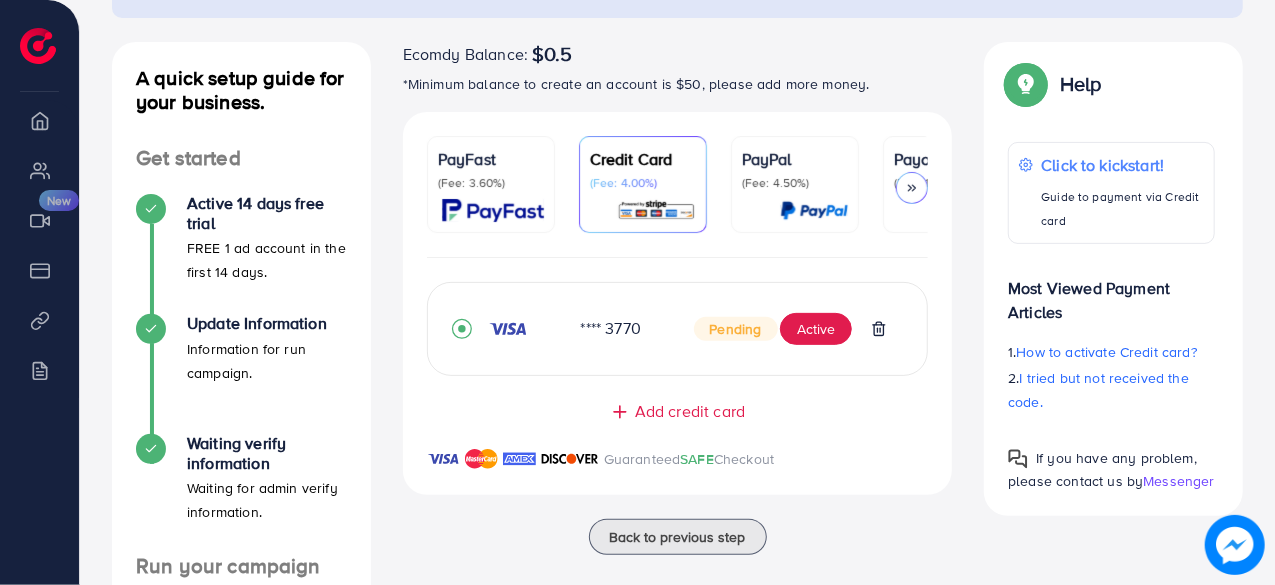 click on "Add fund   adreach_new_package  Help Center Contact Support Plans and Pricing Term and policy About Us  [PERSON_NAME] [PERSON_NAME]  Log out Ecomdy Balance  $0.5  Overview My ad accounts Creative center  New  Payment Product Links Billing  [AdReach] Refund Policy   Please review our refund policy carefully to understand your rights and obligations when requesting a refund.   A quick setup guide for your business.   Get started   Active 14 days free trial   FREE 1 ad account in the first 14 days.   Update Information   Information for run campaign.   Waiting verify information   Waiting for admin verify information.   Run your campaign   4   Add fund   Add fund to Ecomdy balance   5   Create ad account   Take a look at how your TikTok ad account works.  A quick setup guide for your business.  Add fund   Add fund to Ecomdy balance   Ecomdy Balance:   $0.5  *Minimum balance to create an account is $50, please add more money.   PayFast   (Fee: 3.60%)   Credit Card   (Fee: 4.00%)   PayPal   (Fee: 4.50%)   Payoneer   USDT" at bounding box center (637, 95) 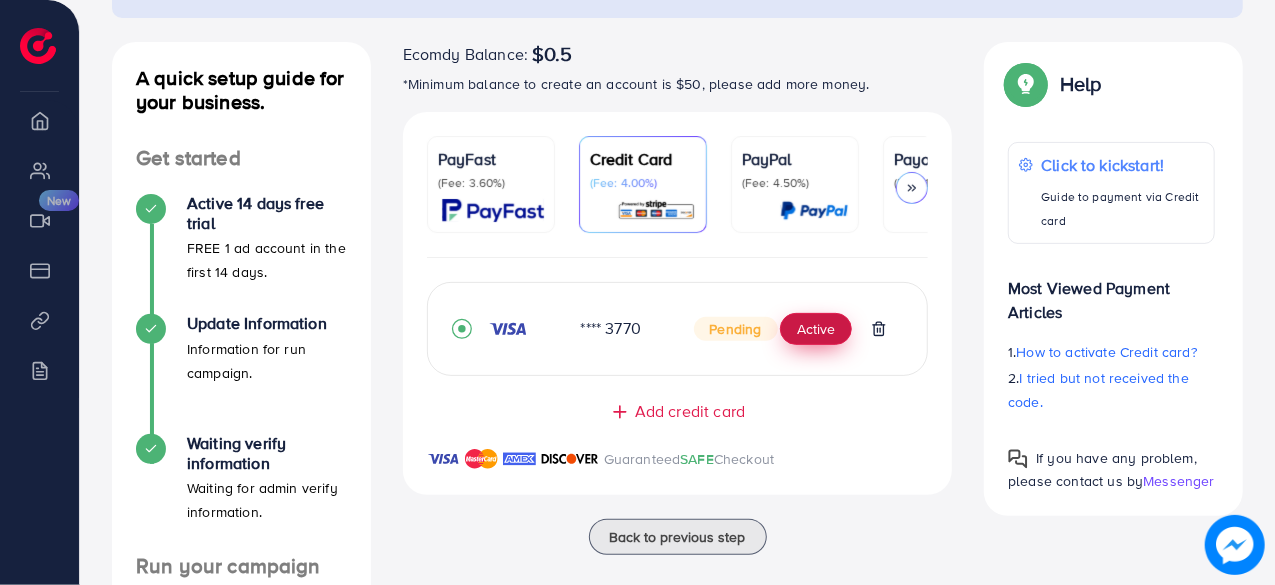 click on "Active" at bounding box center (816, 329) 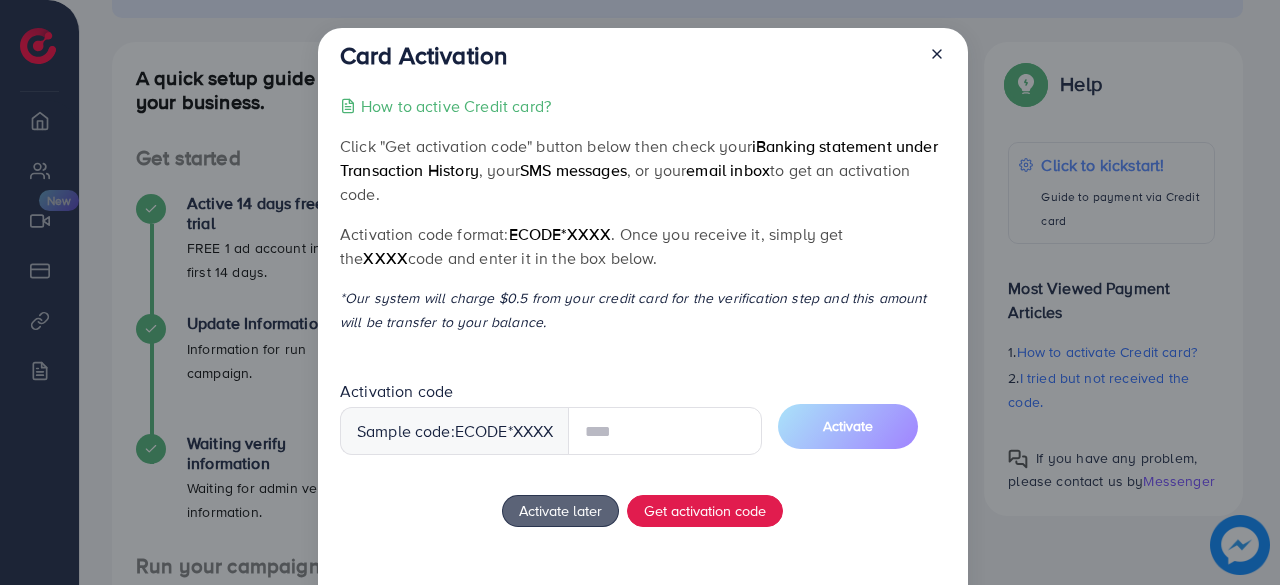 click at bounding box center (665, 431) 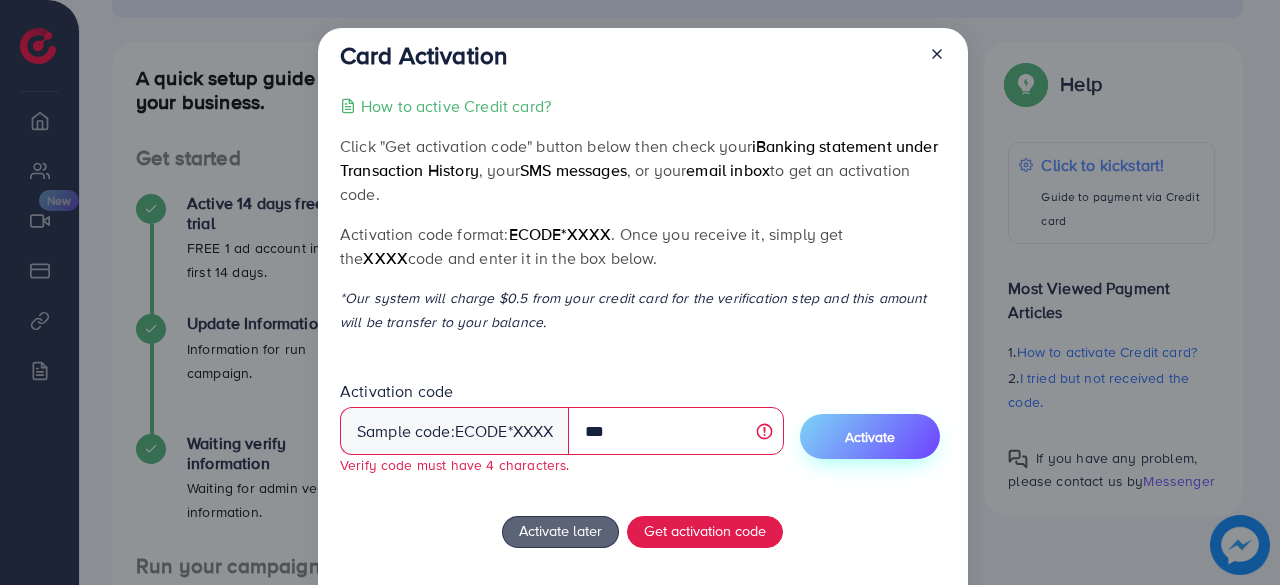 click on "Activate" at bounding box center (870, 437) 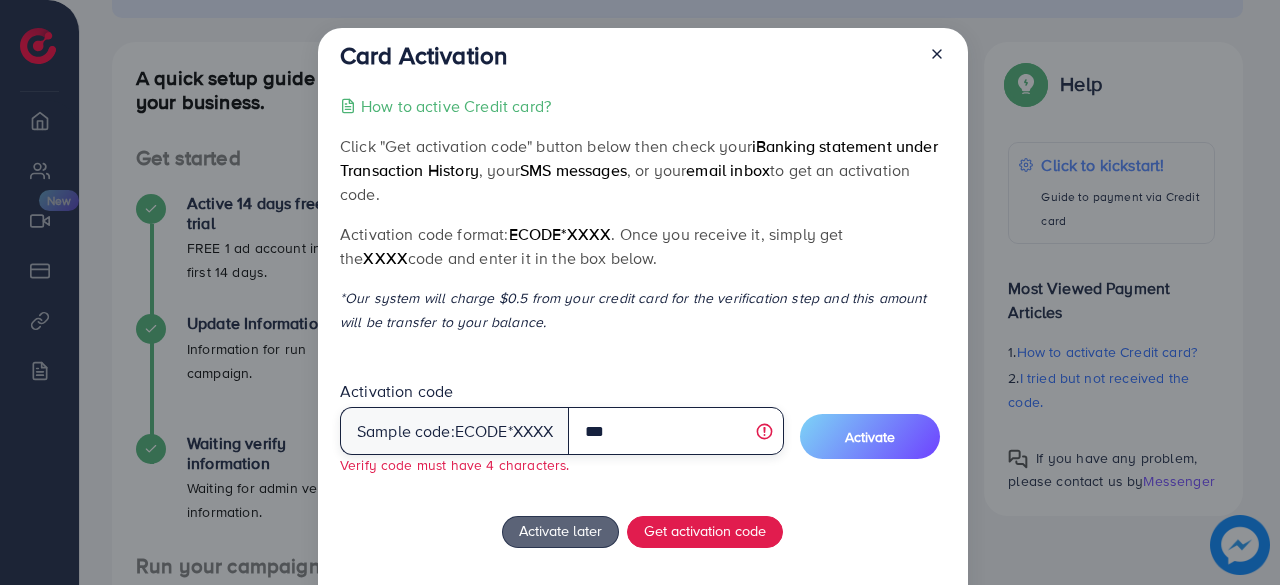 click on "***" at bounding box center (675, 431) 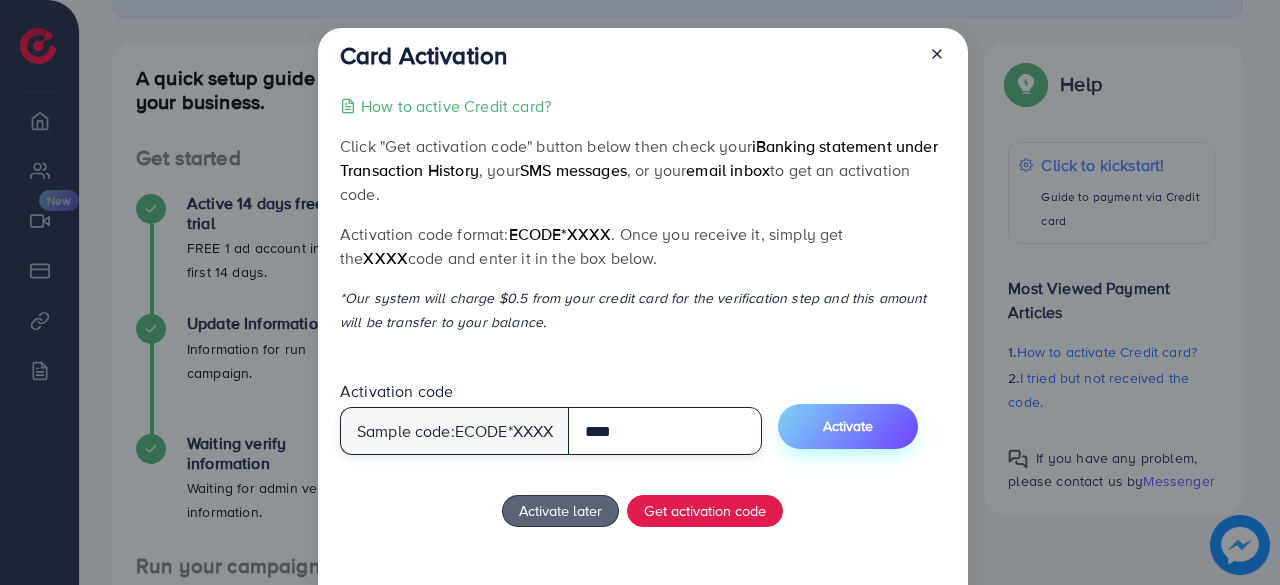type on "****" 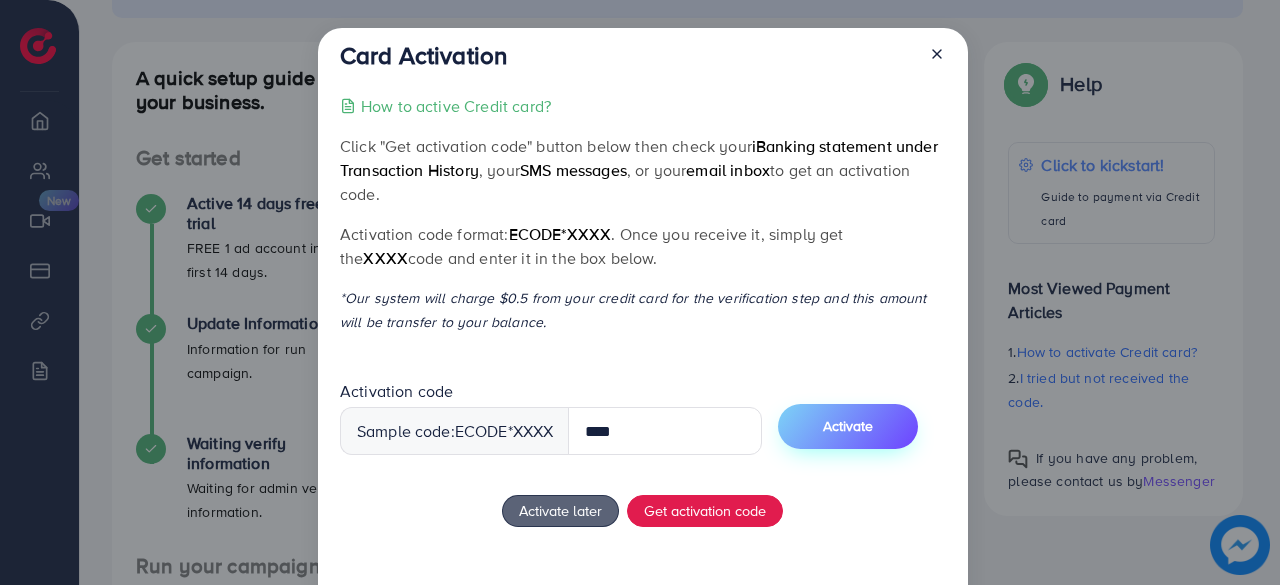 click on "Activate" at bounding box center [848, 426] 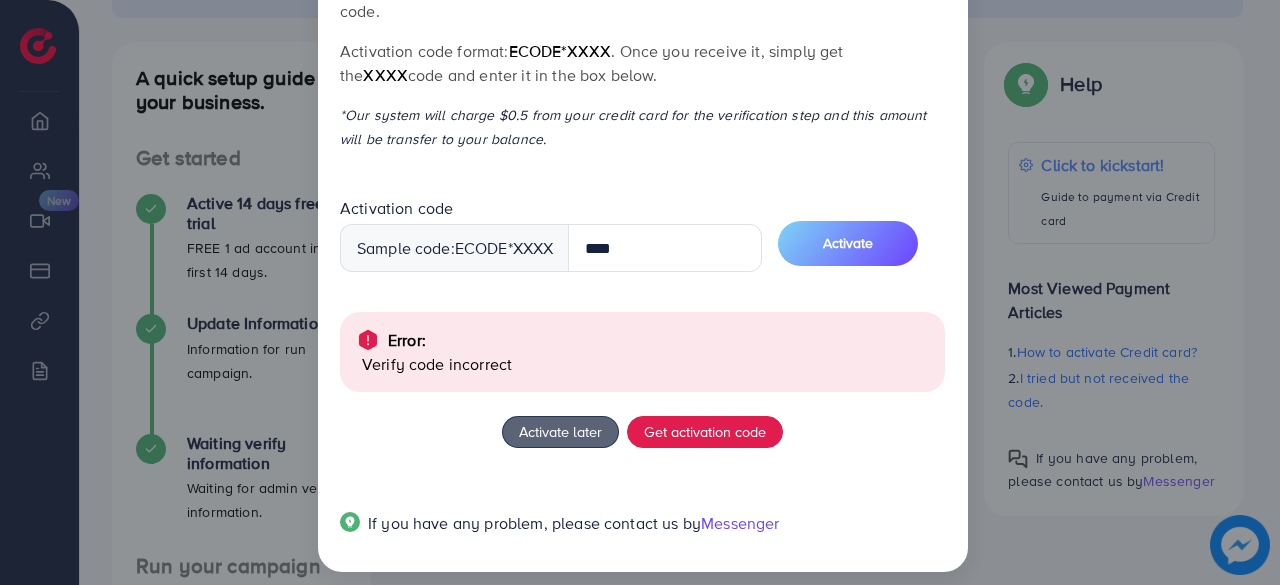 scroll, scrollTop: 197, scrollLeft: 0, axis: vertical 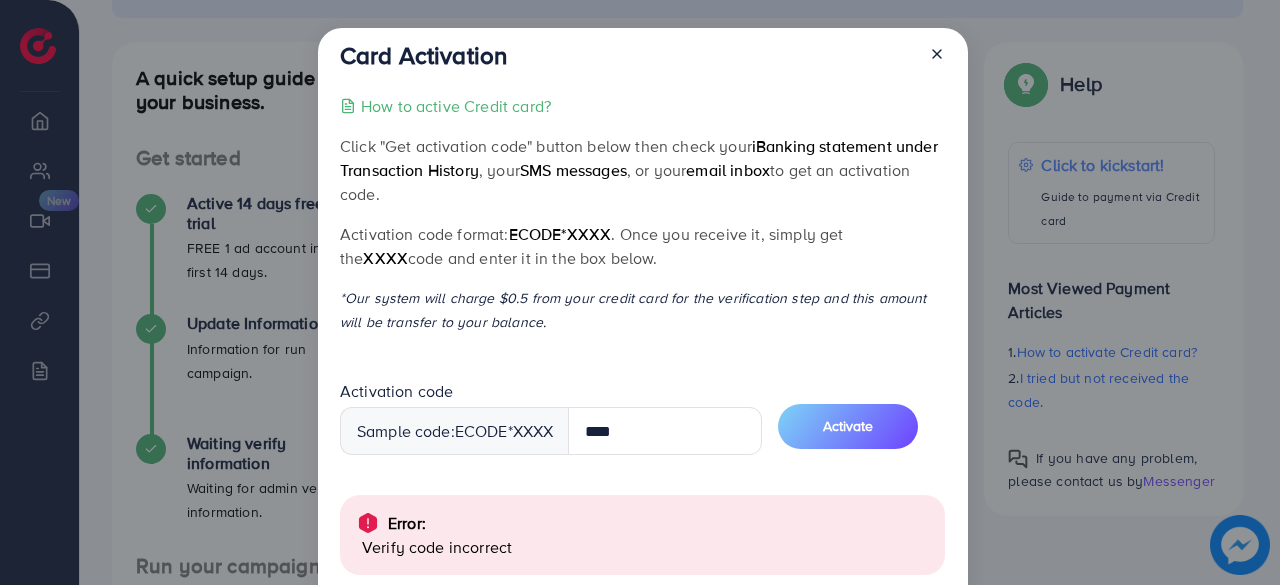 click 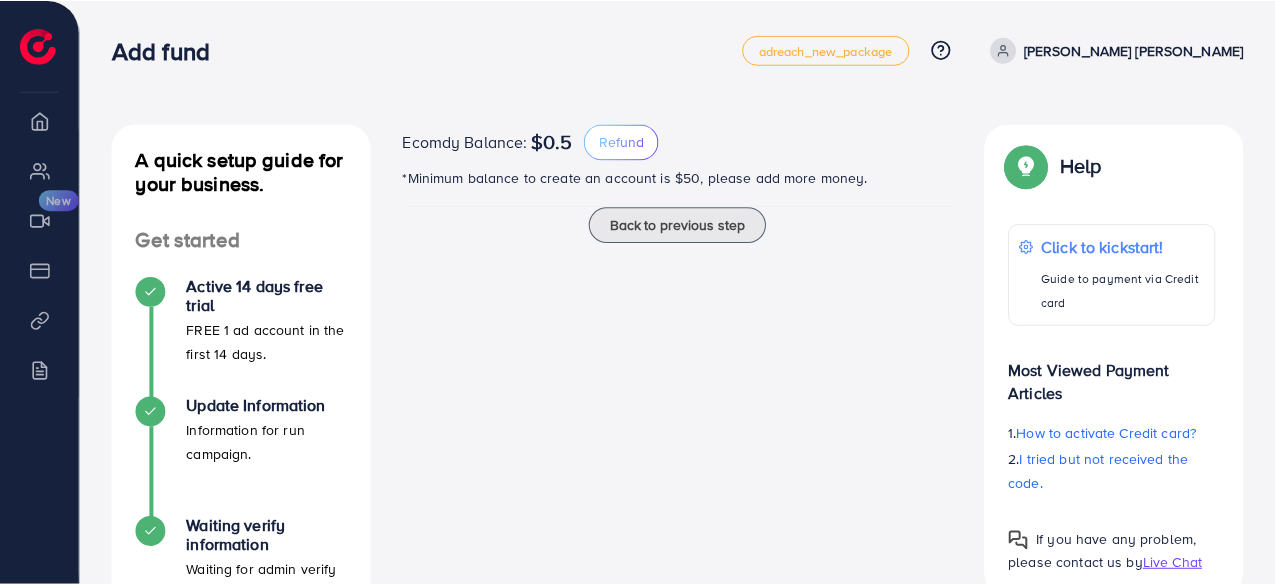 scroll, scrollTop: 0, scrollLeft: 0, axis: both 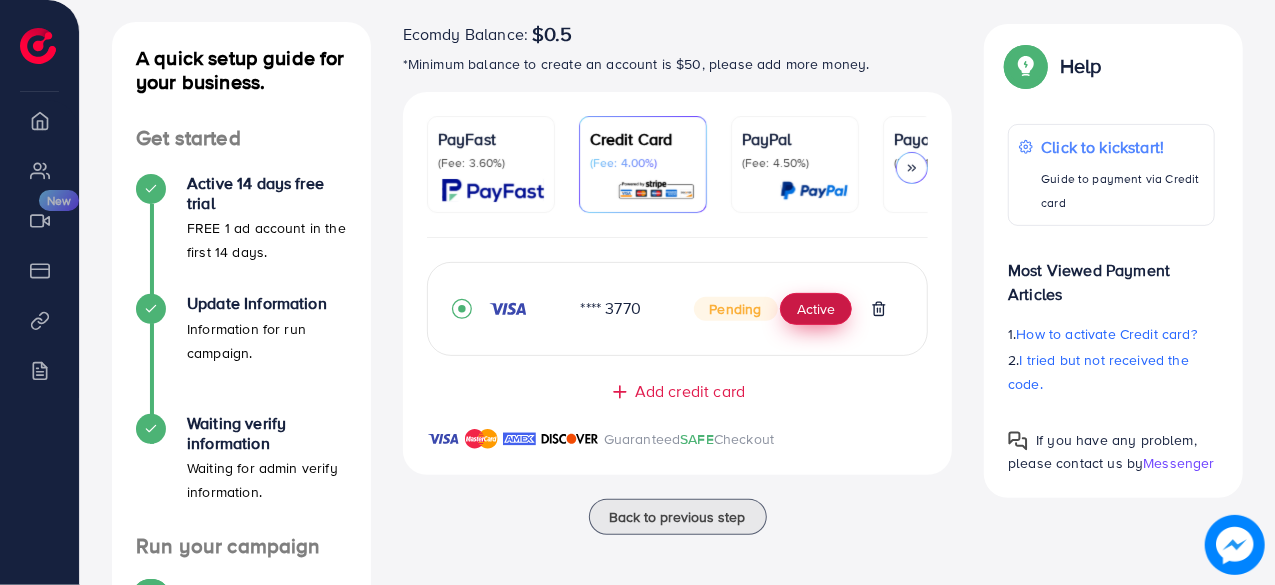 click on "Active" at bounding box center [816, 309] 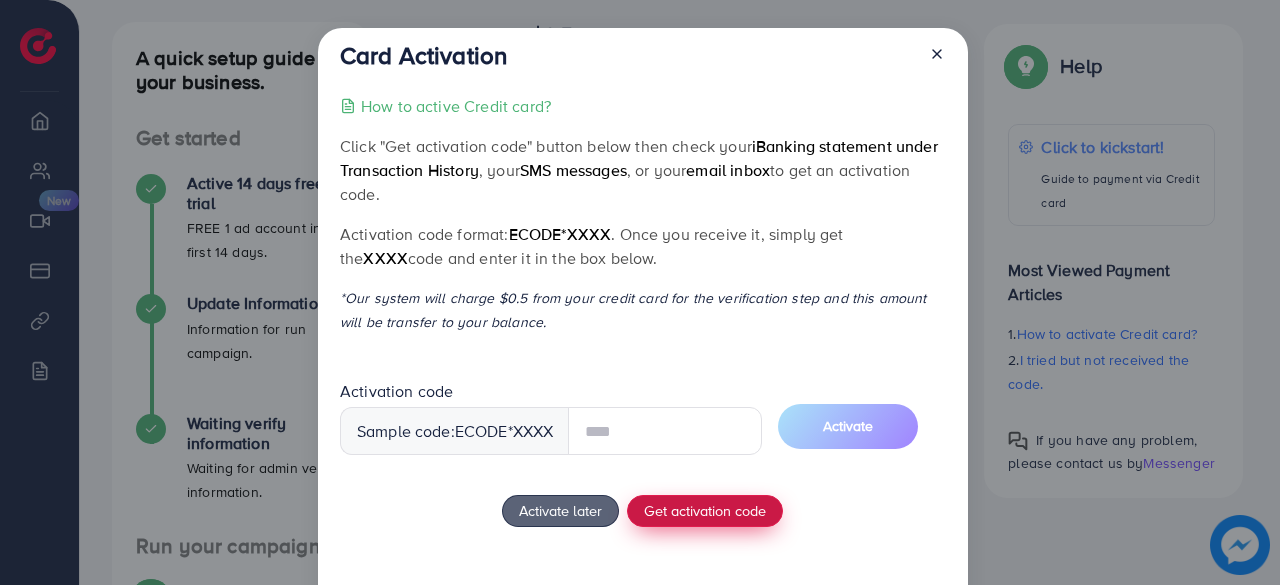 click on "How to active Credit card?   Click "Get activation code" button below then check your  iBanking statement under Transaction History , your  SMS messages , or your  email inbox  to get an activation code.   Activation code format:  ecode*XXXX . Once you receive it, simply get the  XXXX  code and enter it in the box below.   *Our system will charge $0.5 from your credit card for the verification step and this amount will be transfer to your balance.   Activation code   Sample code:  ecode *XXXX   Activate   Activate later   Get activation code   If you have any problem, please contact us by   Messenger" at bounding box center [642, 366] 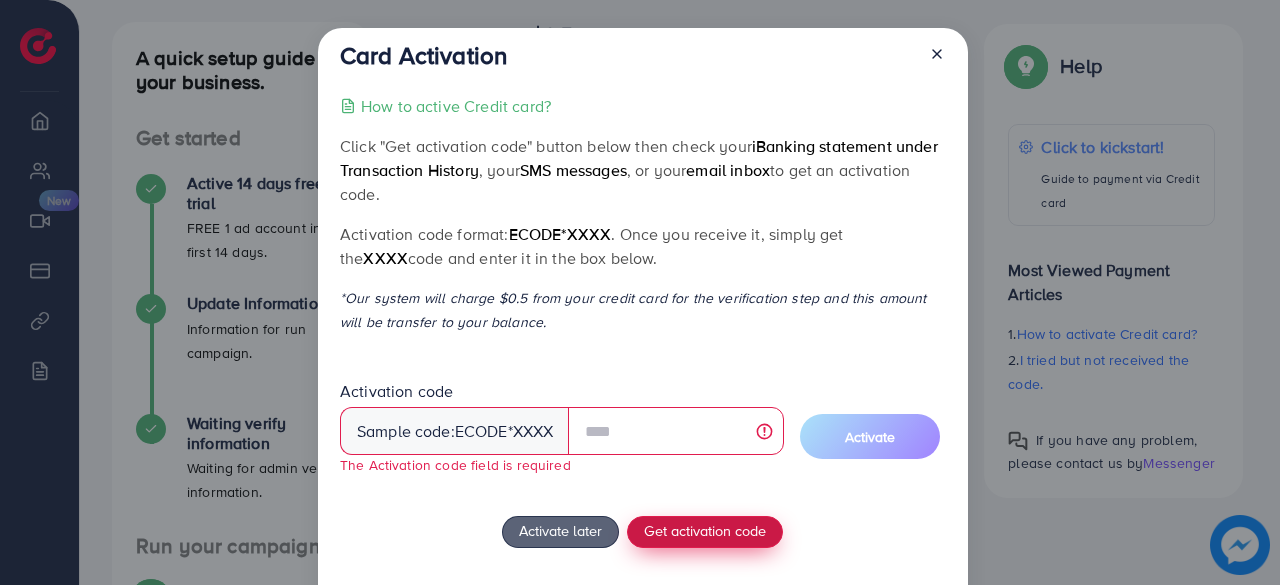 click on "Get activation code" at bounding box center [705, 530] 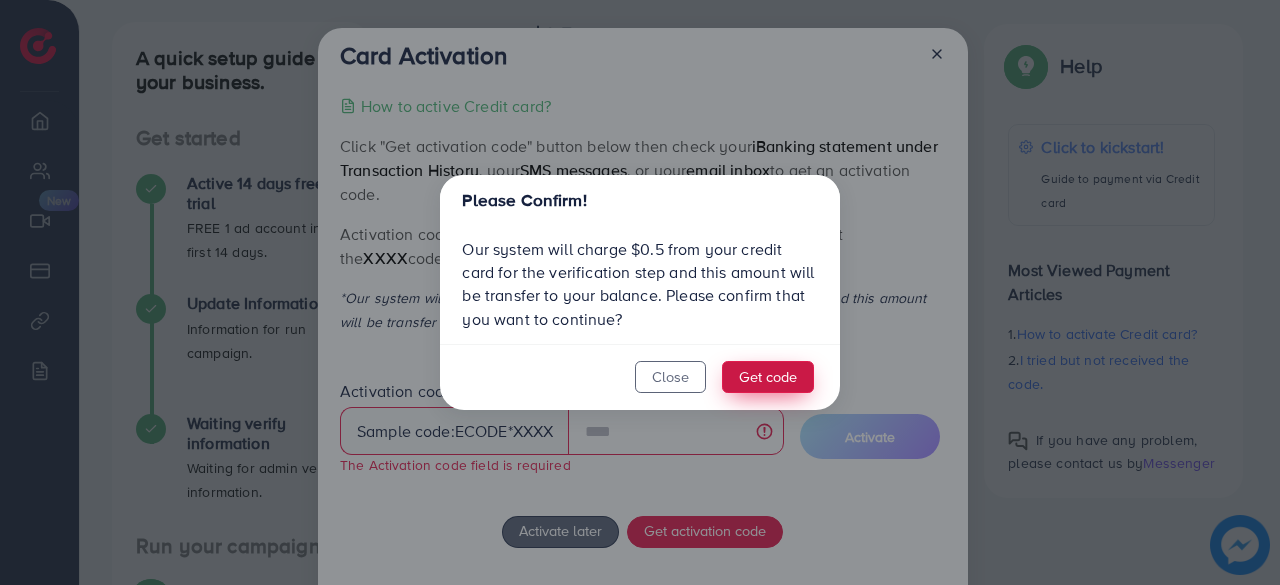 click on "Get code" at bounding box center (768, 377) 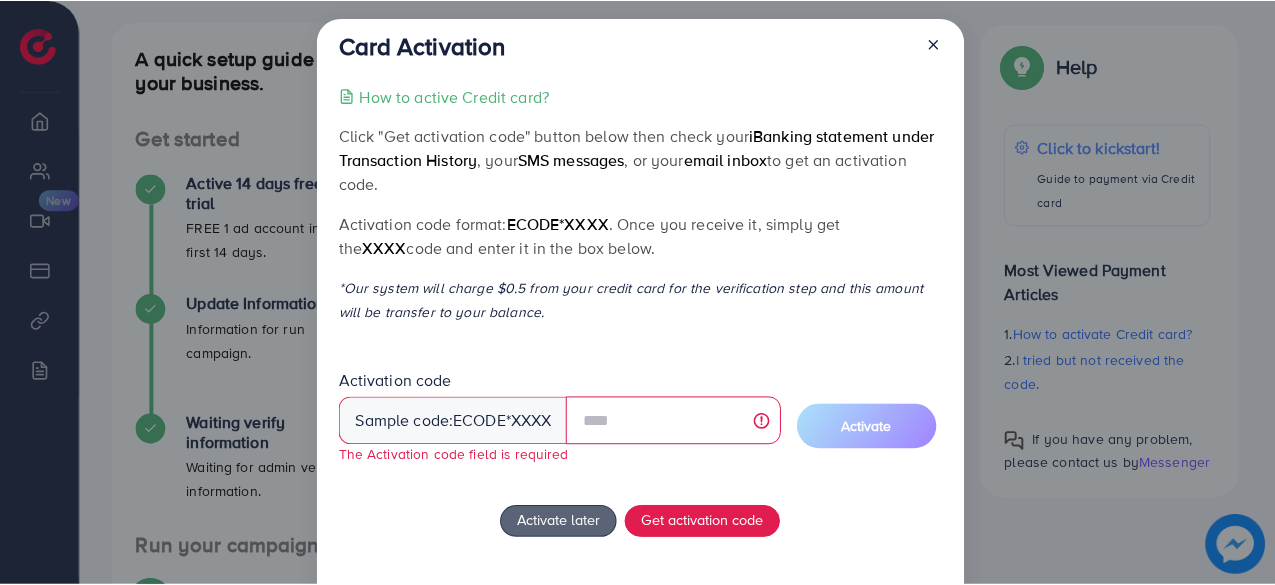 scroll, scrollTop: 0, scrollLeft: 0, axis: both 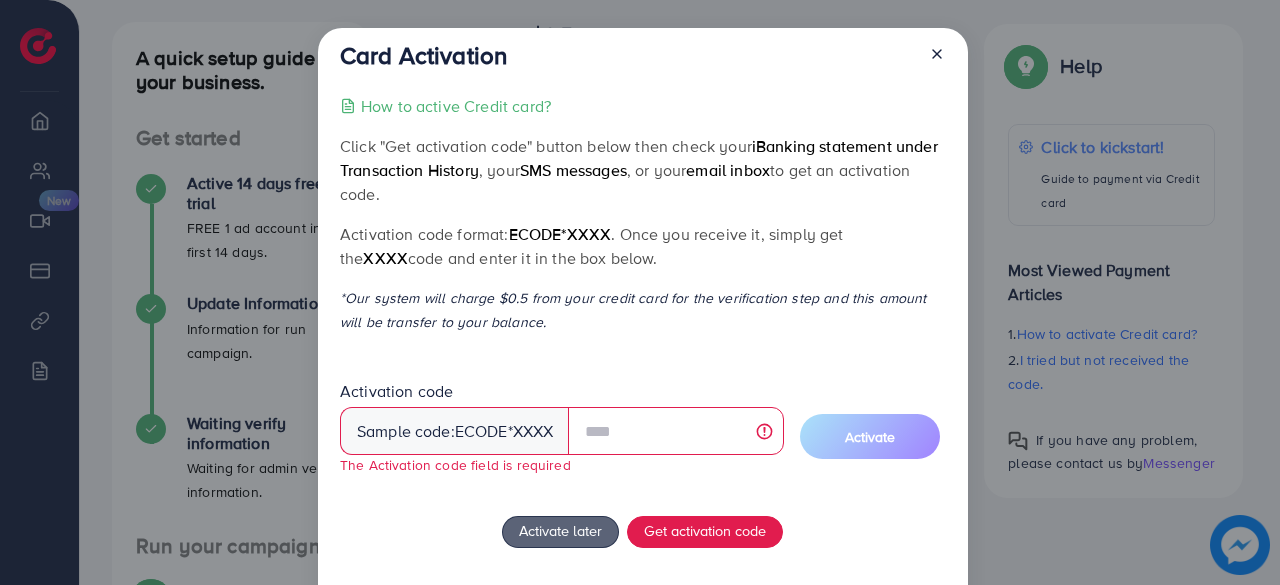 click at bounding box center [929, 59] 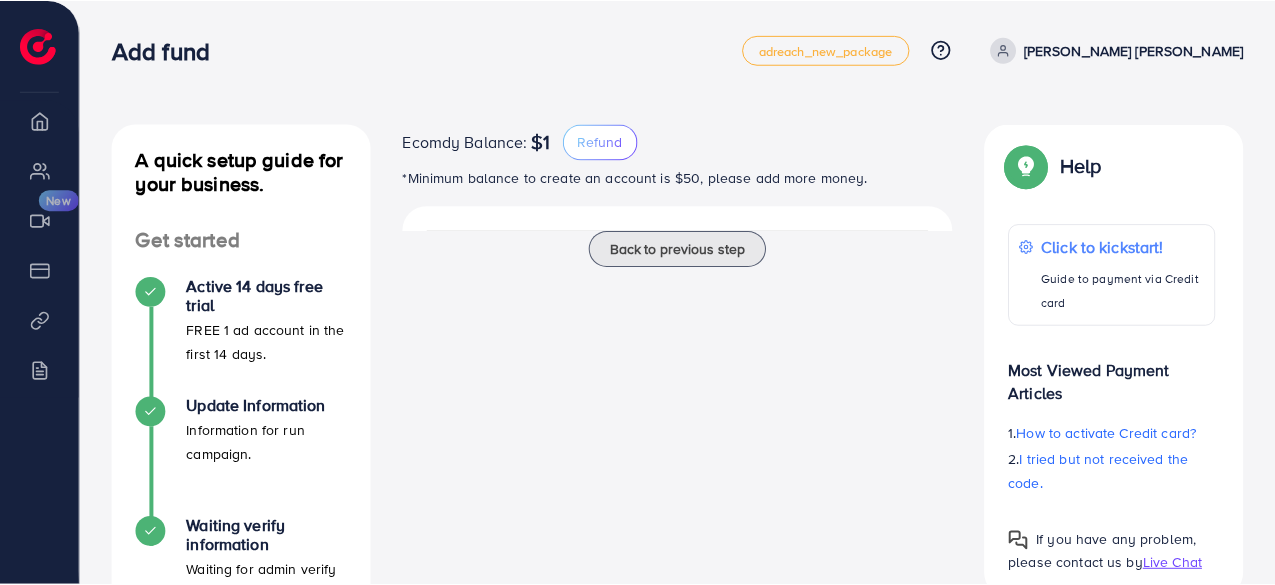 scroll, scrollTop: 0, scrollLeft: 0, axis: both 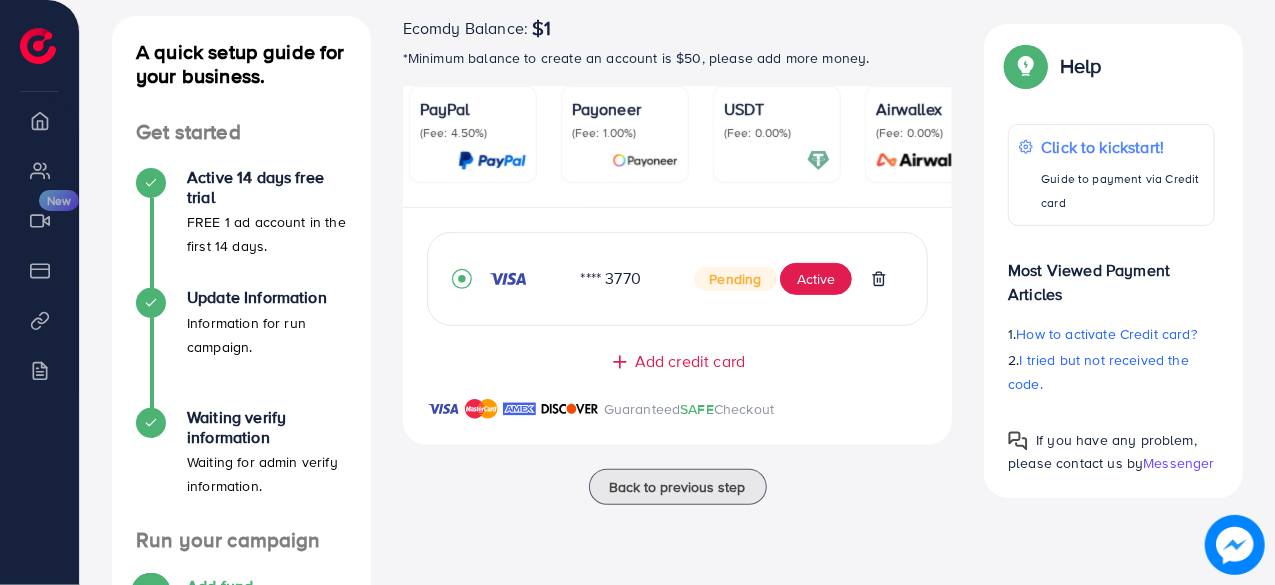 click on "(Fee: 0.00%)" at bounding box center (777, 133) 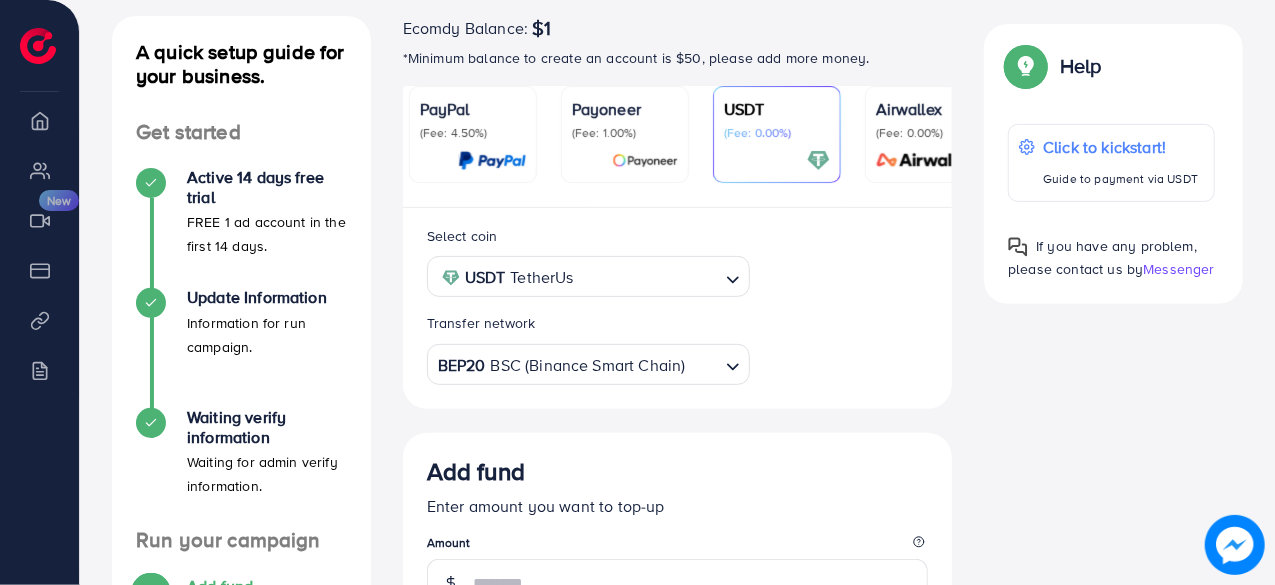click on "(Fee: 0.00%)" at bounding box center [929, 133] 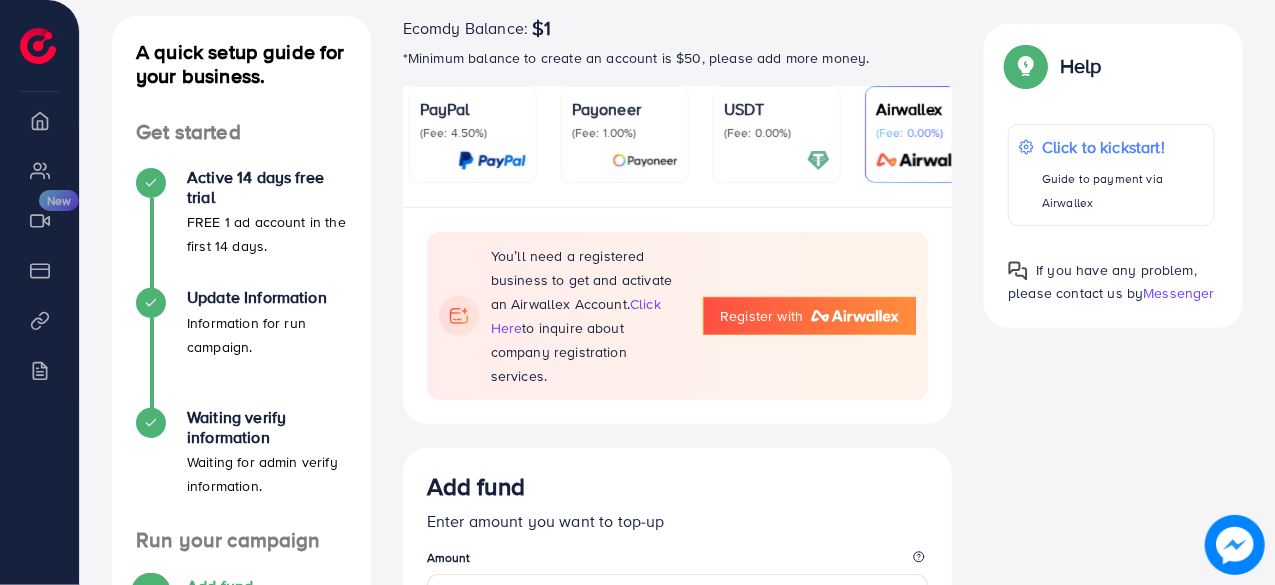 click on "USDT   (Fee: 0.00%)" at bounding box center [777, 134] 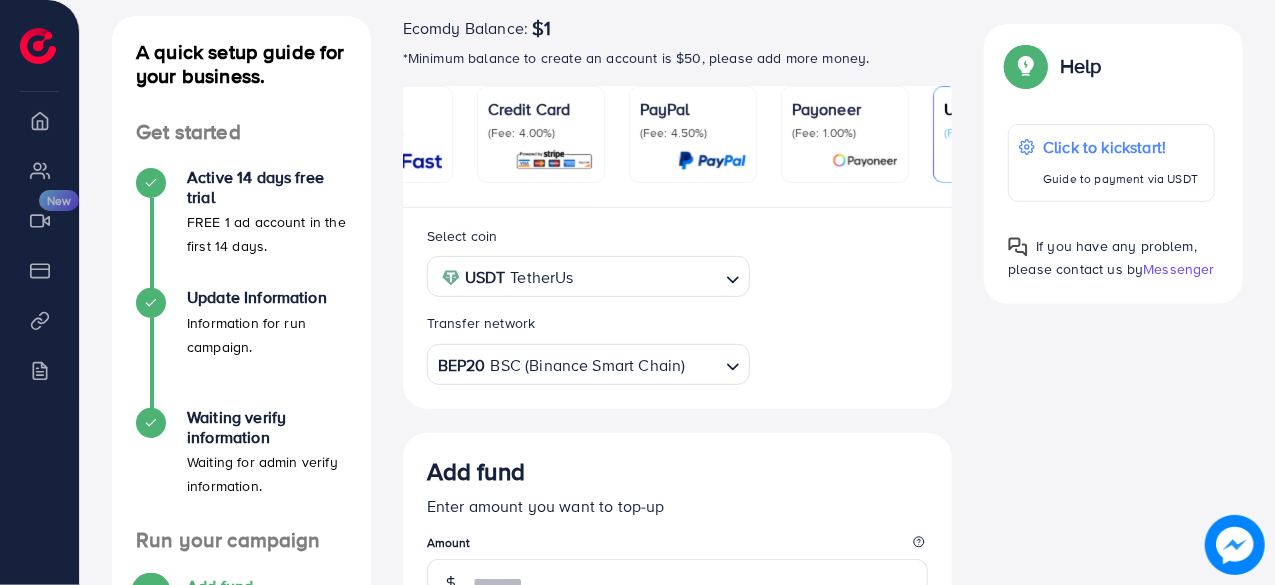 scroll, scrollTop: 0, scrollLeft: 75, axis: horizontal 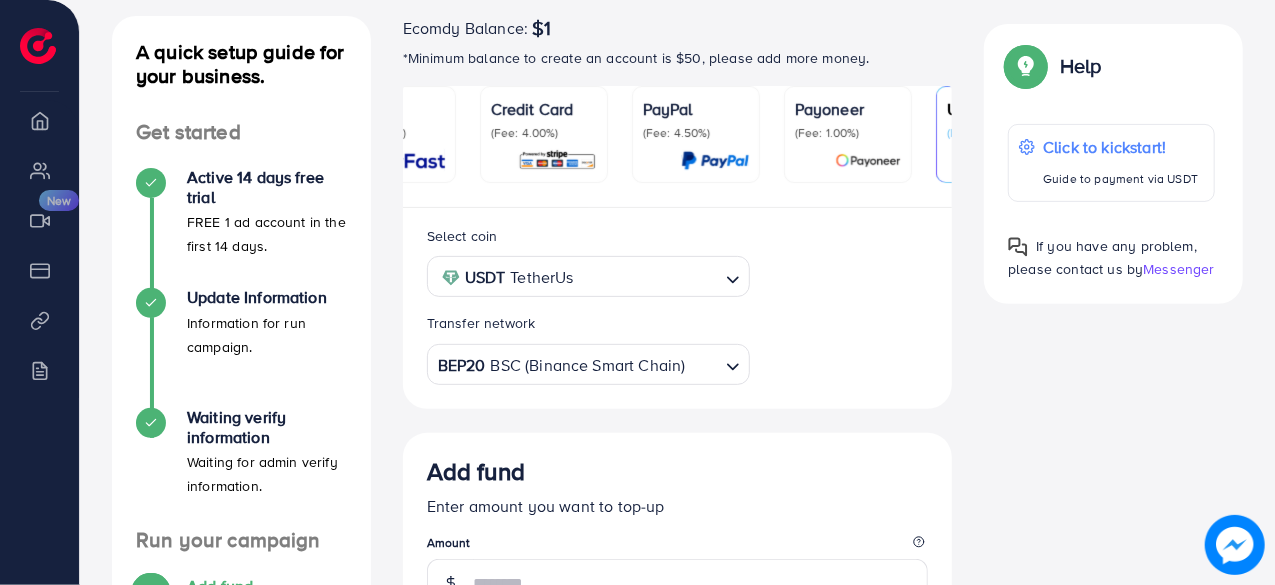 click on "Credit Card" at bounding box center (544, 109) 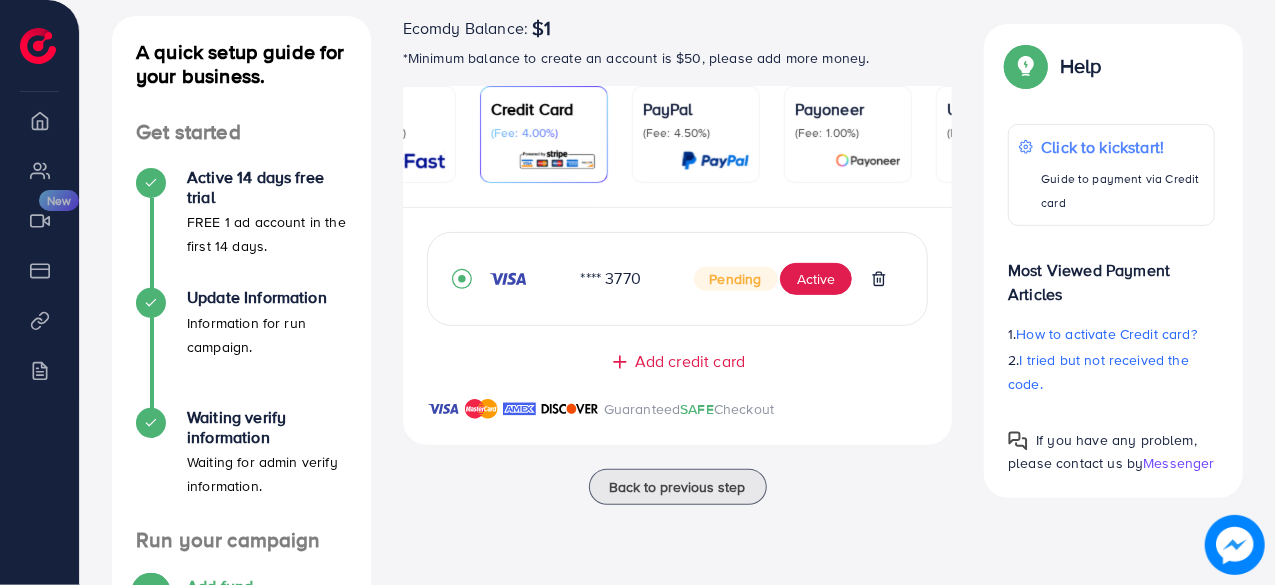 scroll, scrollTop: 0, scrollLeft: 0, axis: both 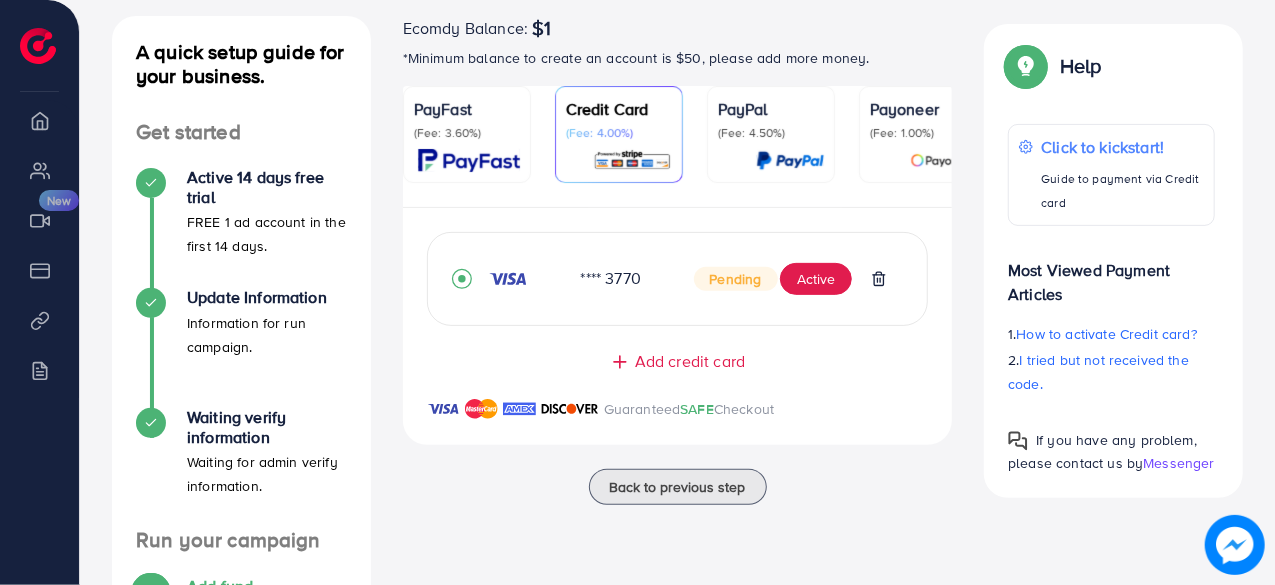 click on "PayFast   (Fee: 3.60%)" at bounding box center [467, 119] 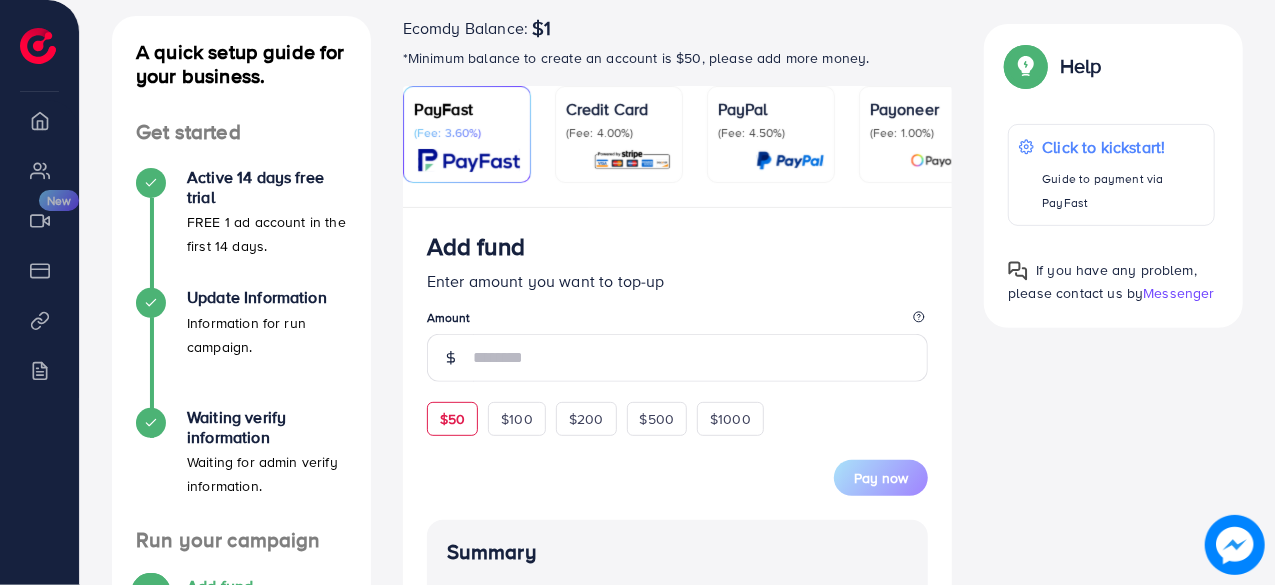 click on "$50" at bounding box center [452, 419] 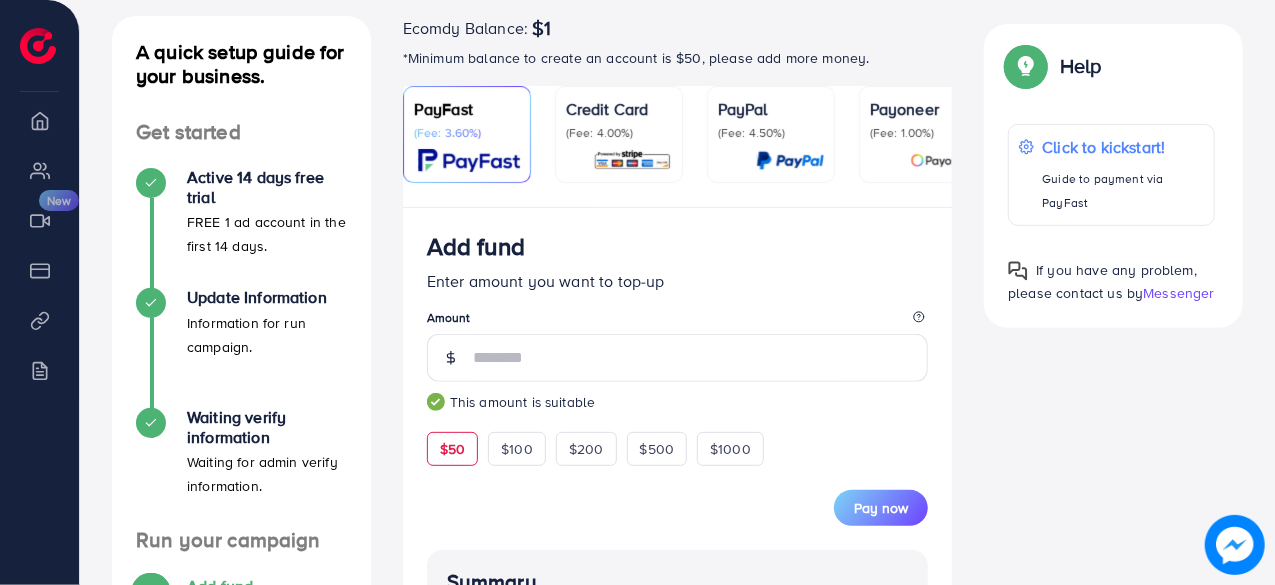 scroll, scrollTop: 736, scrollLeft: 0, axis: vertical 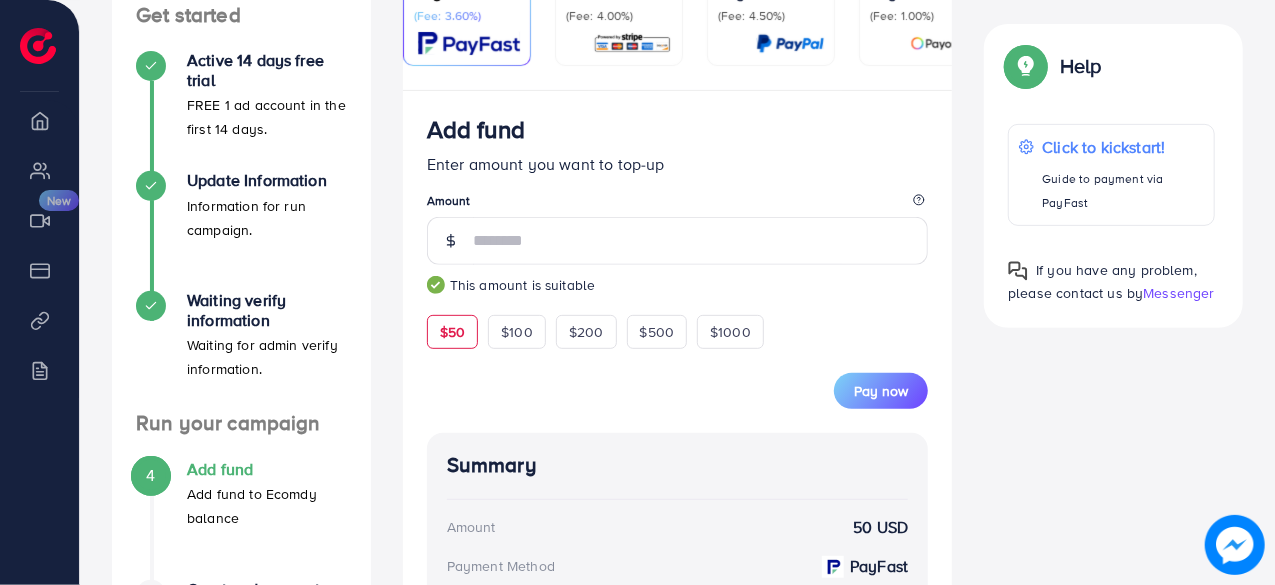 click at bounding box center [632, 43] 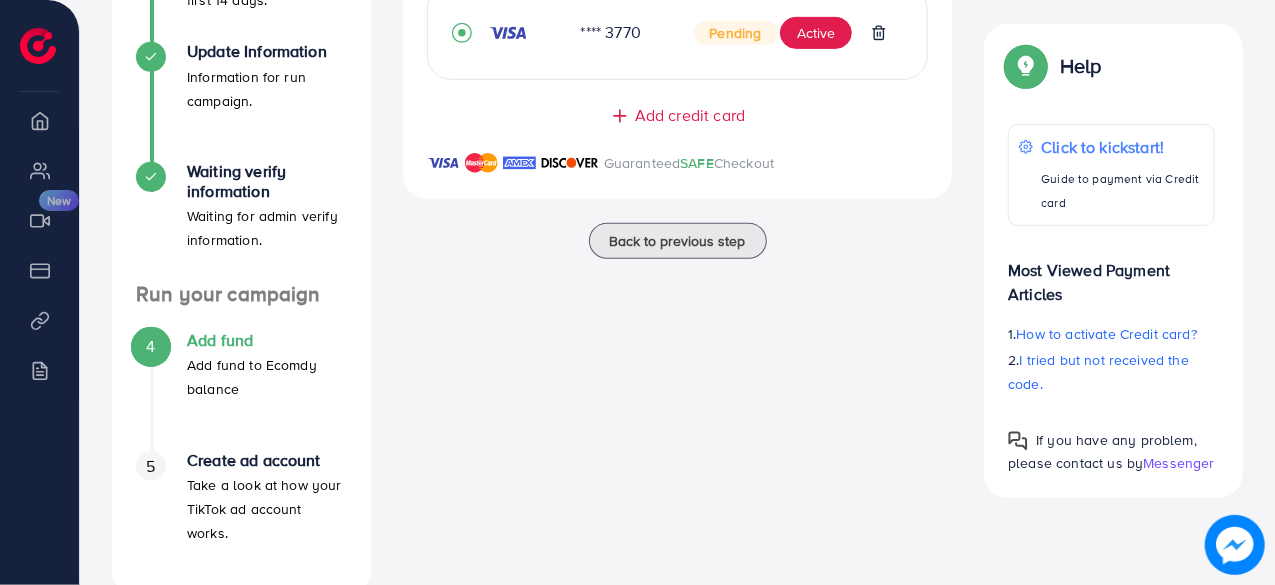 scroll, scrollTop: 510, scrollLeft: 0, axis: vertical 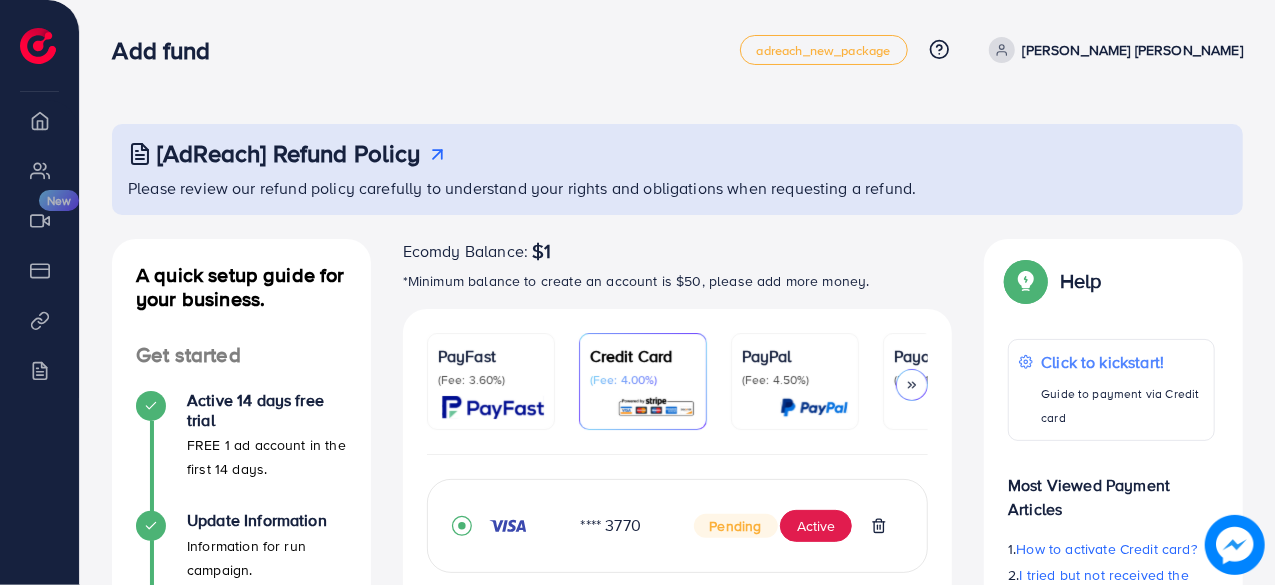 click on "[PERSON_NAME] [PERSON_NAME]" at bounding box center (1133, 50) 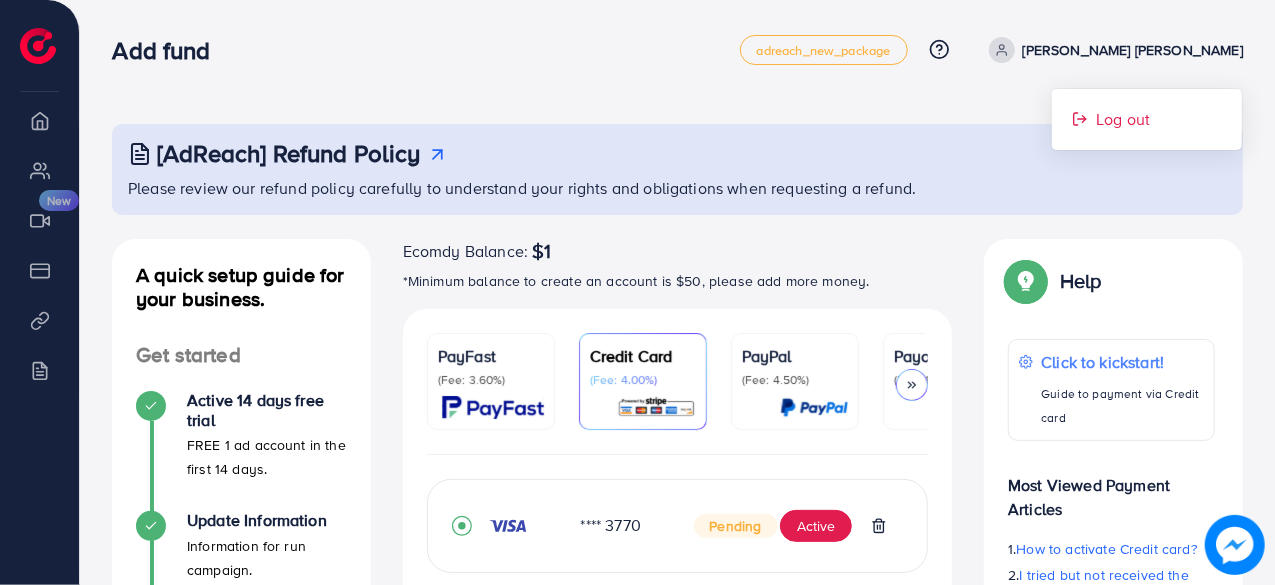 click on "Log out" at bounding box center [1123, 119] 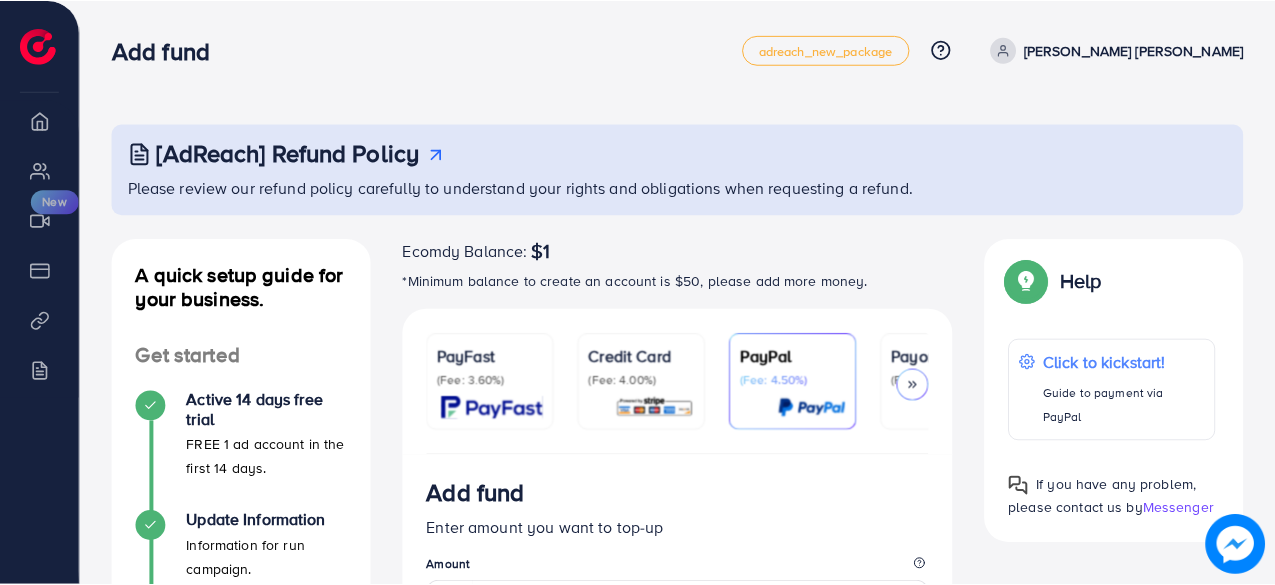 scroll, scrollTop: 0, scrollLeft: 0, axis: both 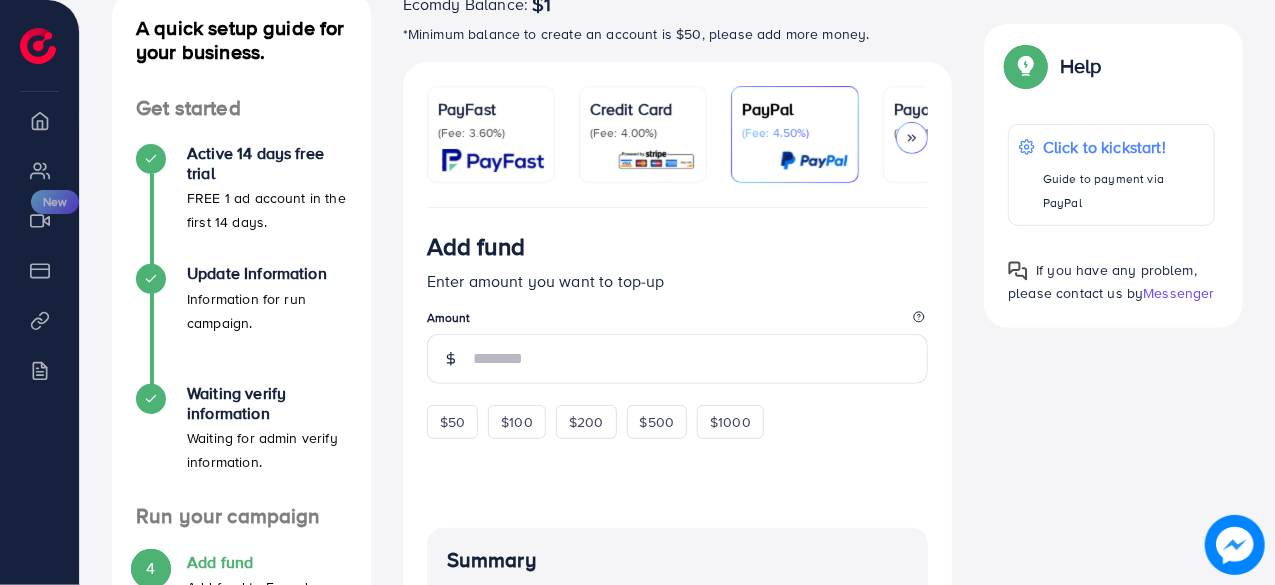 click on "(Fee: 4.00%)" at bounding box center [643, 133] 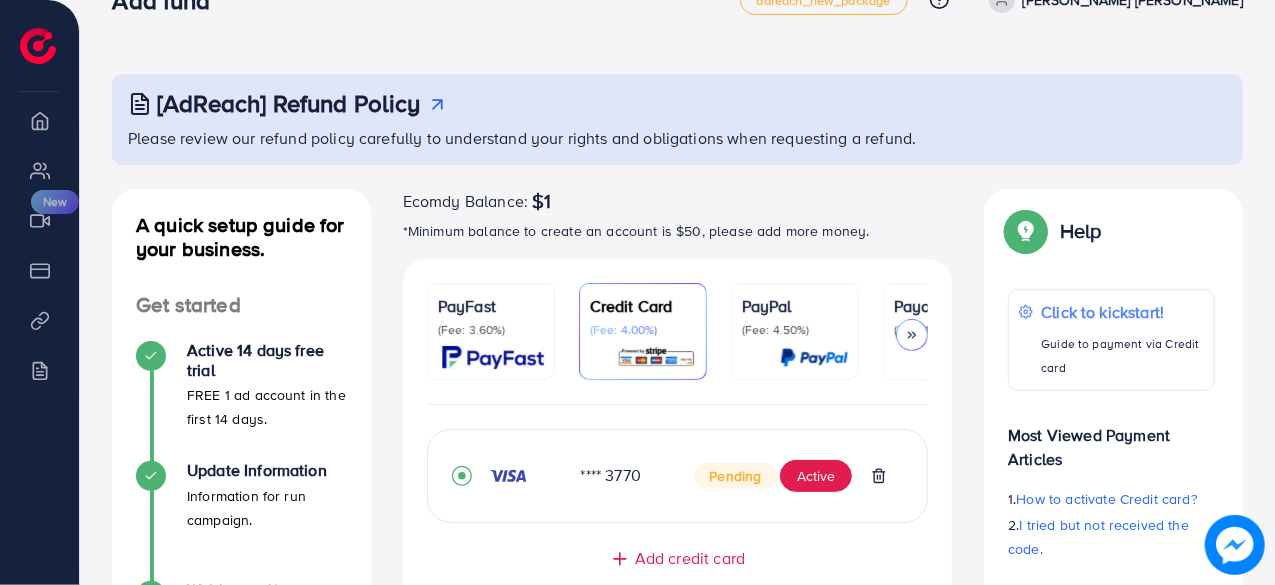 scroll, scrollTop: 53, scrollLeft: 0, axis: vertical 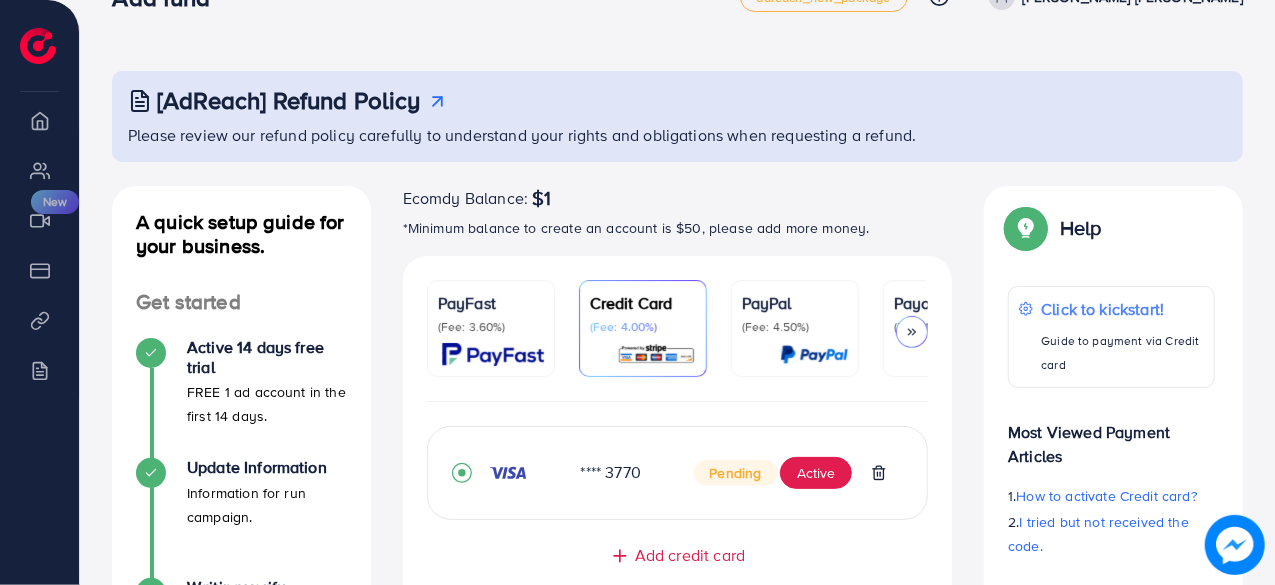 click 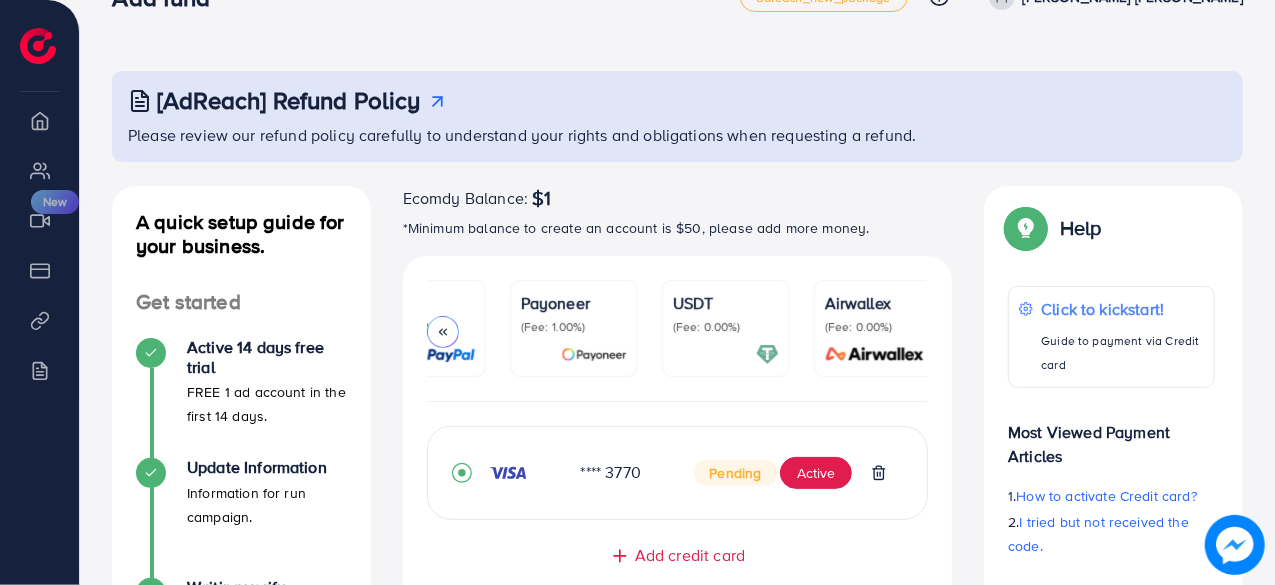 scroll, scrollTop: 0, scrollLeft: 386, axis: horizontal 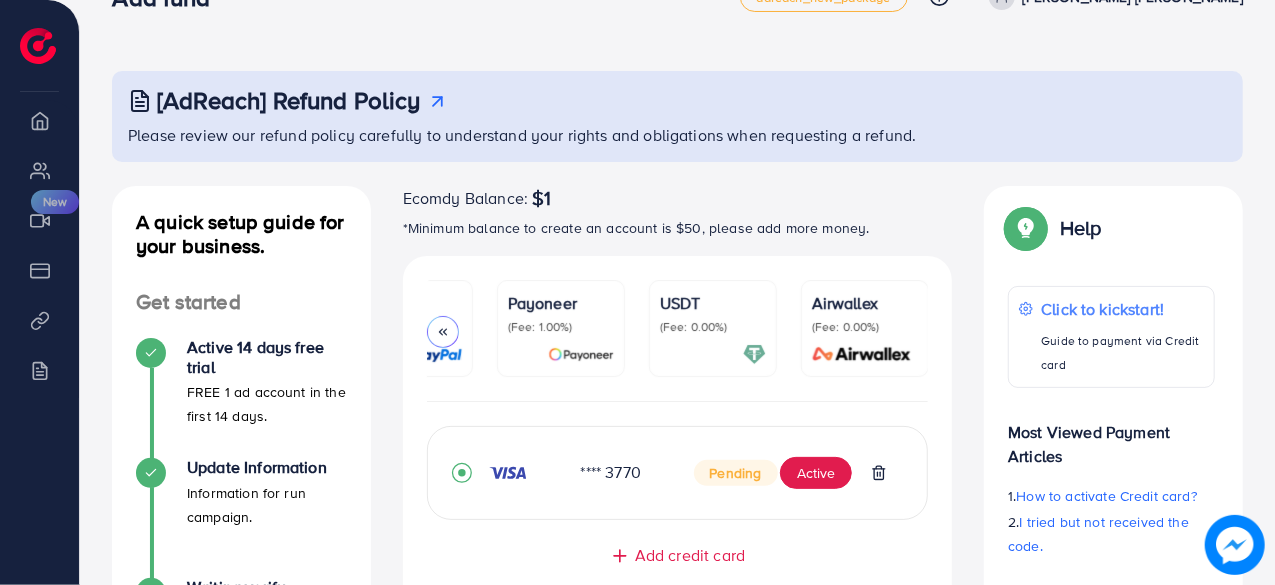 click on "(Fee: 0.00%)" at bounding box center [713, 327] 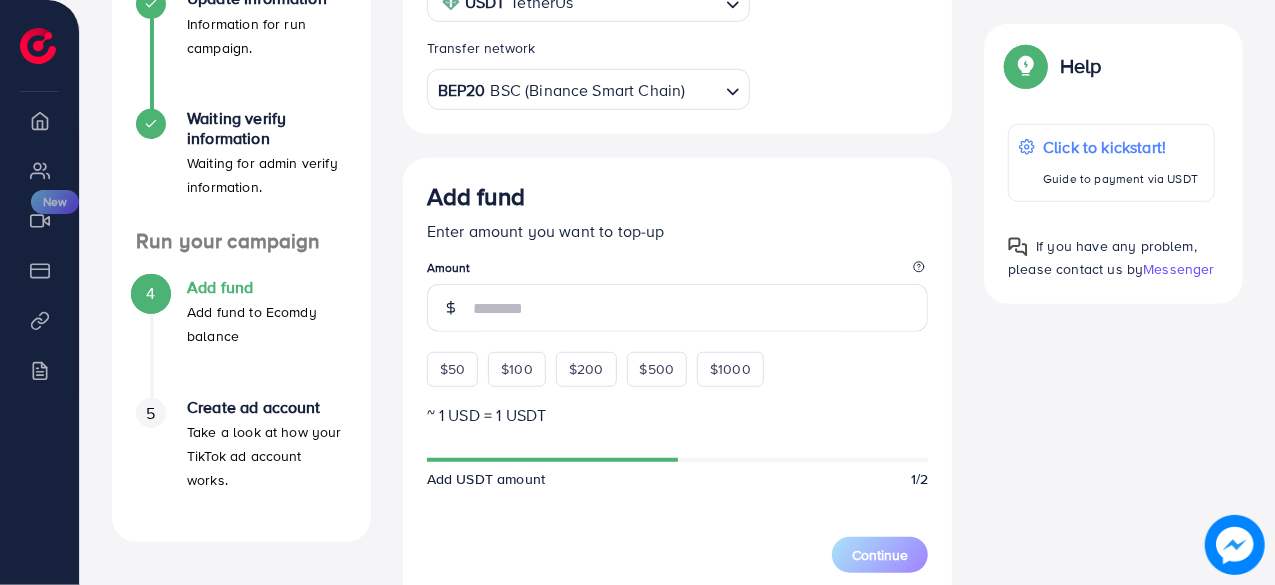 scroll, scrollTop: 495, scrollLeft: 0, axis: vertical 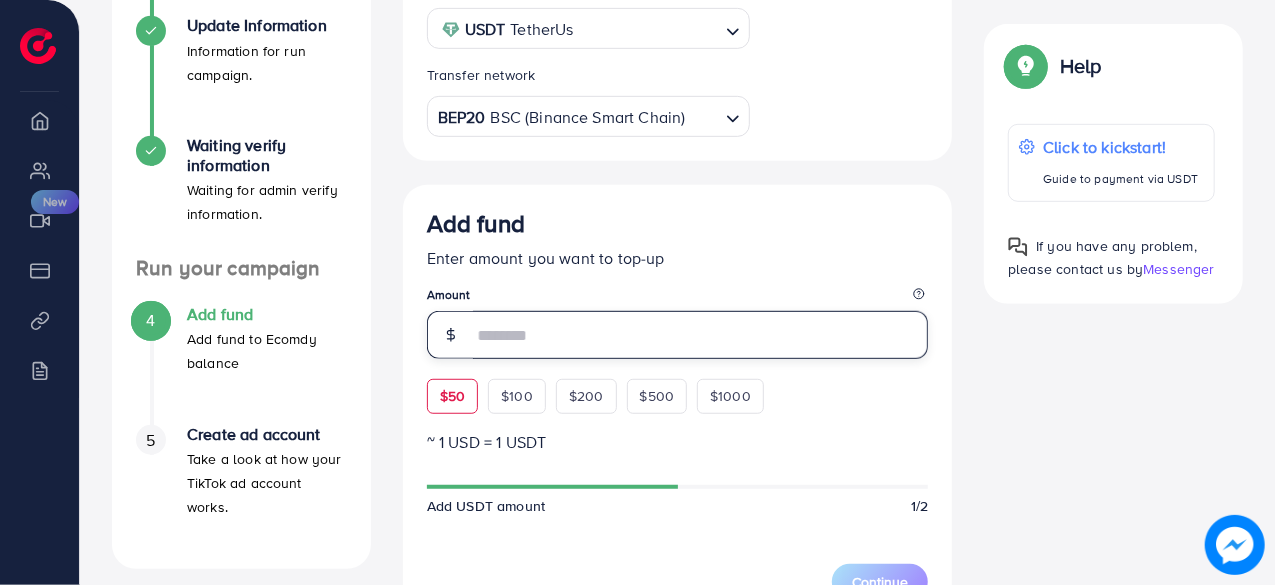 drag, startPoint x: 506, startPoint y: 330, endPoint x: 476, endPoint y: 400, distance: 76.15773 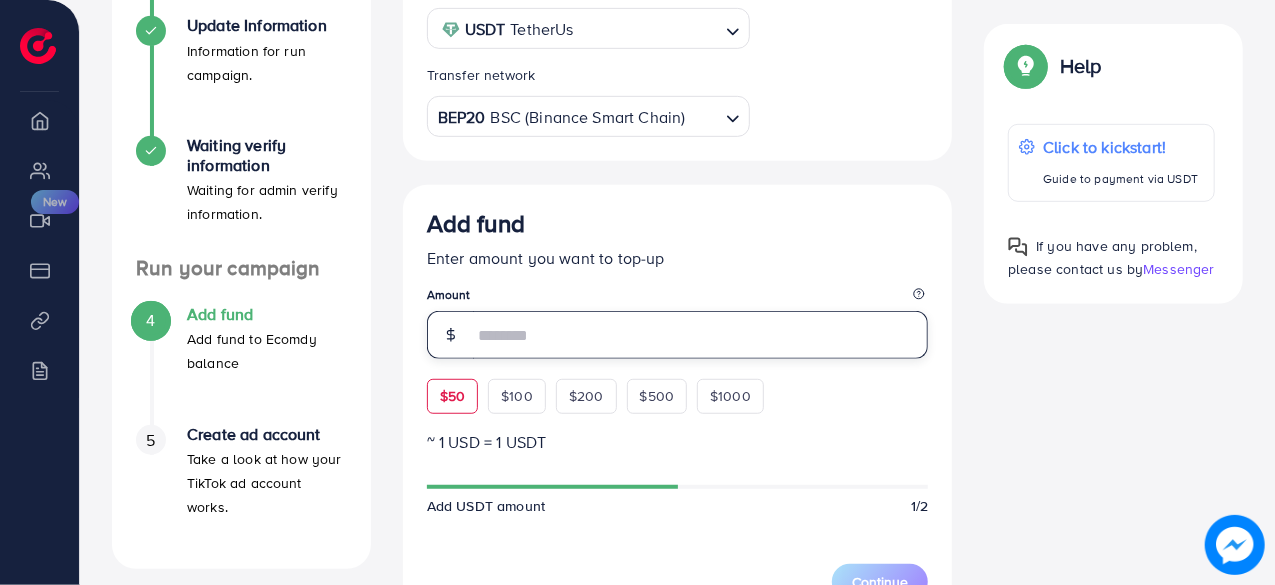 click at bounding box center (701, 335) 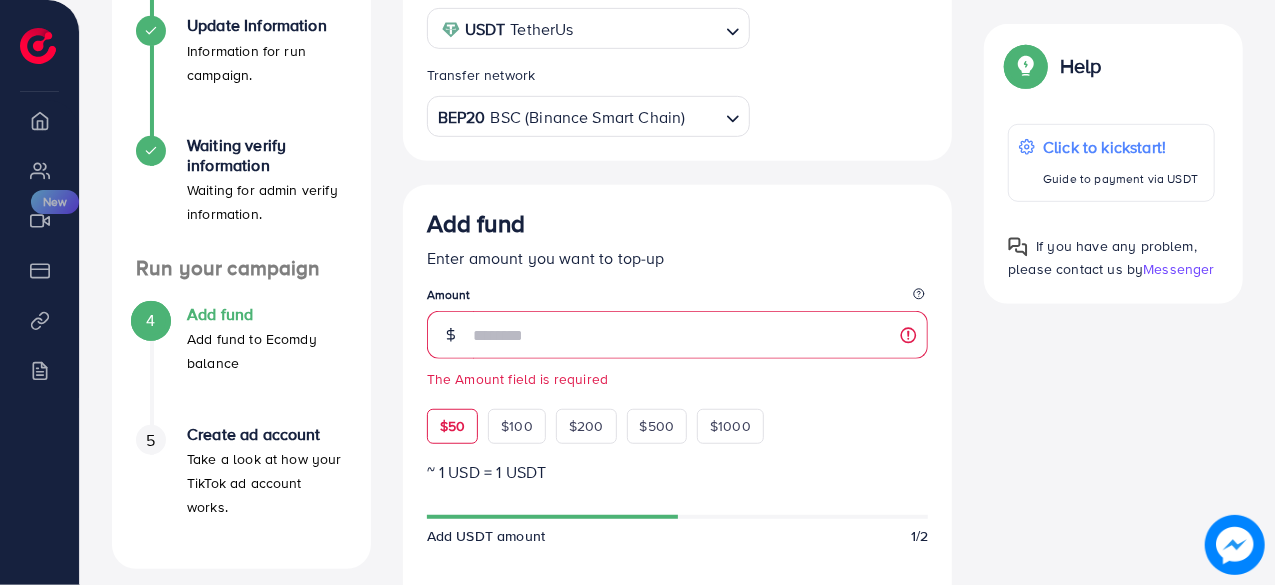 click on "Add fund  Enter amount you want to top-up Amount  The Amount field is required  $50 $100 $200 $500 $1000" at bounding box center (678, 326) 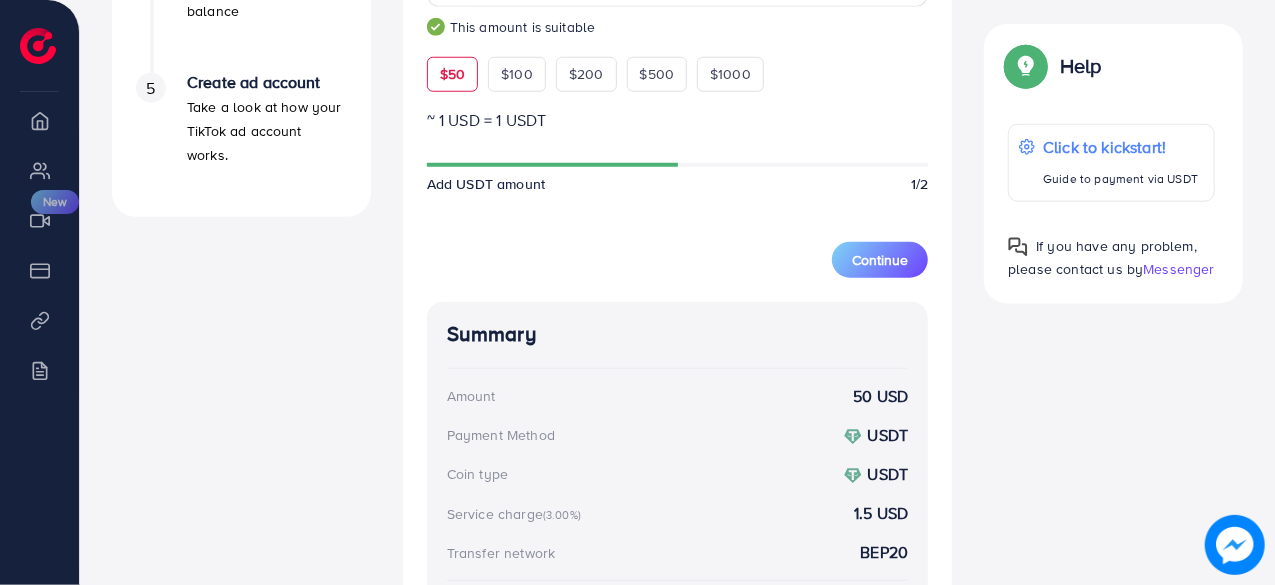 scroll, scrollTop: 844, scrollLeft: 0, axis: vertical 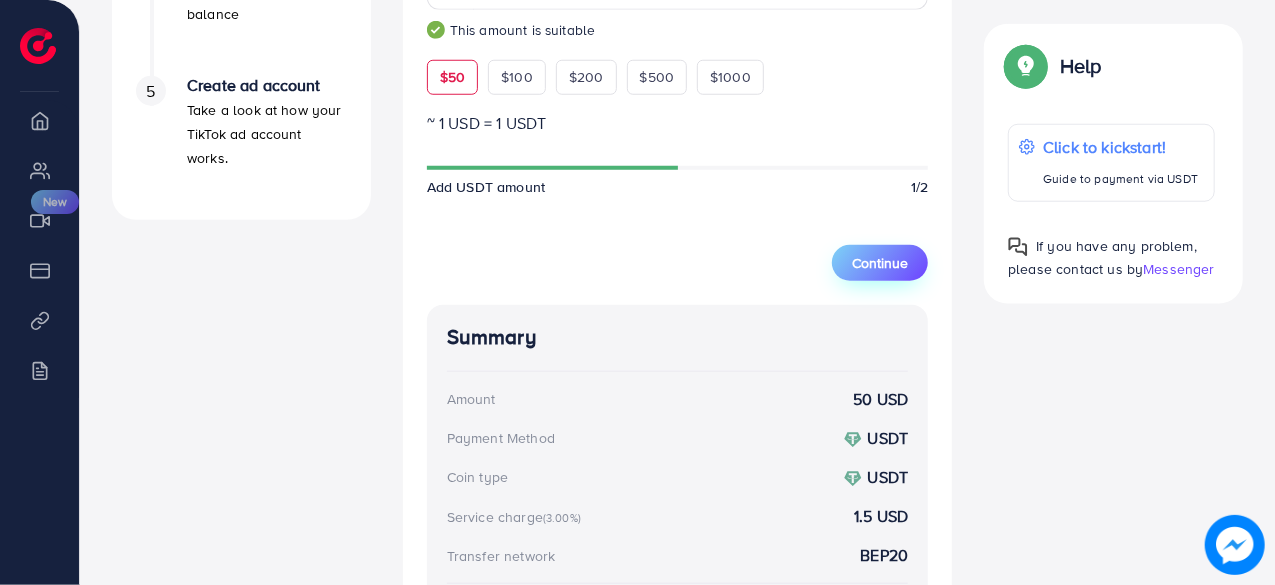 click on "Continue" at bounding box center [880, 263] 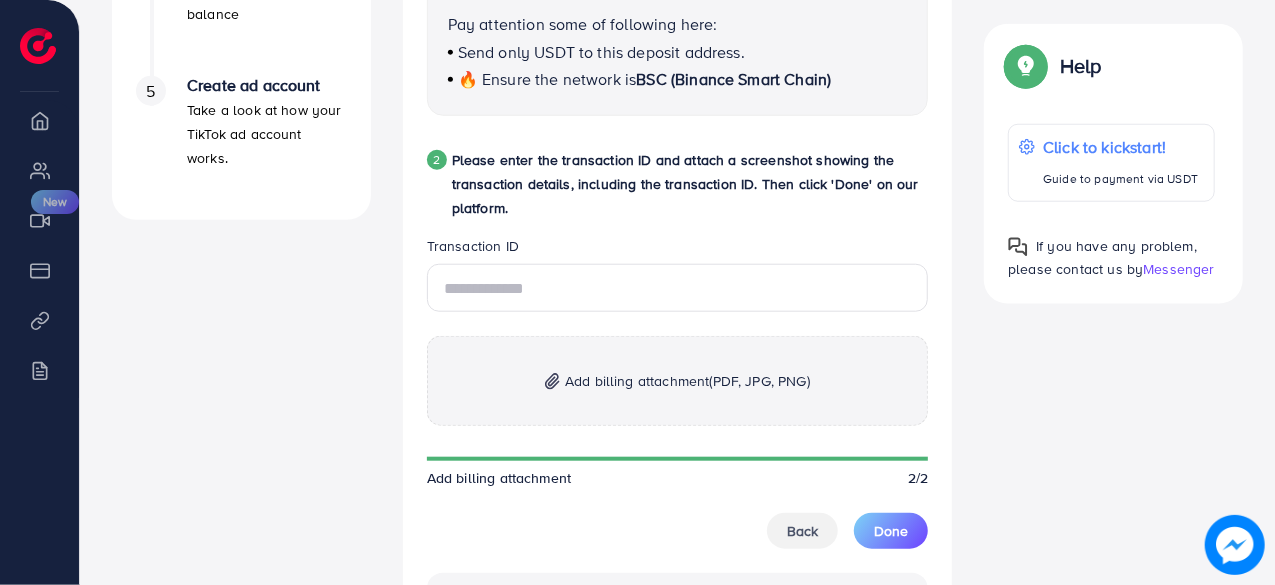 scroll, scrollTop: 1356, scrollLeft: 0, axis: vertical 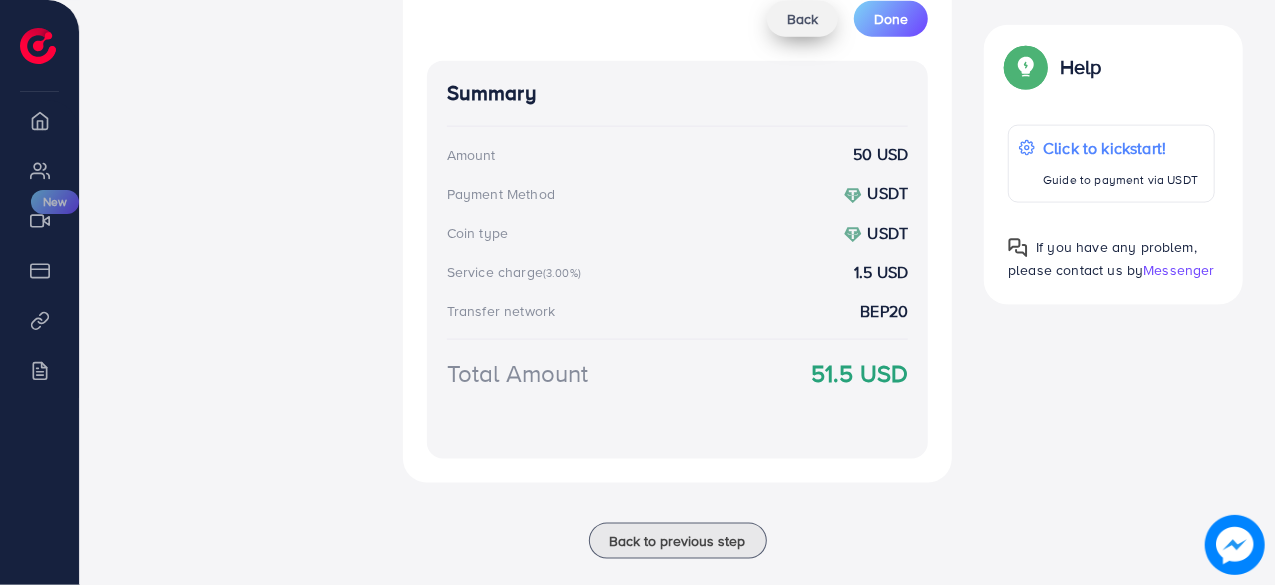 click on "Back" at bounding box center [802, 19] 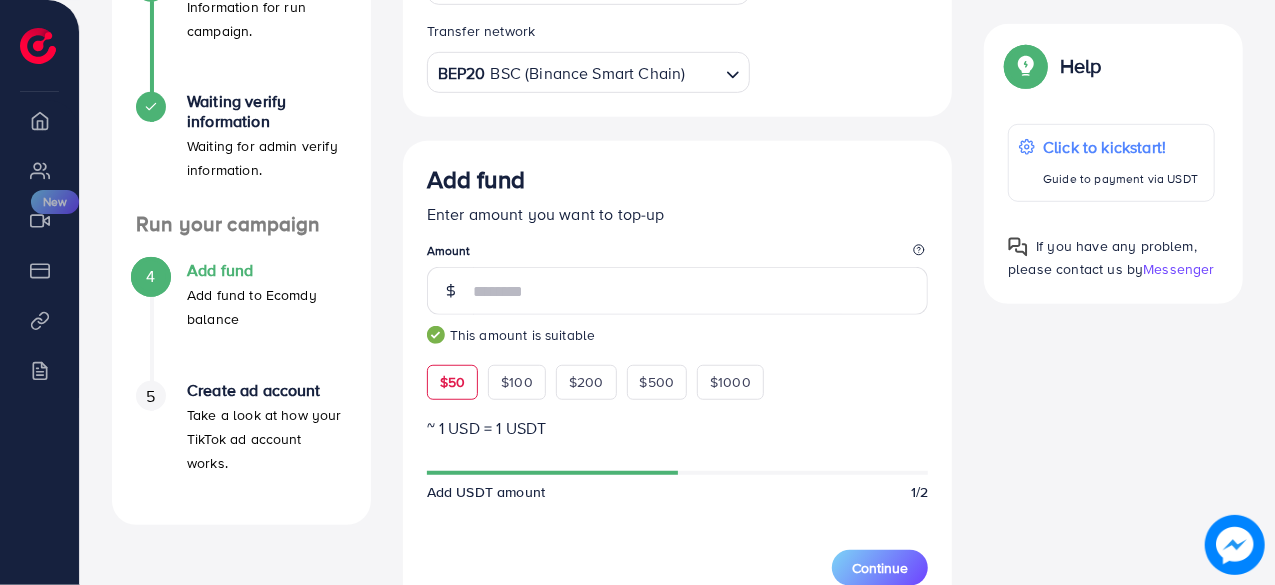 scroll, scrollTop: 1052, scrollLeft: 0, axis: vertical 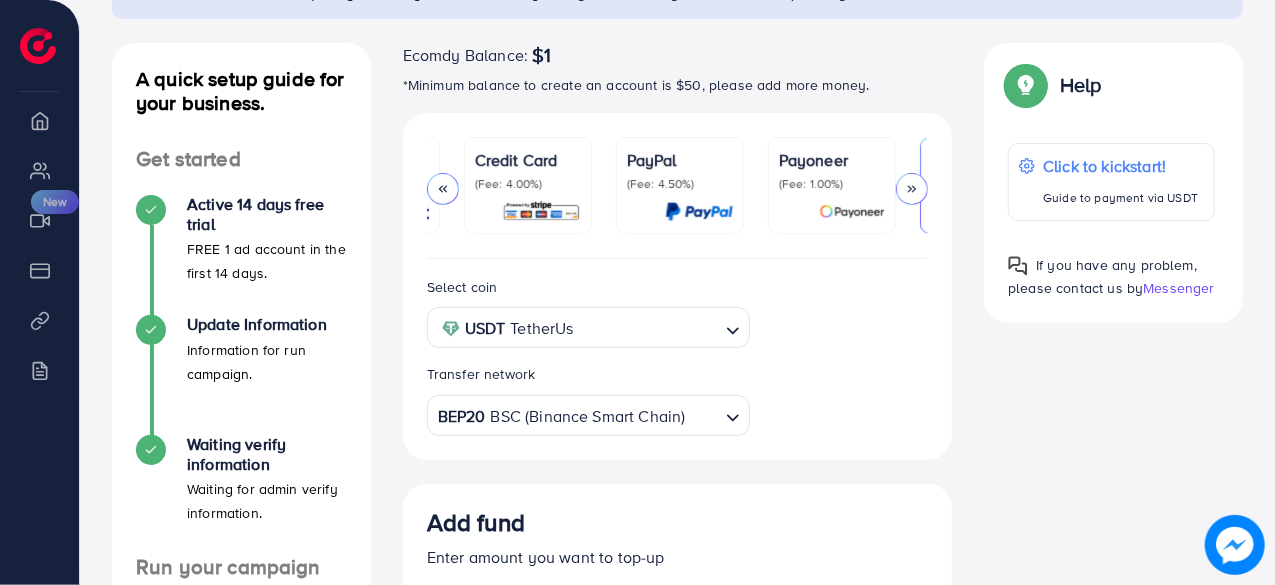 click on "Credit Card" at bounding box center [528, 160] 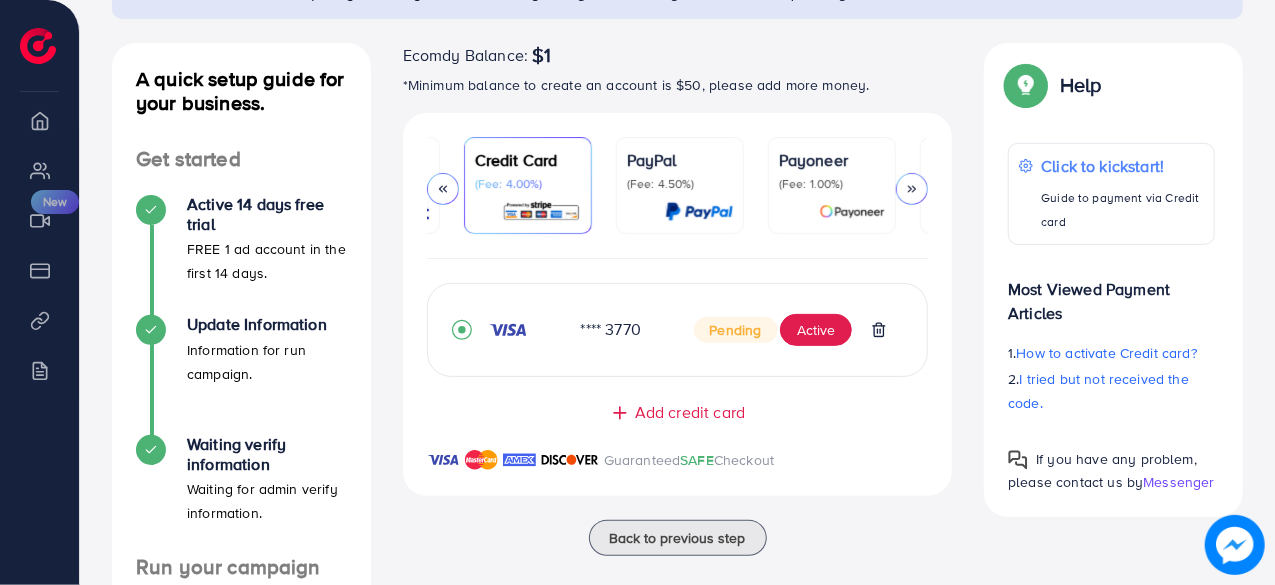click 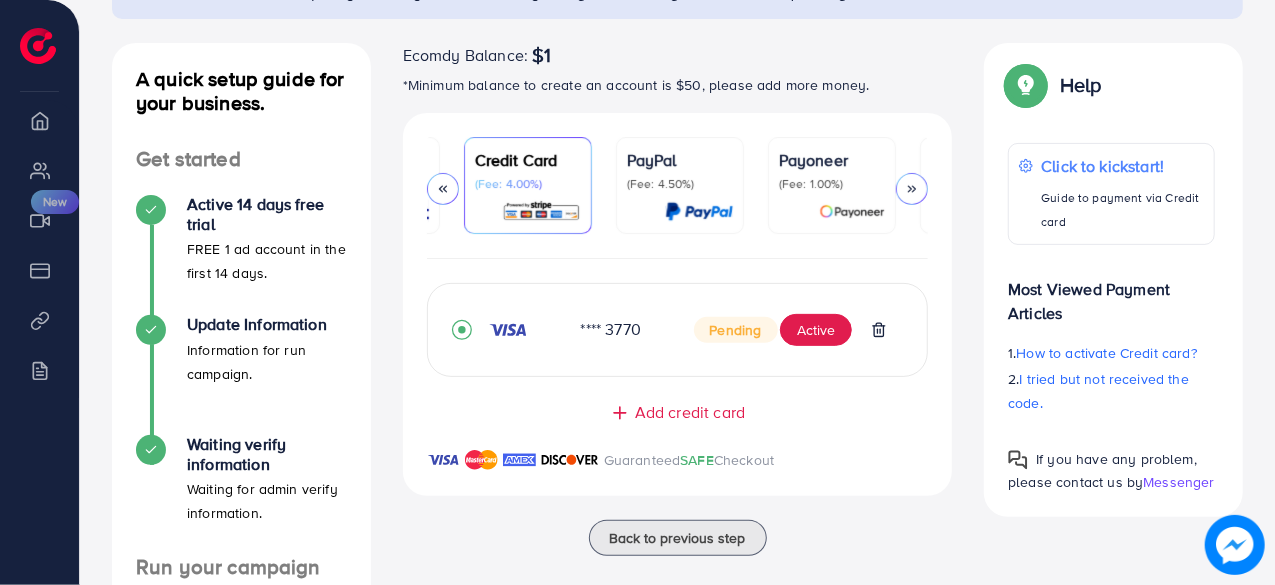 scroll, scrollTop: 0, scrollLeft: 0, axis: both 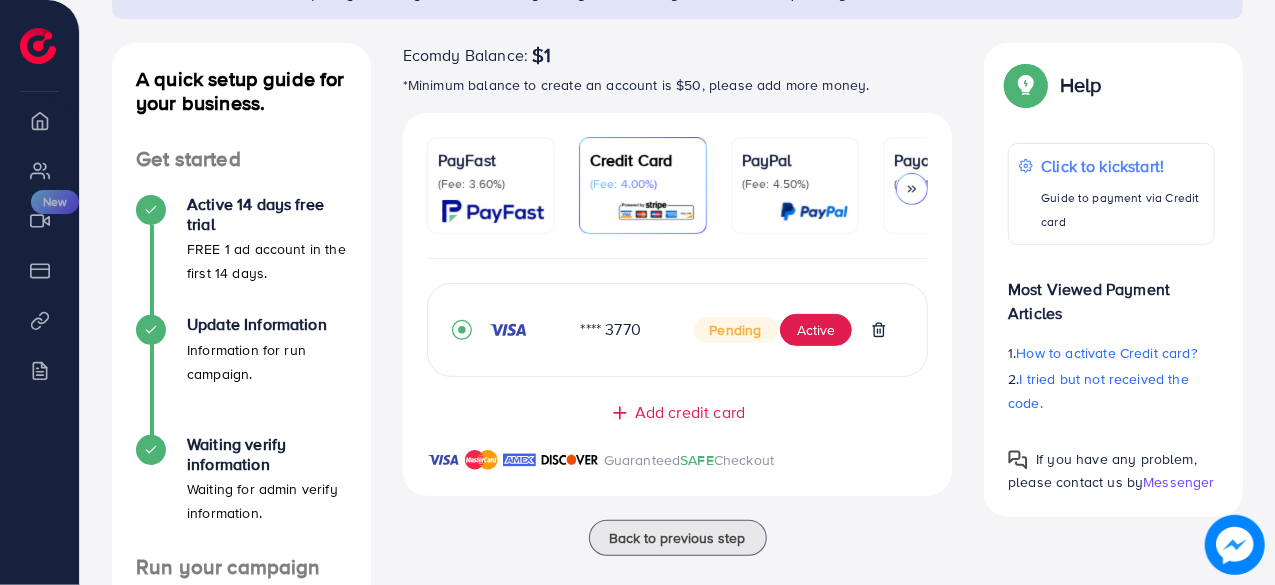 click at bounding box center [912, 189] 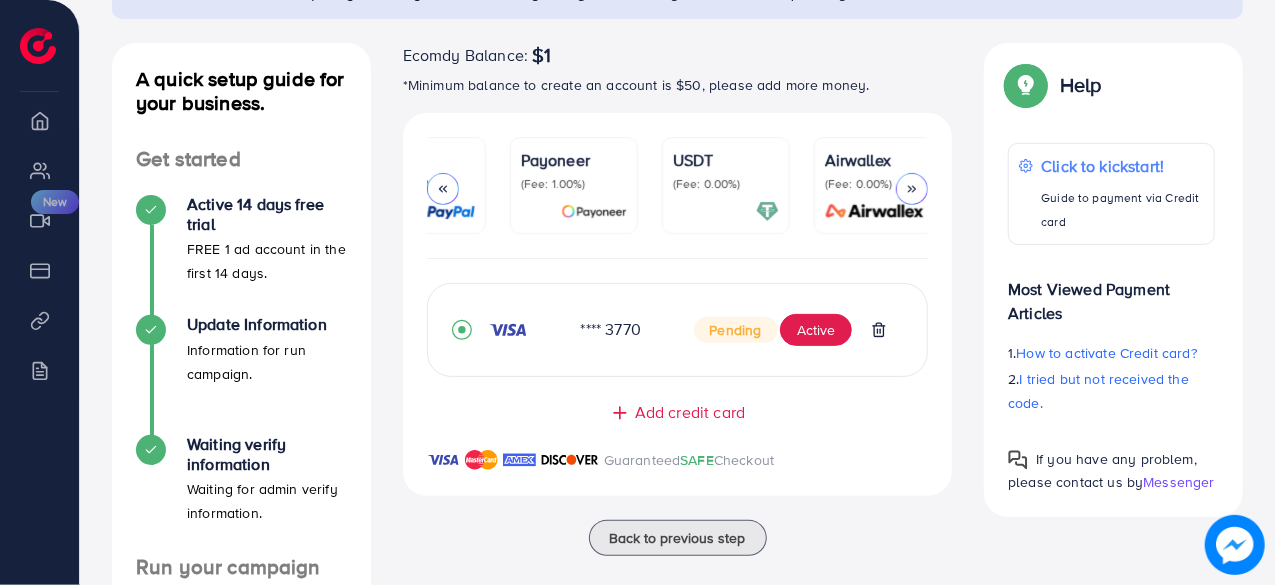 scroll, scrollTop: 0, scrollLeft: 386, axis: horizontal 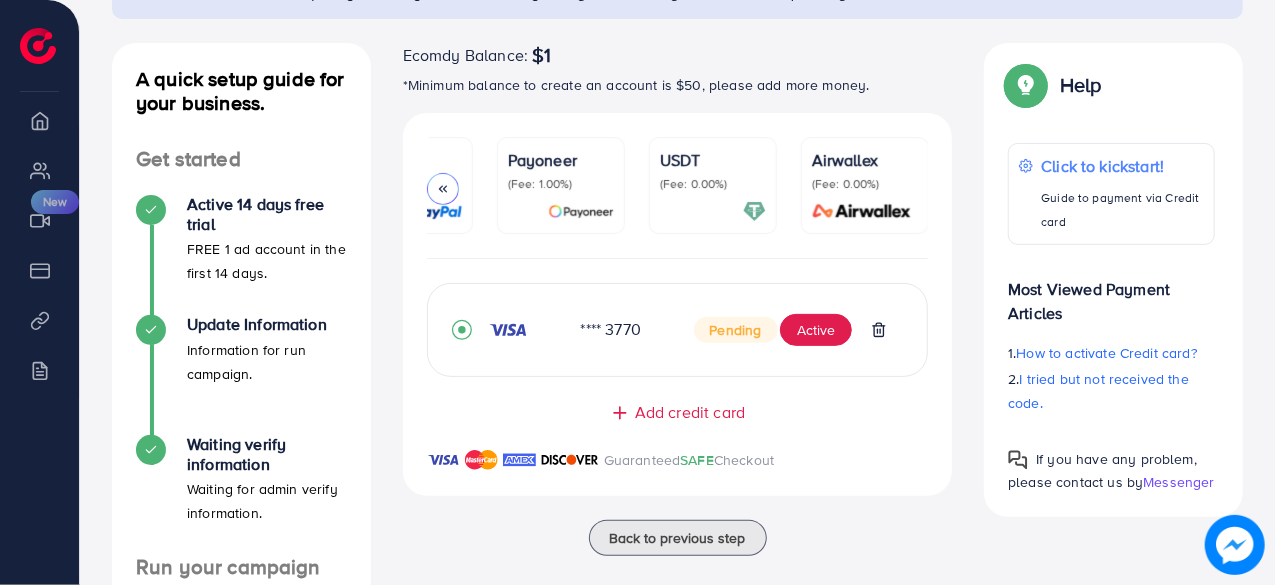 click at bounding box center [1235, 545] 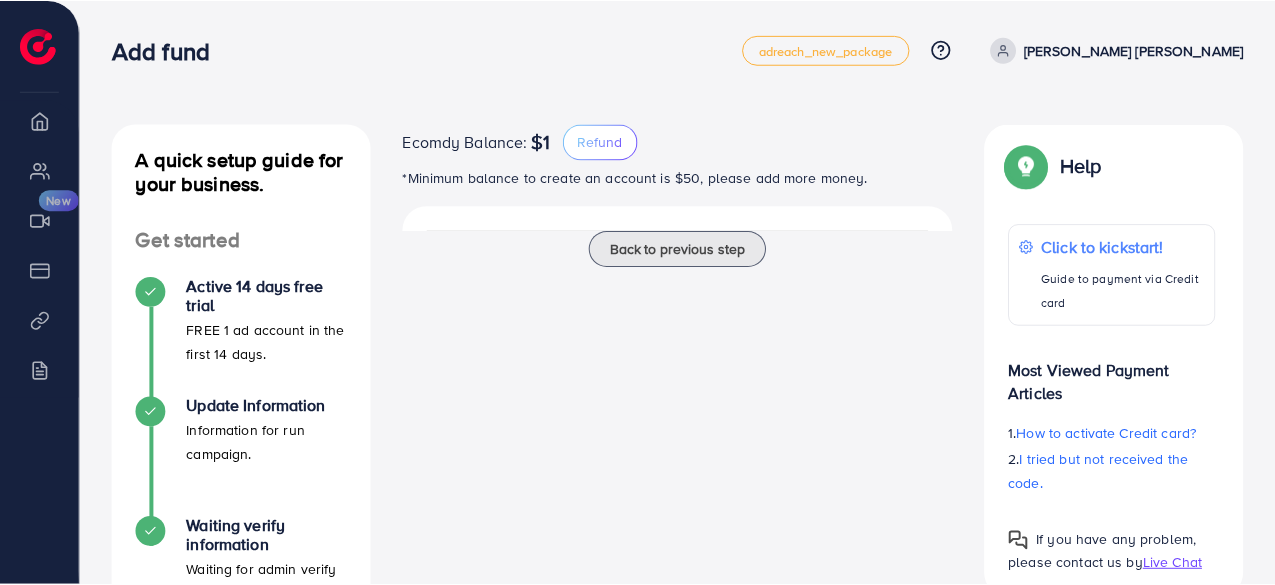 scroll, scrollTop: 0, scrollLeft: 0, axis: both 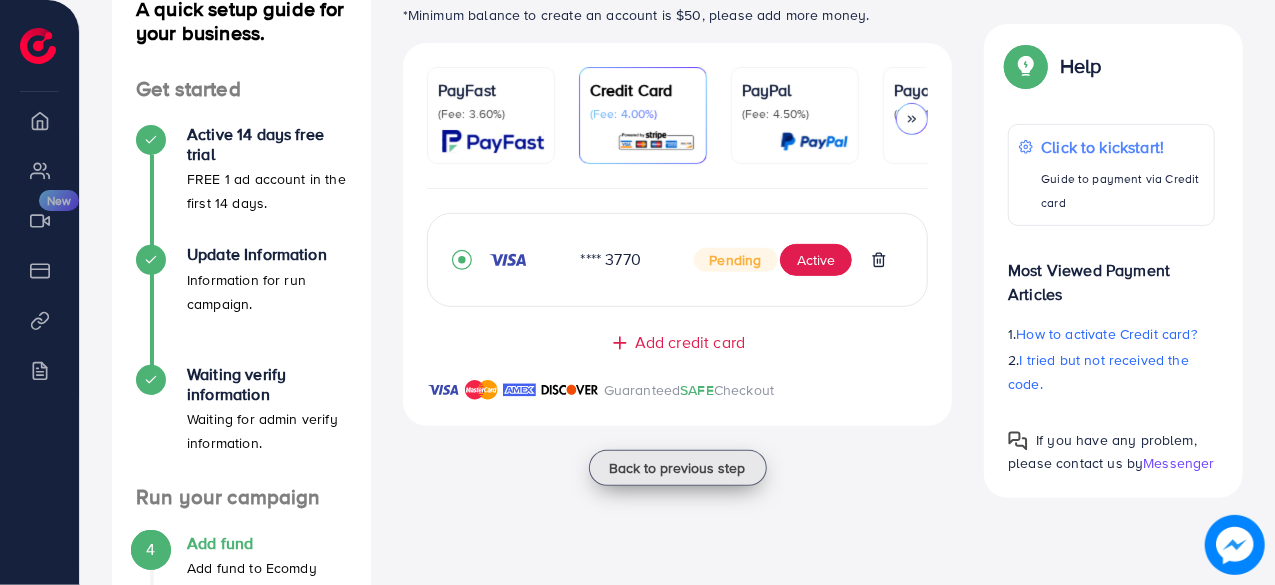 click on "Back to previous step" at bounding box center (678, 468) 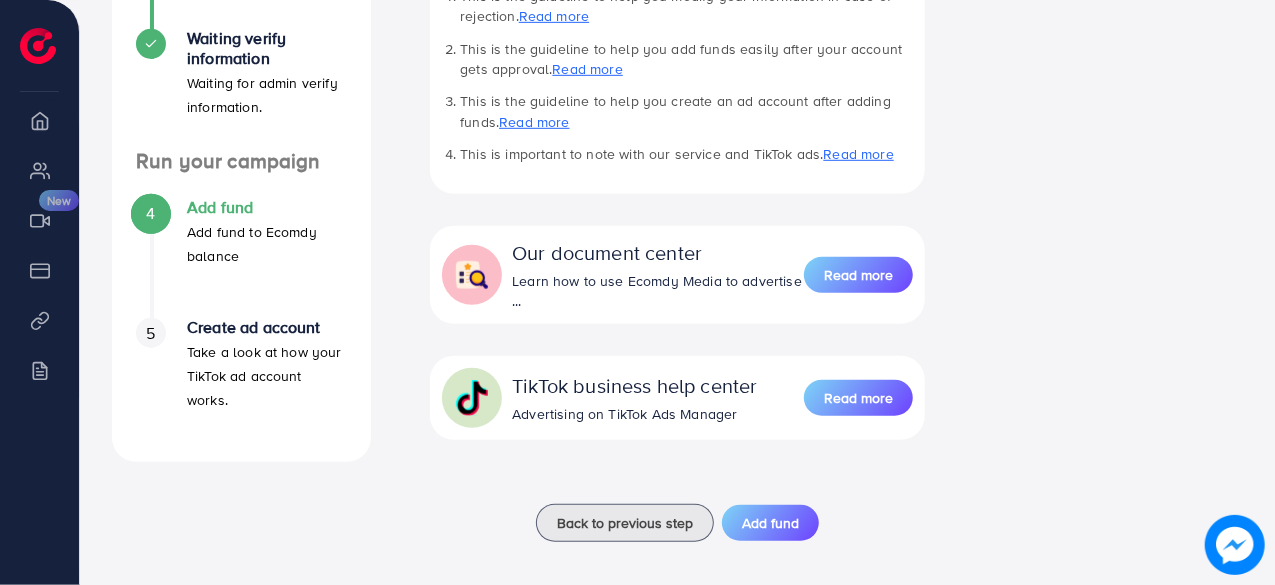 scroll, scrollTop: 614, scrollLeft: 0, axis: vertical 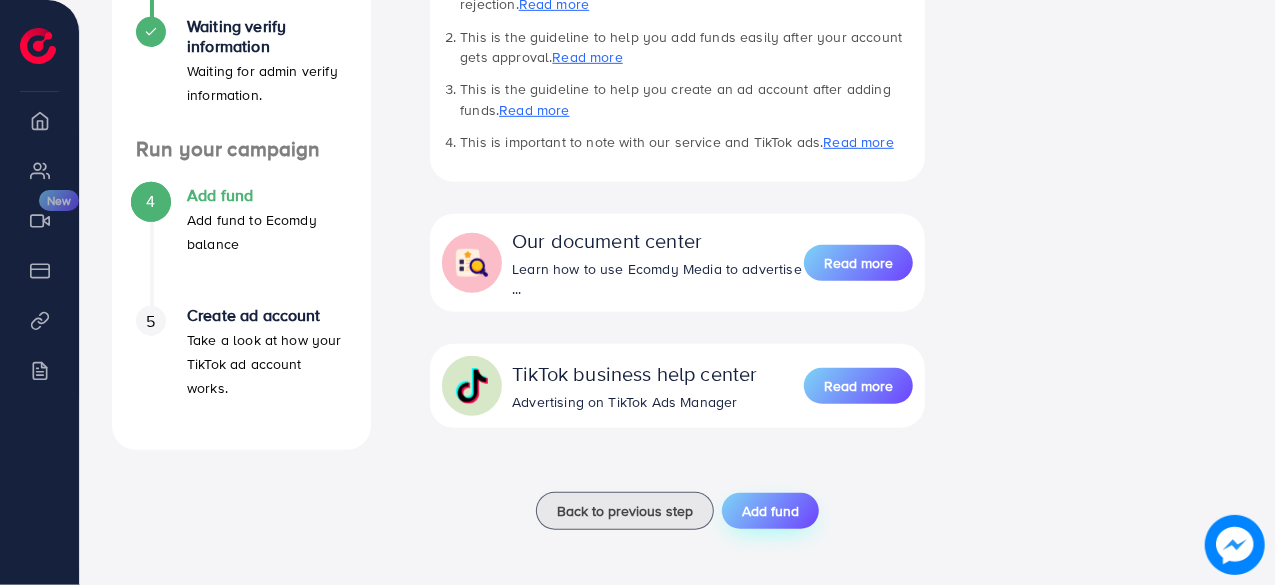 click on "Add fund" at bounding box center (770, 511) 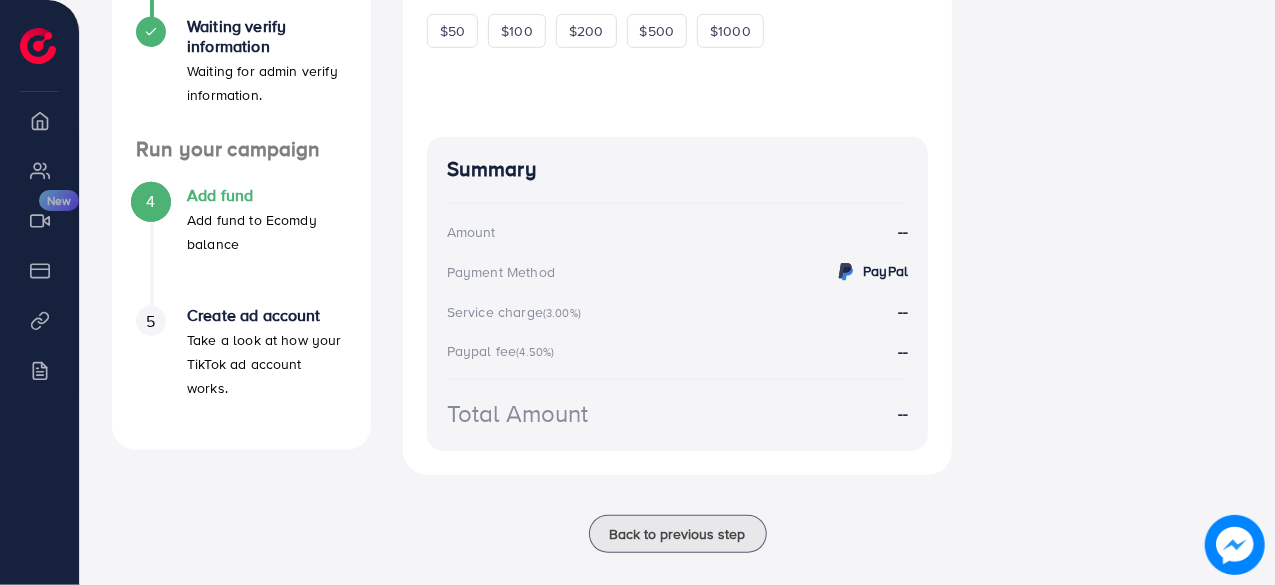scroll, scrollTop: 0, scrollLeft: 0, axis: both 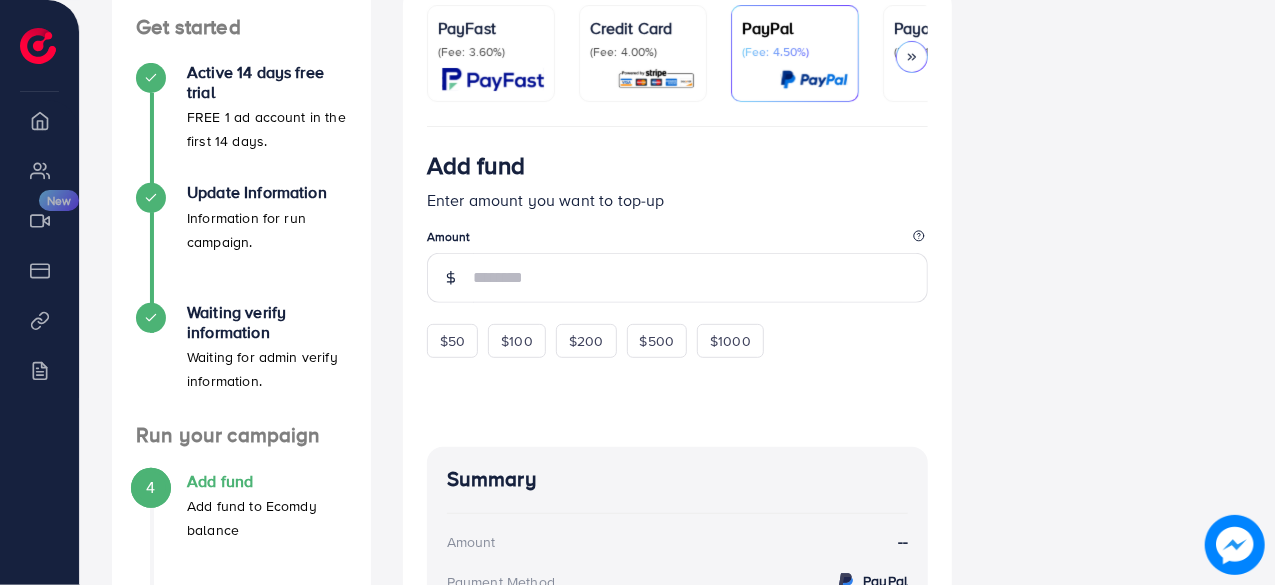 click on "(Fee: 4.00%)" at bounding box center [643, 52] 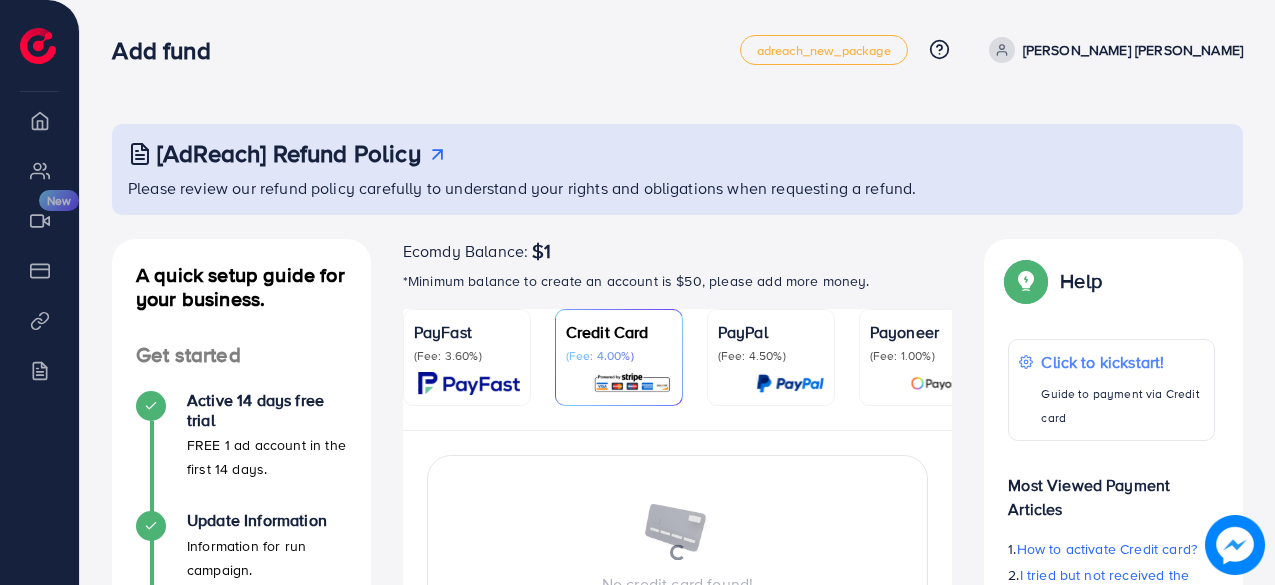 scroll, scrollTop: 0, scrollLeft: 0, axis: both 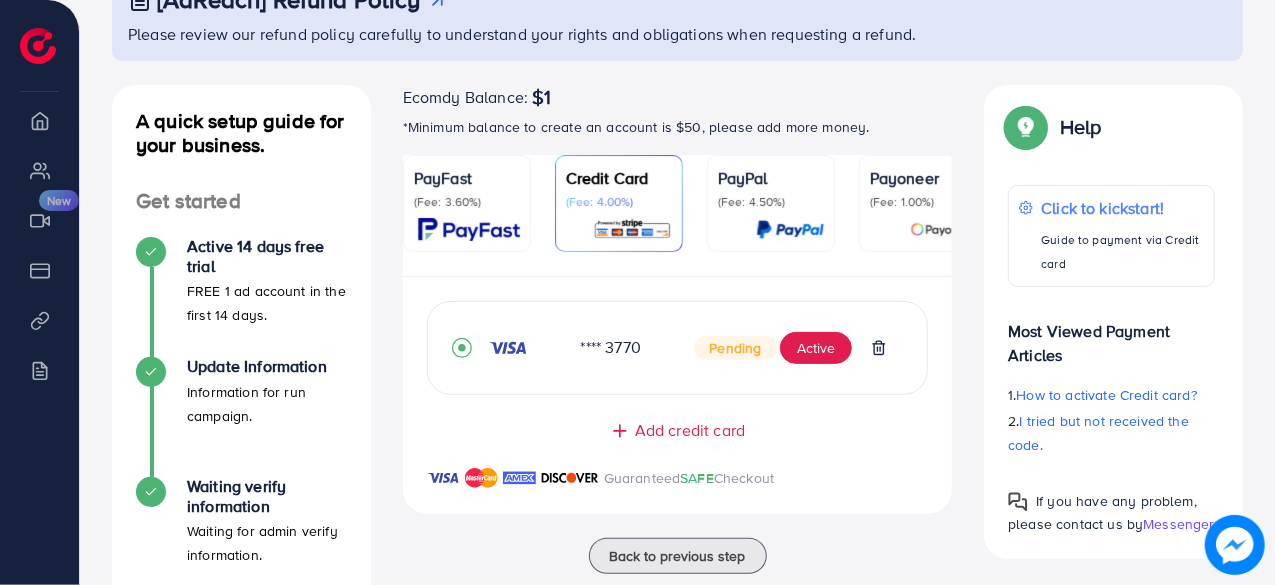 click on "Add credit card" at bounding box center (690, 430) 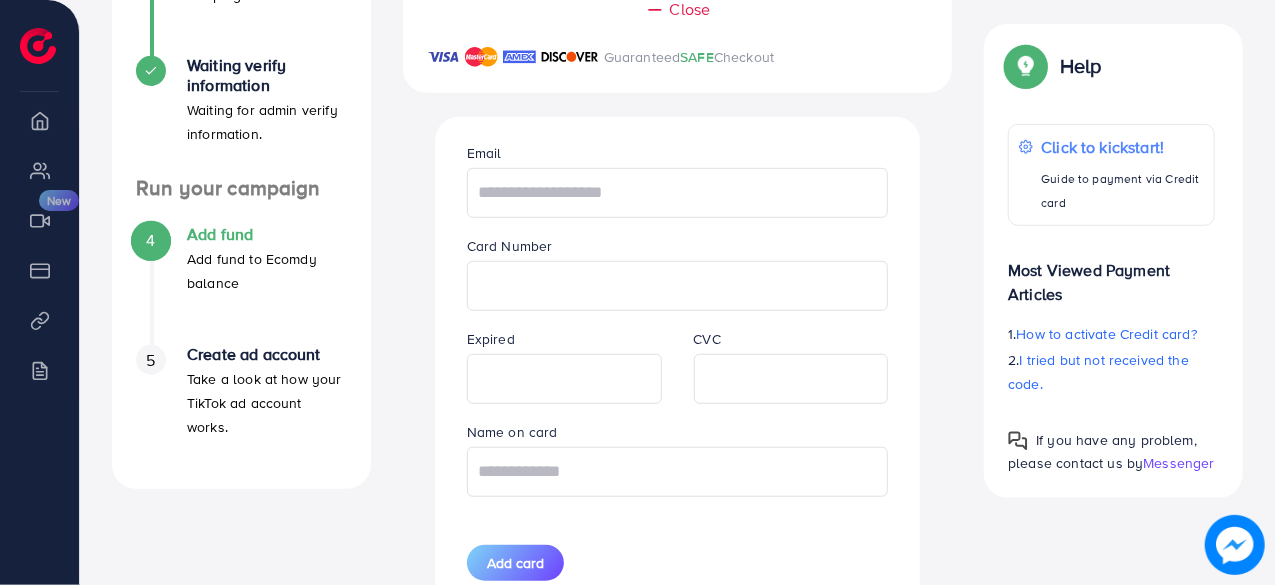 scroll, scrollTop: 576, scrollLeft: 0, axis: vertical 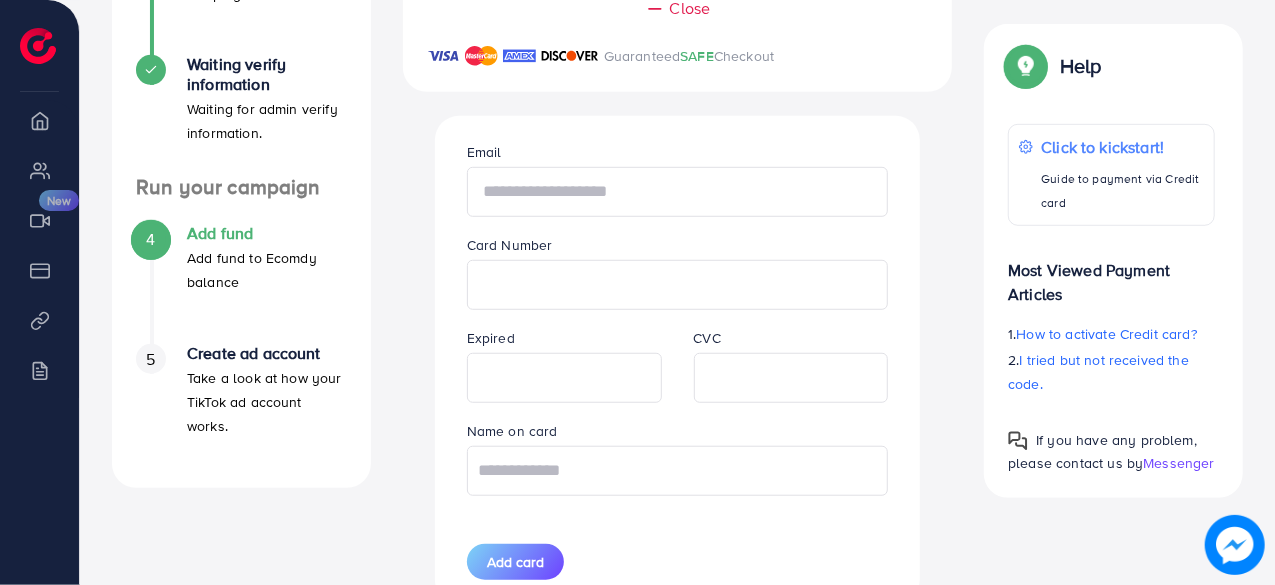 click at bounding box center [678, 192] 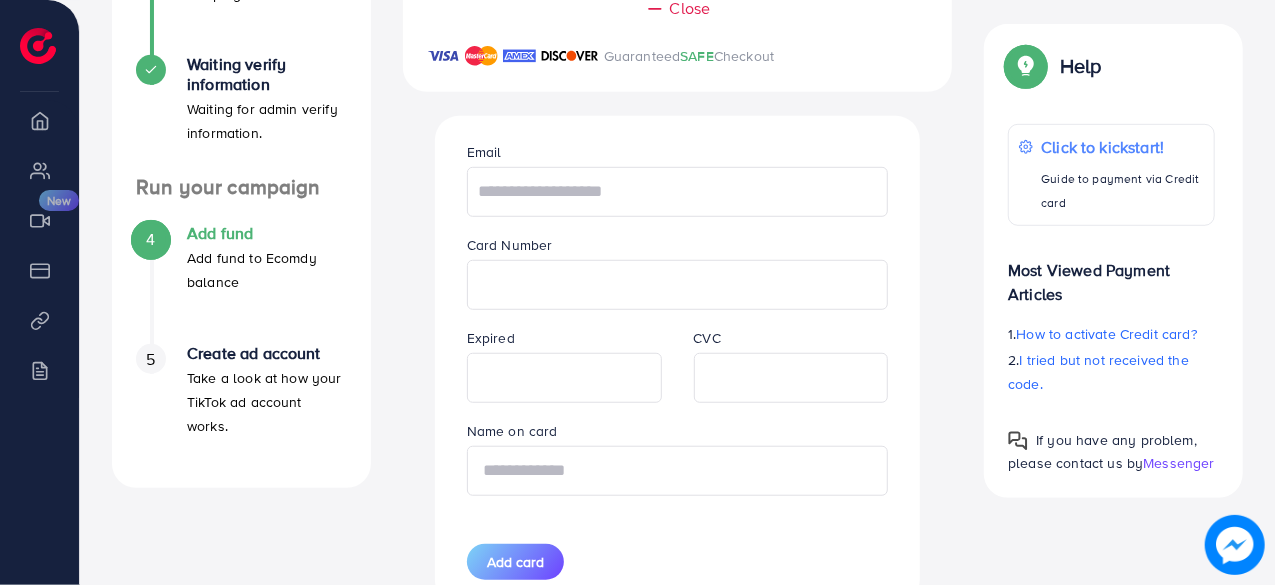 click at bounding box center (678, 471) 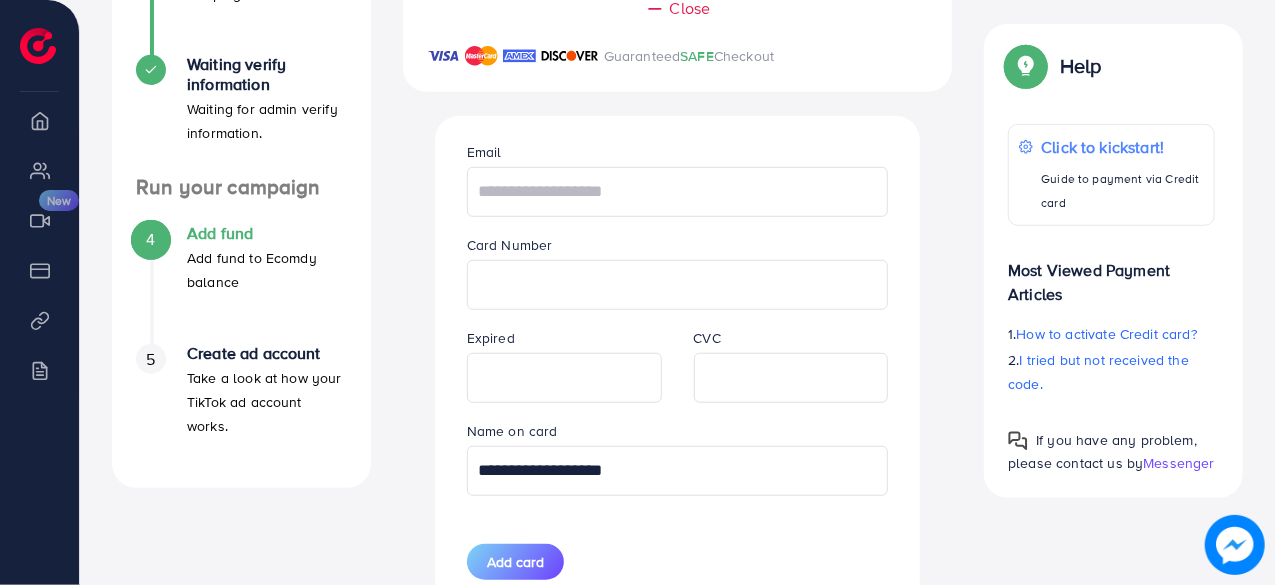type on "**********" 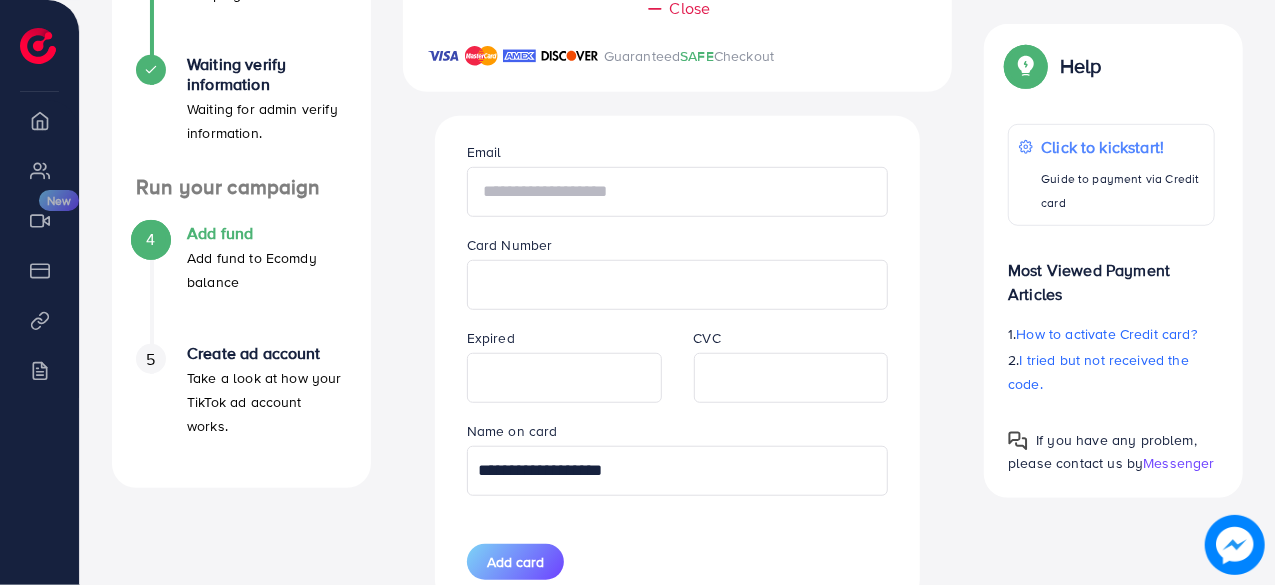 click at bounding box center (678, 192) 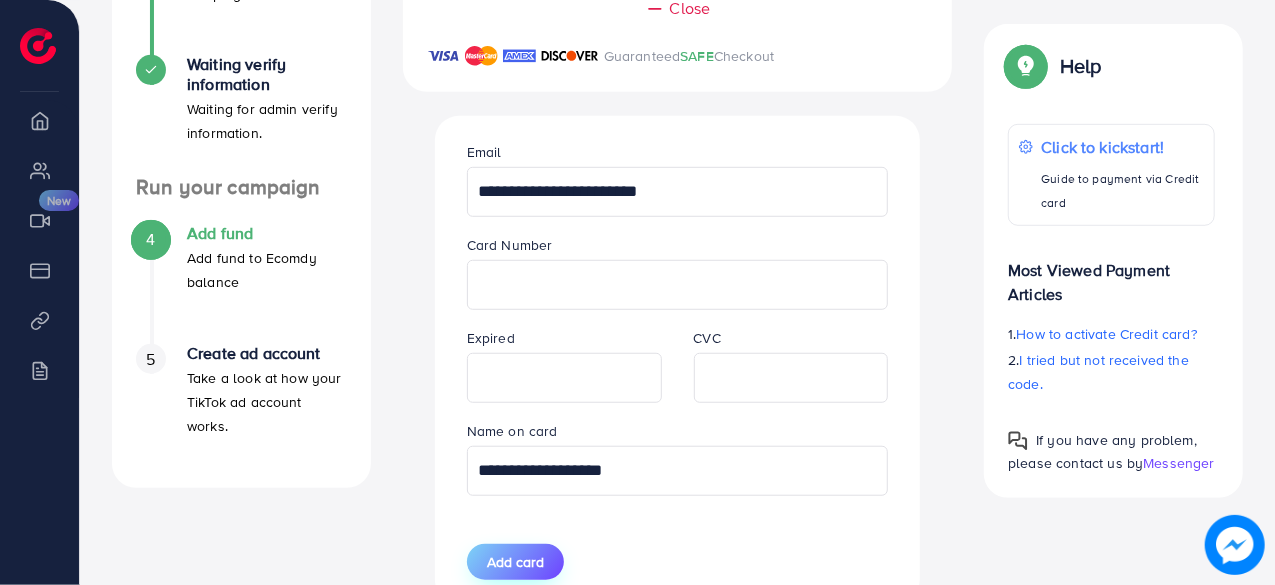 type on "**********" 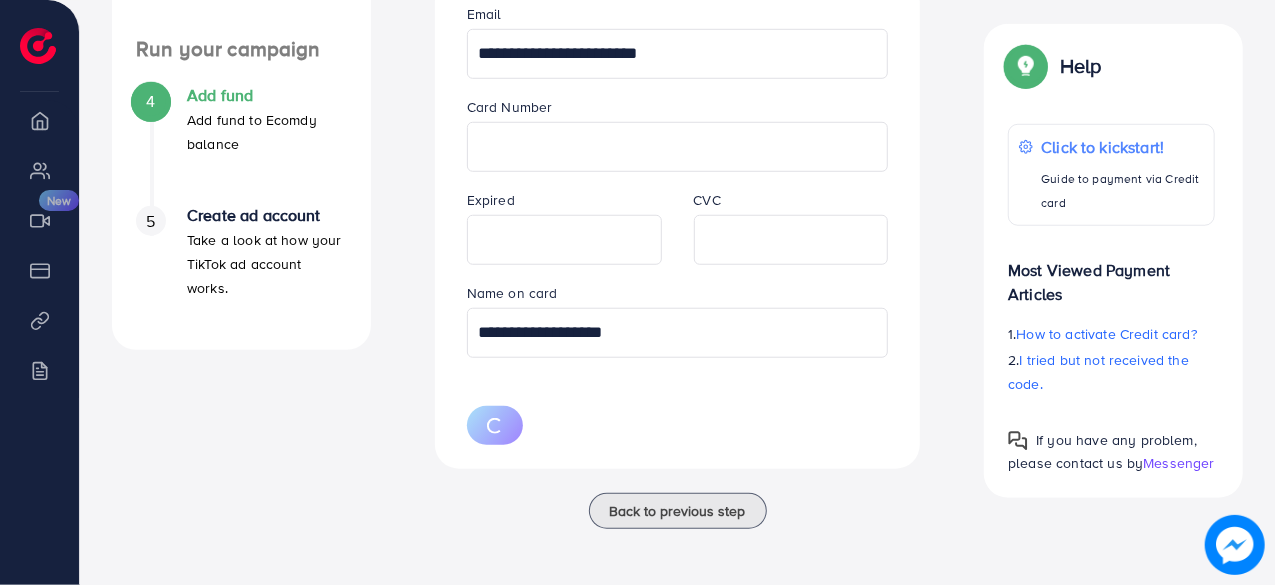 type 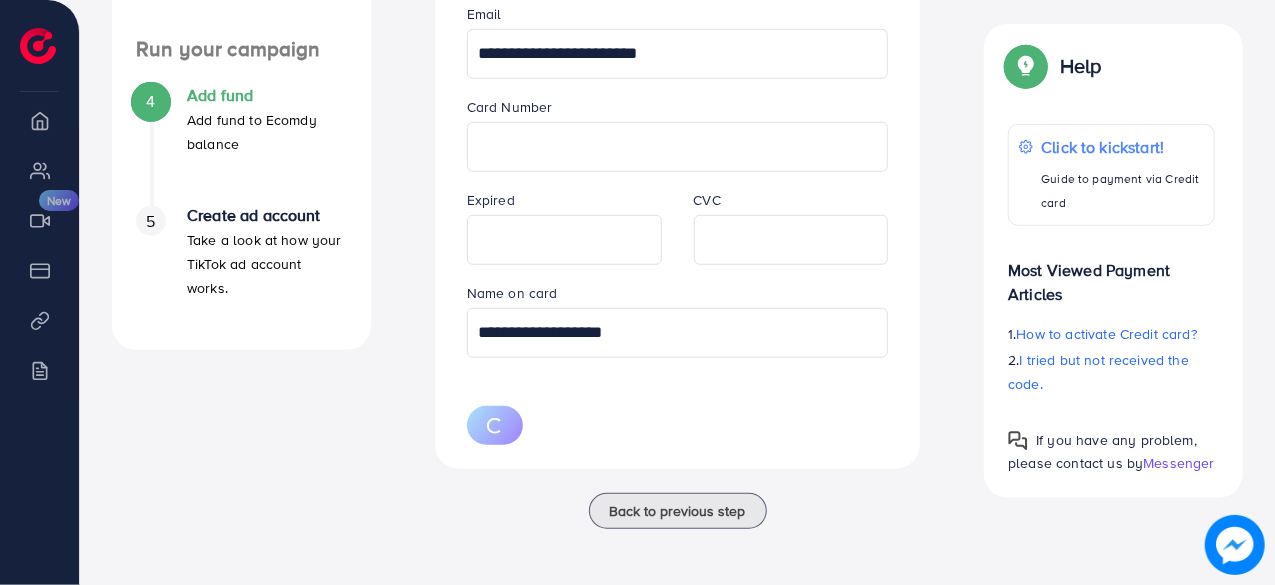 type 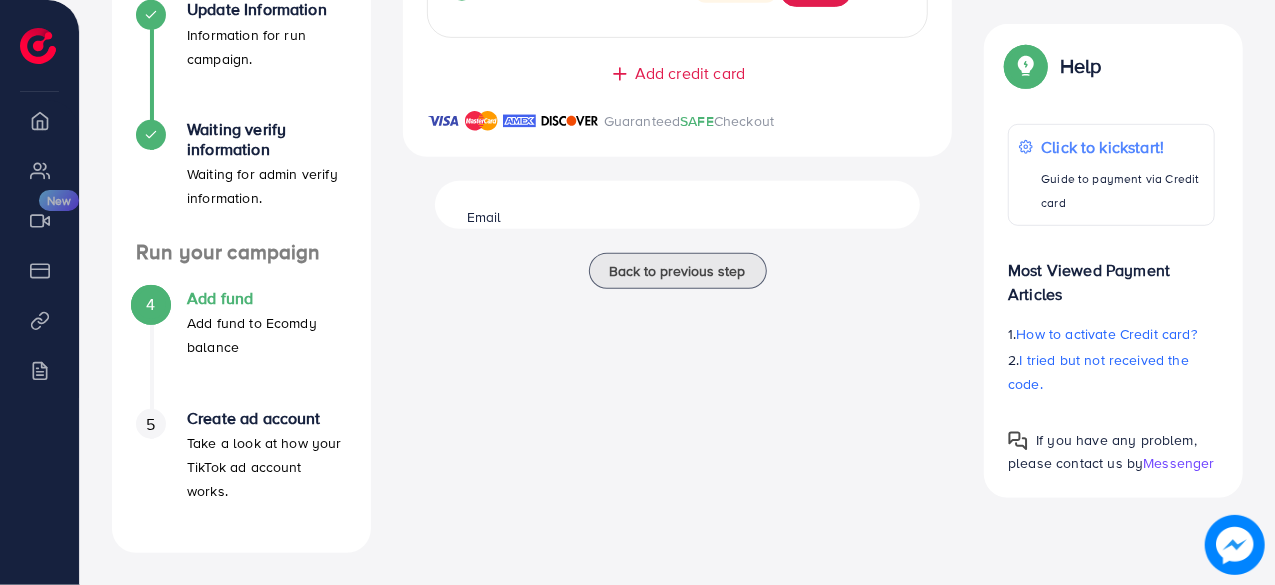 scroll, scrollTop: 510, scrollLeft: 0, axis: vertical 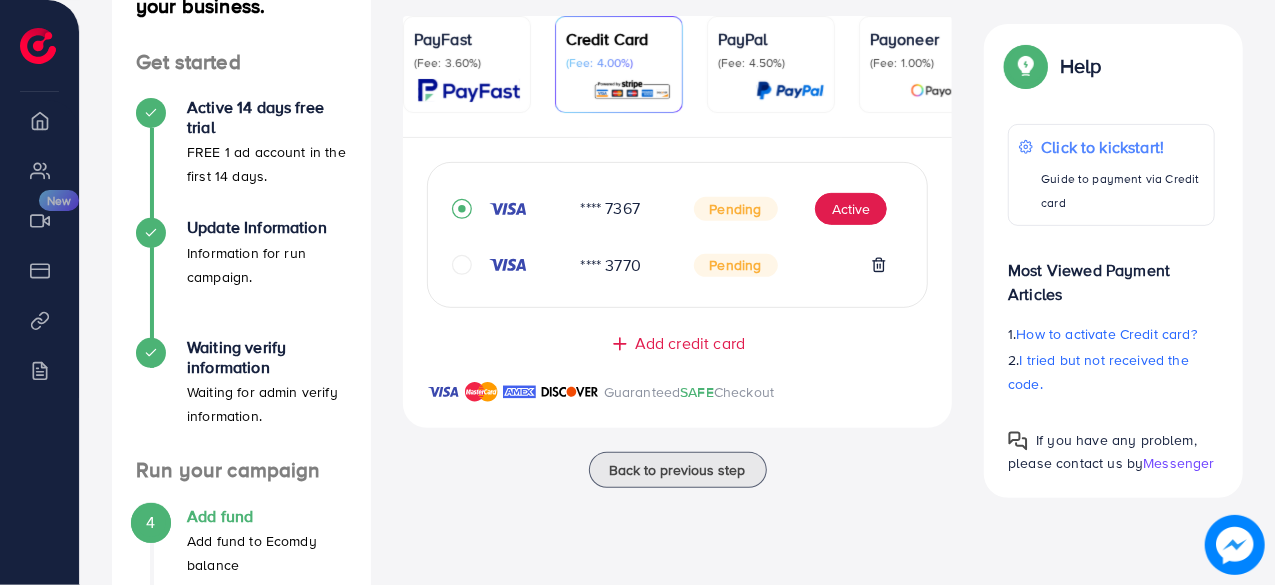 click 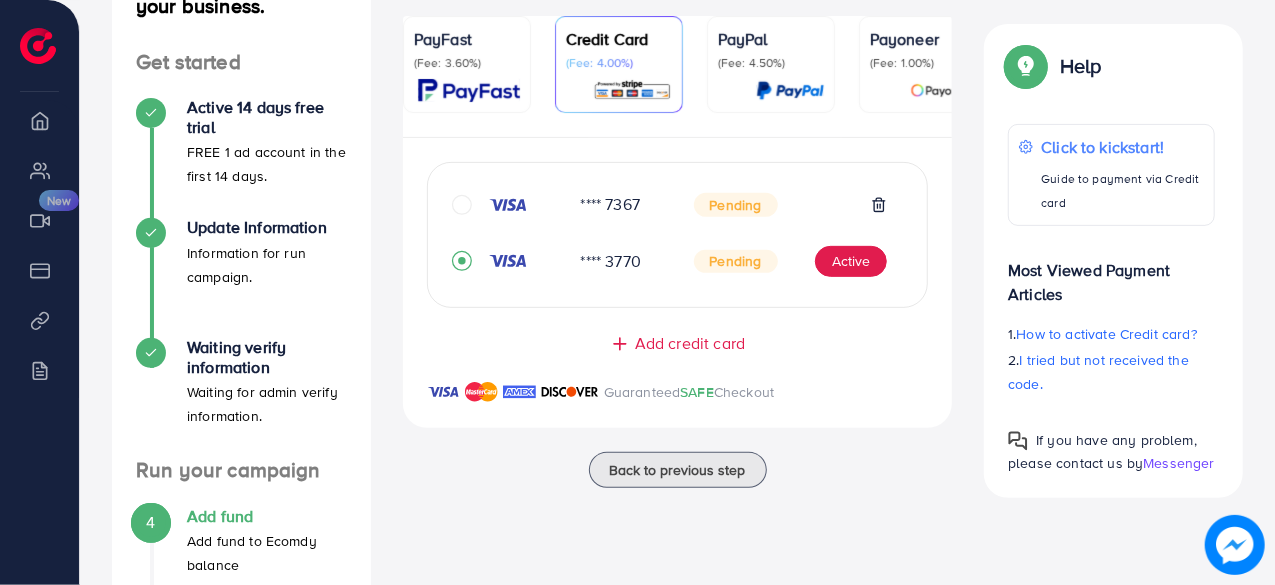 click 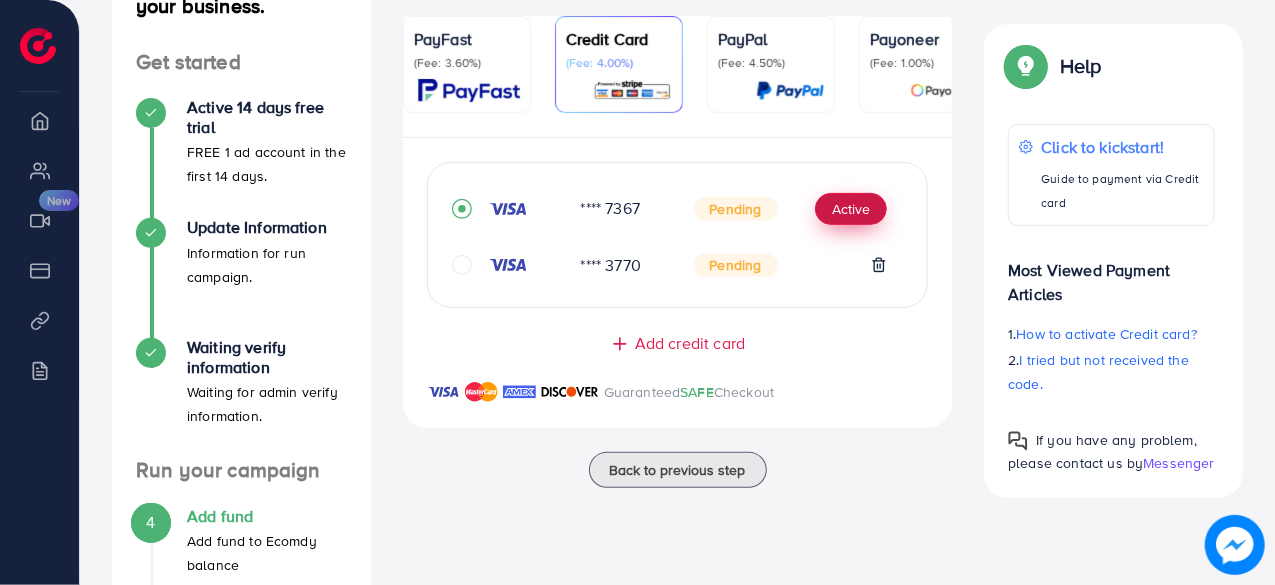 click on "Active" at bounding box center (851, 209) 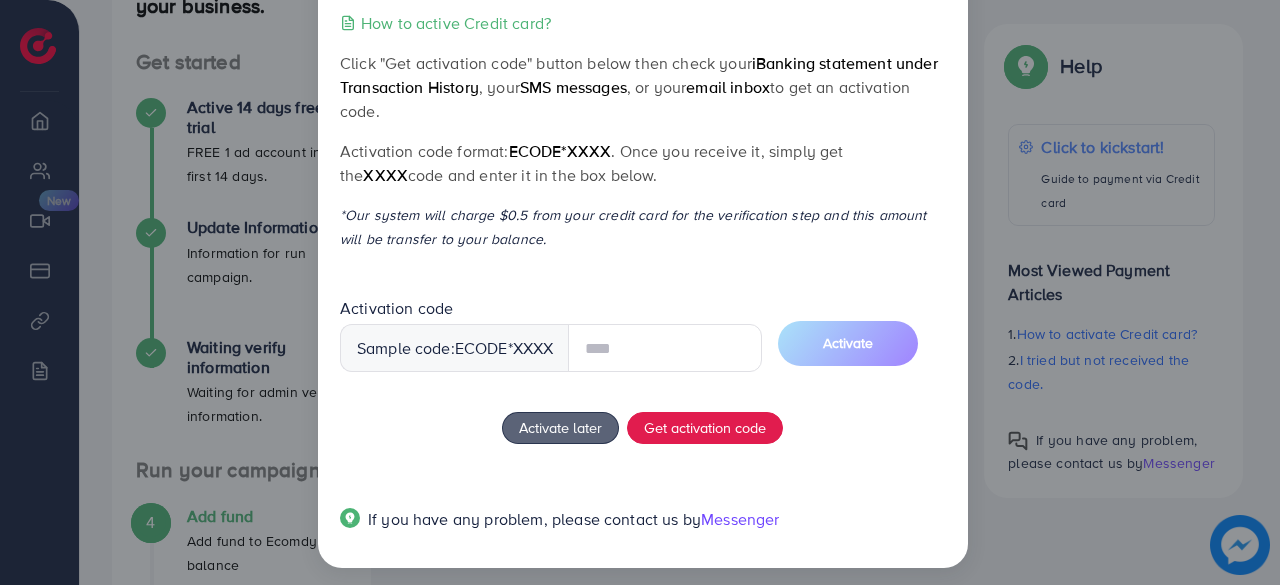 scroll, scrollTop: 93, scrollLeft: 0, axis: vertical 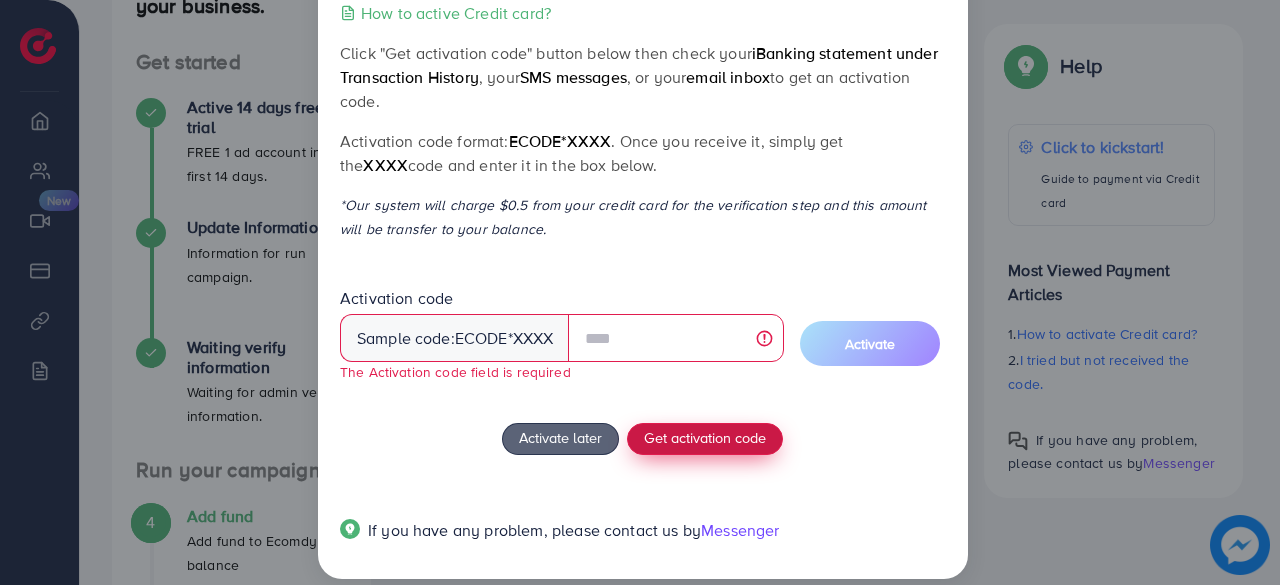 click on "How to active Credit card?   Click "Get activation code" button below then check your  iBanking statement under Transaction History , your  SMS messages , or your  email inbox  to get an activation code.   Activation code format:  ecode*XXXX . Once you receive it, simply get the  XXXX  code and enter it in the box below.   *Our system will charge $0.5 from your credit card for the verification step and this amount will be transfer to your balance.   Activation code   Sample code:  ecode *XXXX  The Activation code field is required  Activate   Activate later   Get activation code   If you have any problem, please contact us by   Messenger" at bounding box center (642, 283) 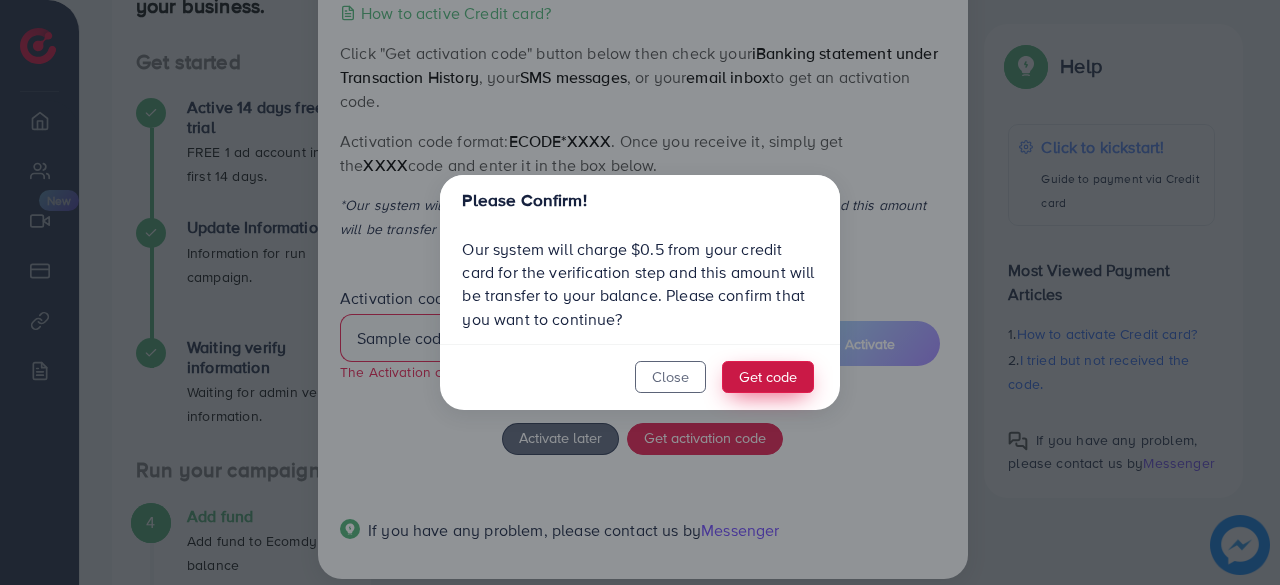 click on "Get code" at bounding box center [768, 377] 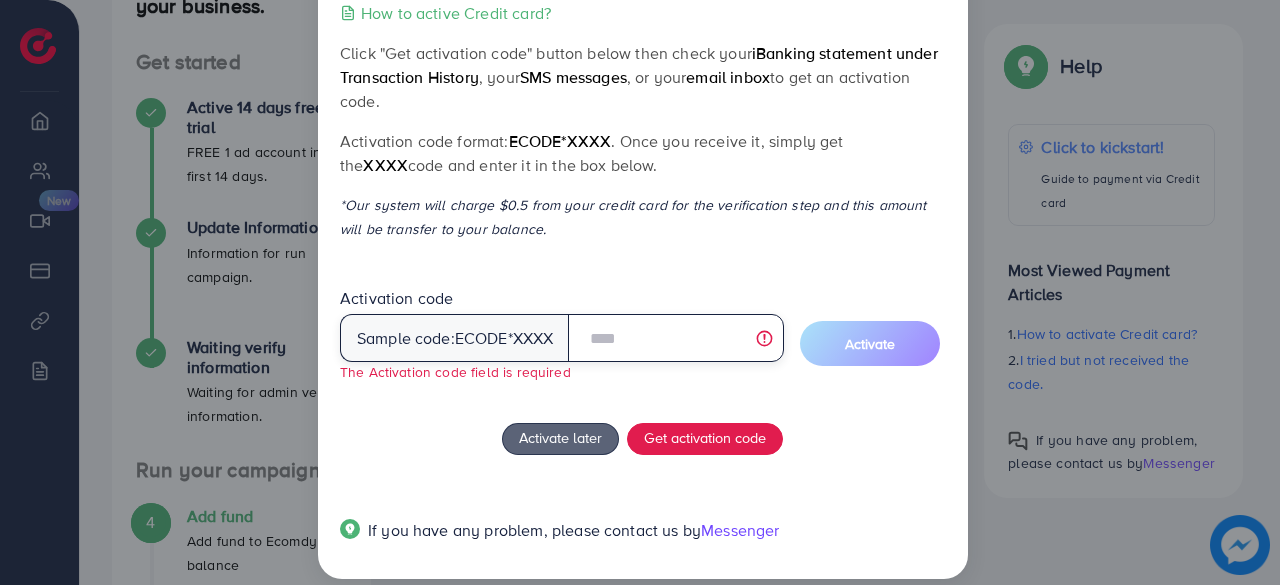 click at bounding box center (675, 338) 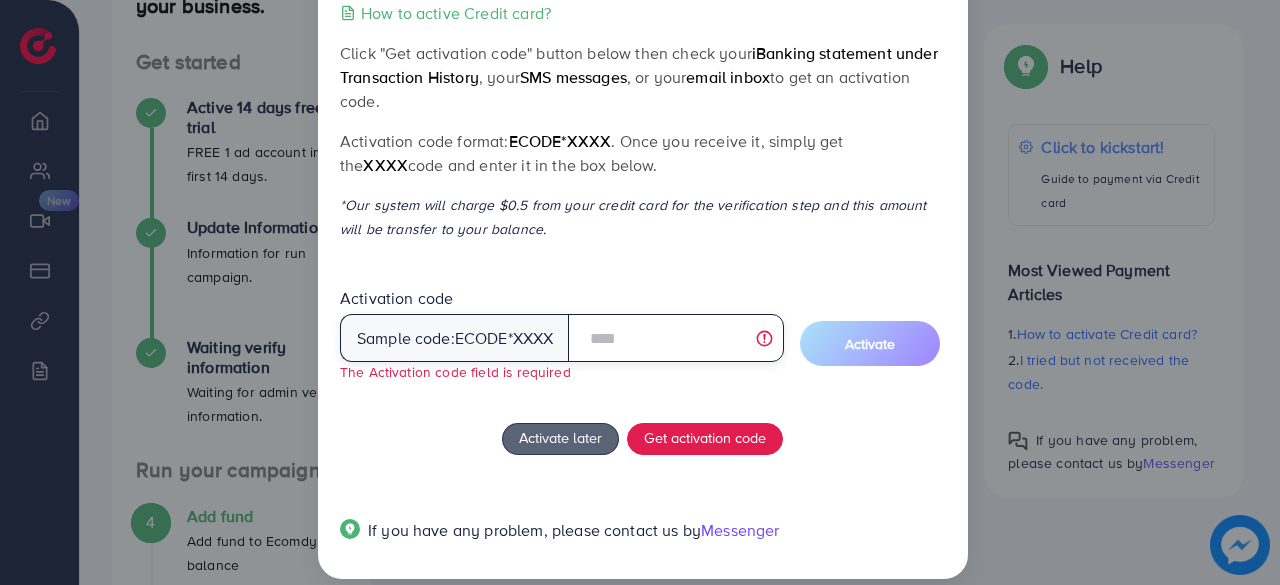 drag, startPoint x: 691, startPoint y: 335, endPoint x: 802, endPoint y: 615, distance: 301.19928 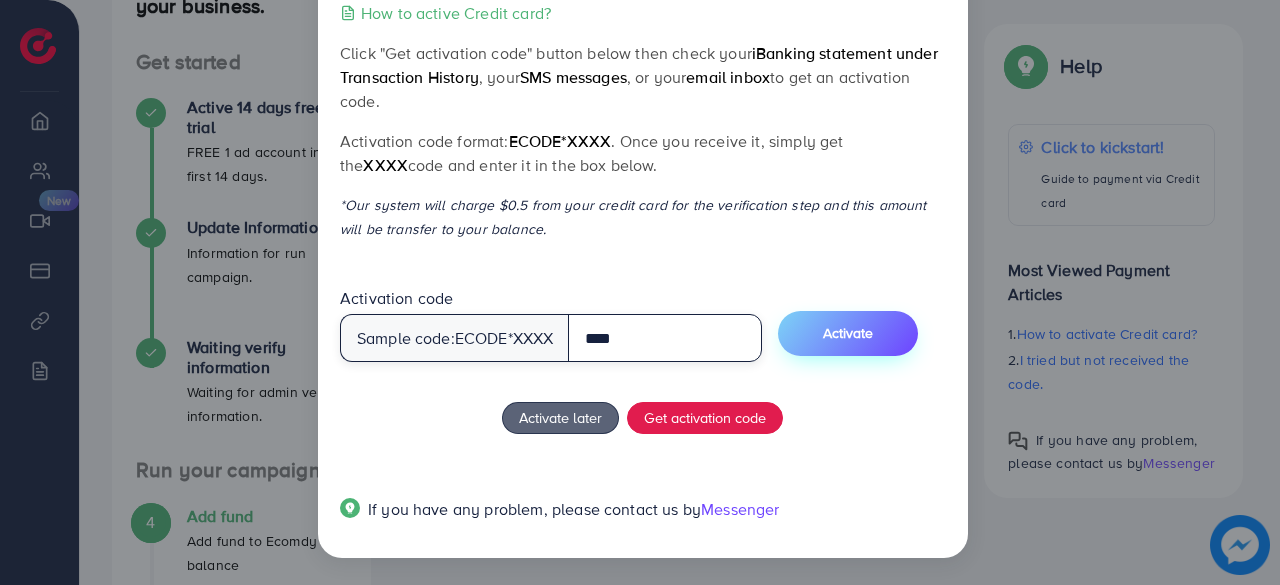 type on "****" 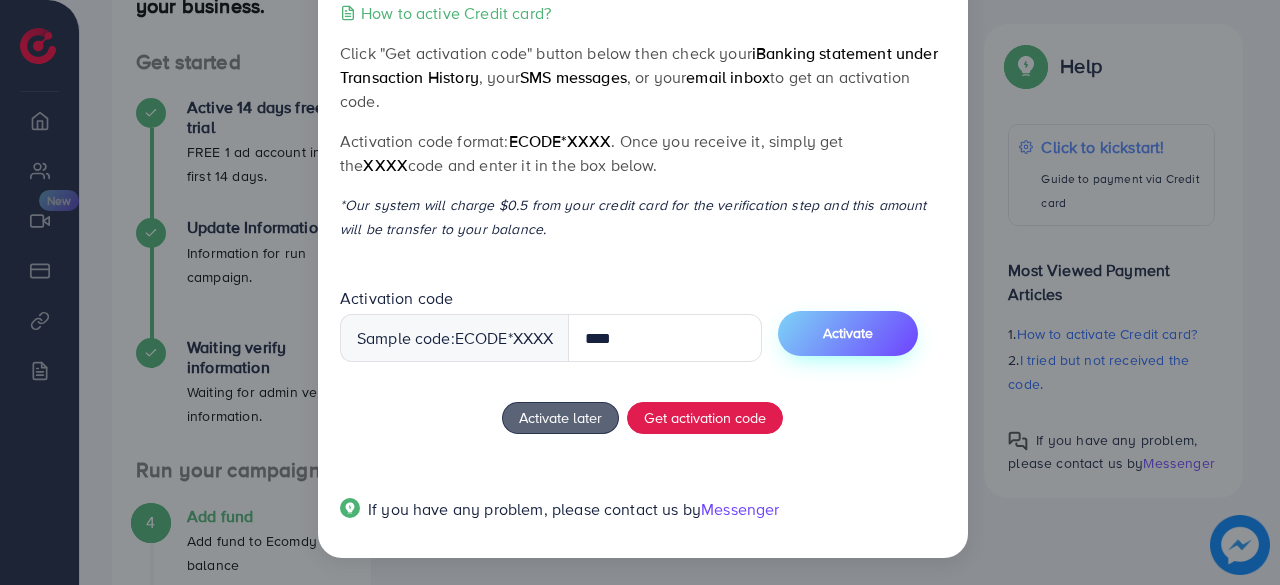click on "Activate" at bounding box center (848, 333) 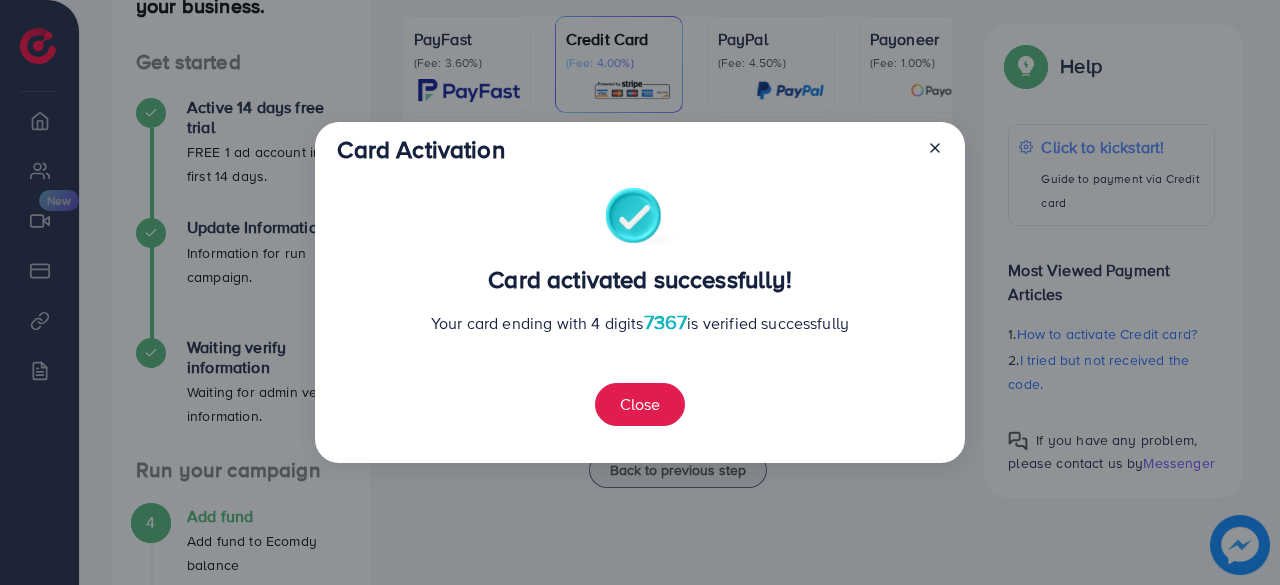 scroll, scrollTop: 0, scrollLeft: 0, axis: both 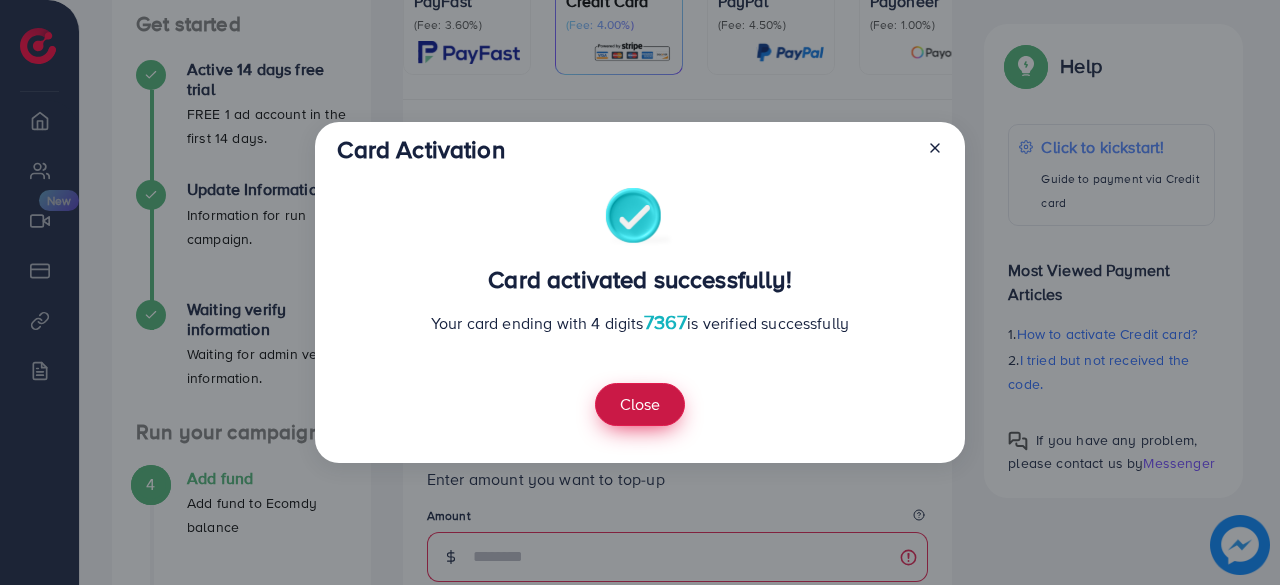 click on "Close" at bounding box center (640, 404) 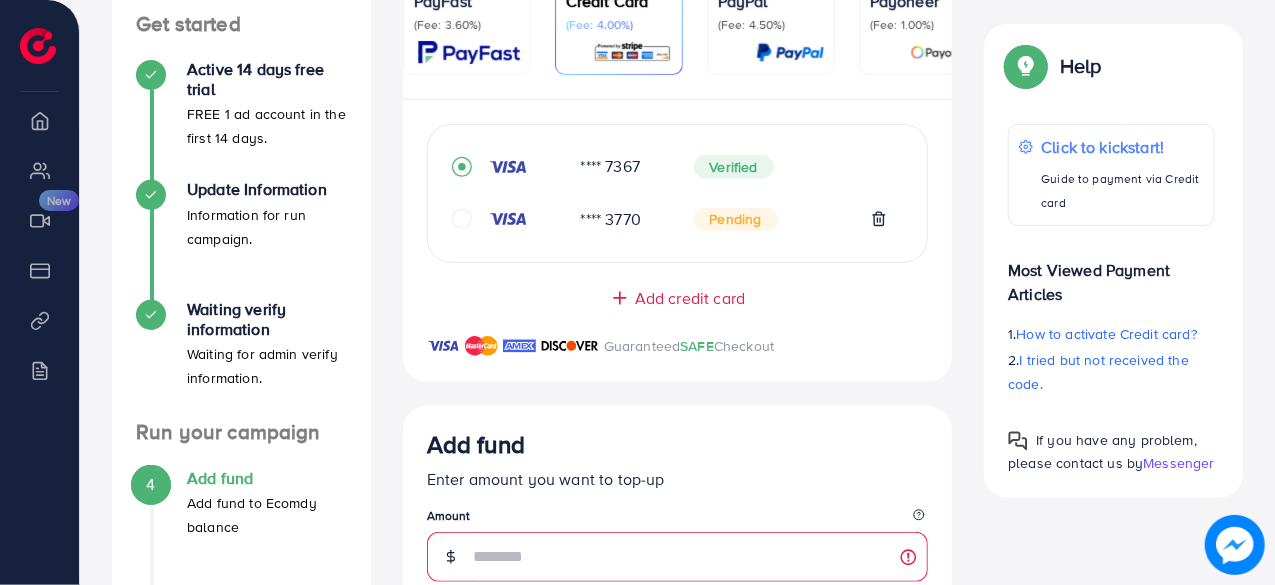 click 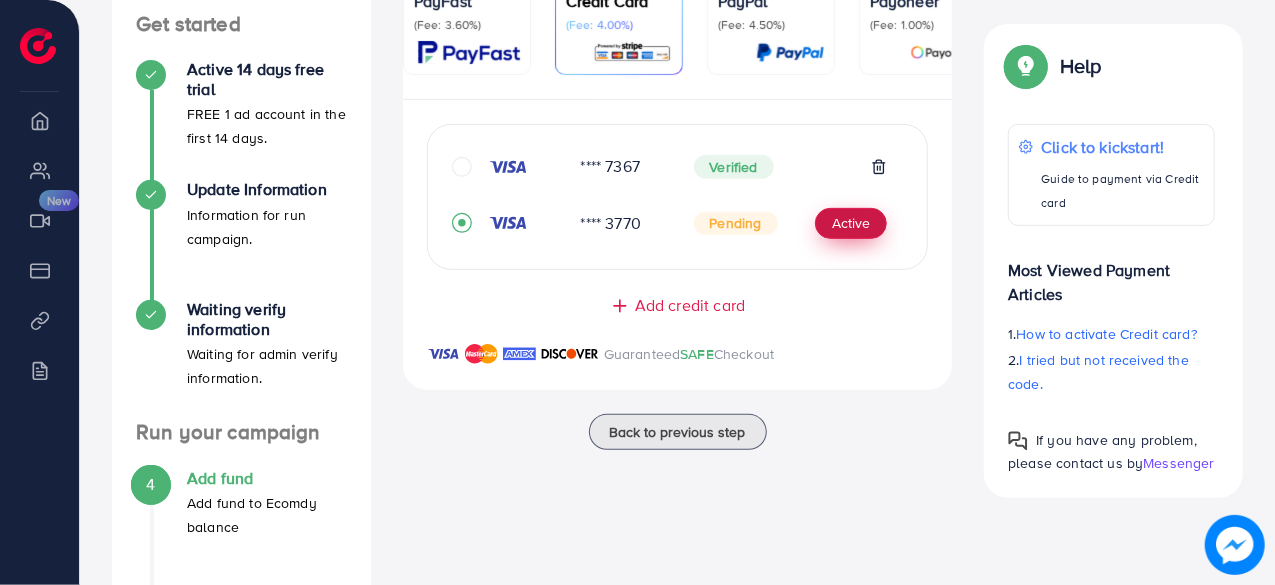 click on "Active" at bounding box center [851, 224] 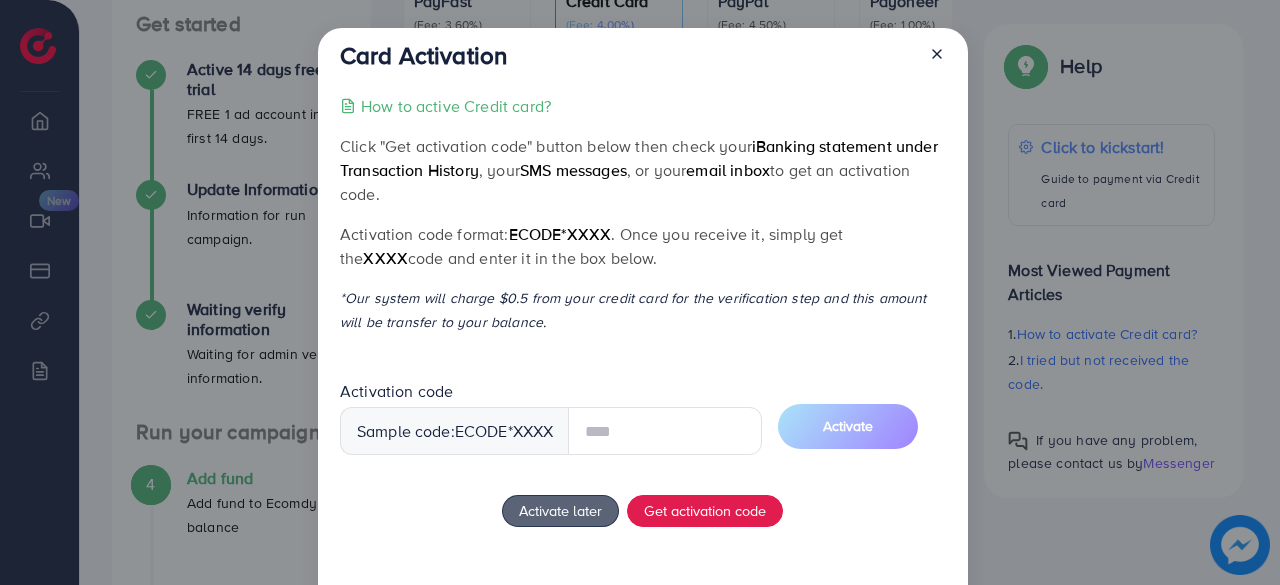 click at bounding box center [665, 431] 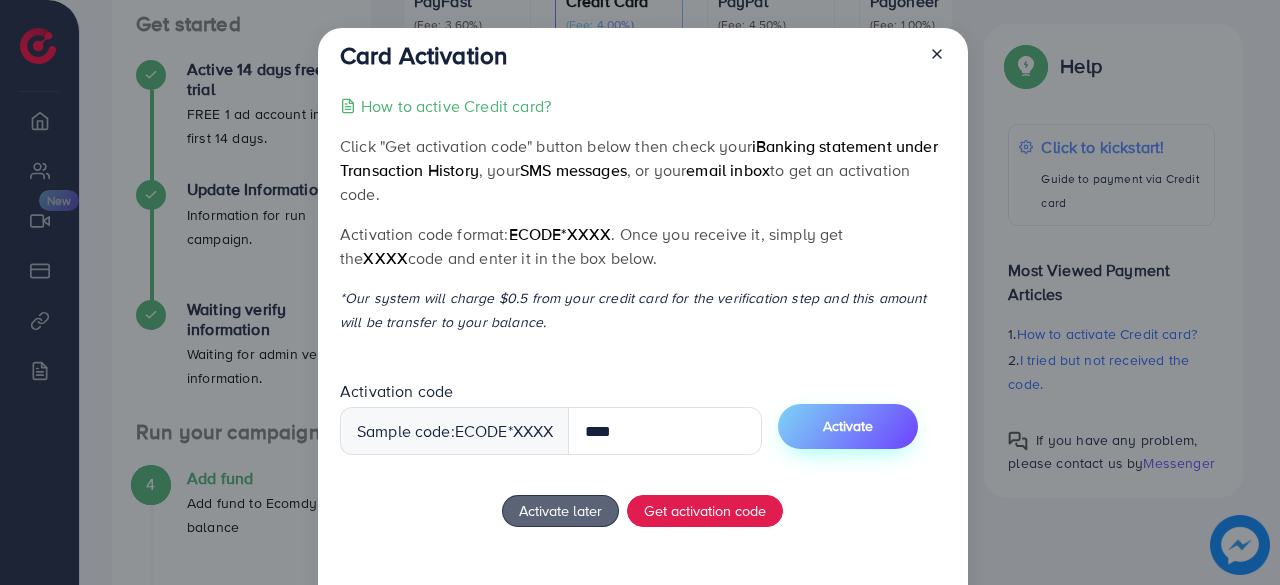 type on "****" 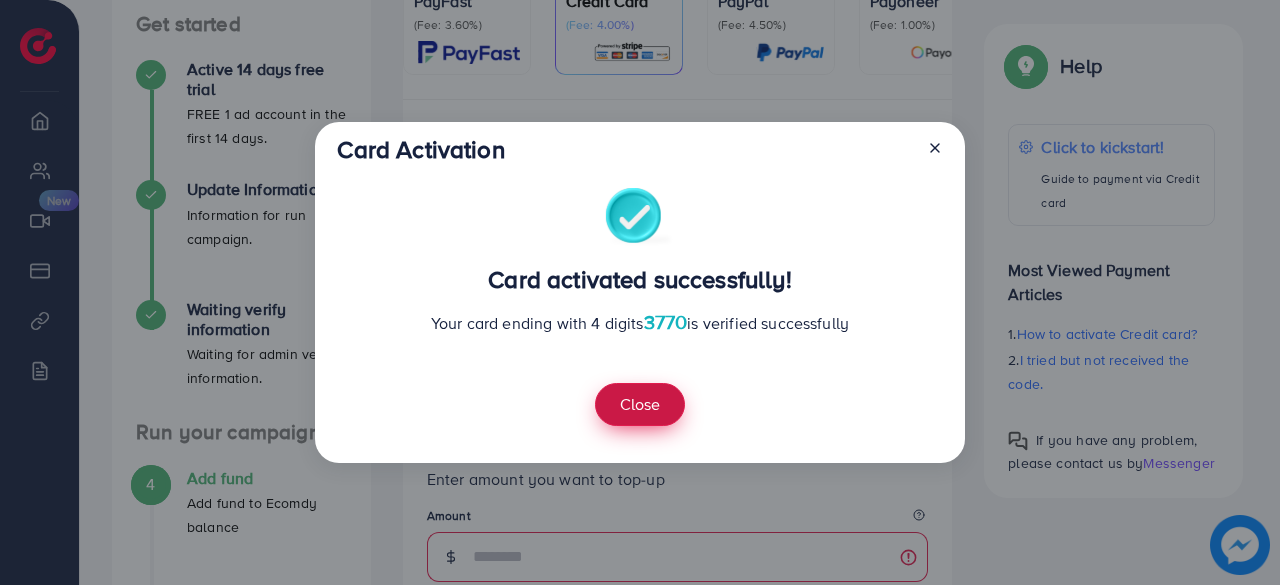 click on "Close" at bounding box center [640, 404] 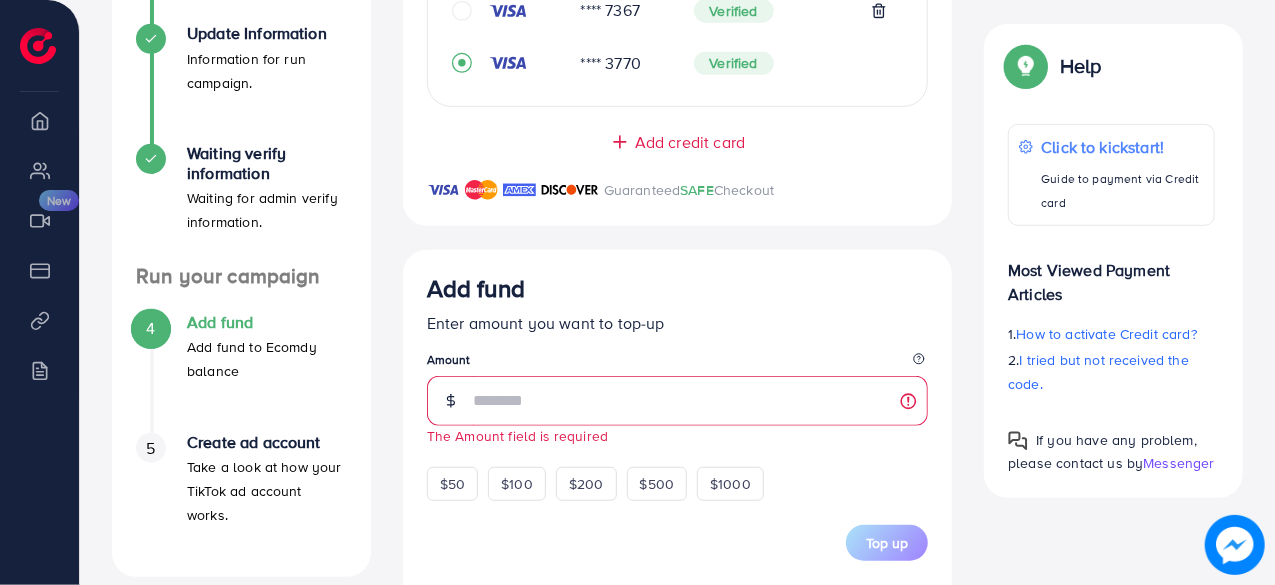 scroll, scrollTop: 491, scrollLeft: 0, axis: vertical 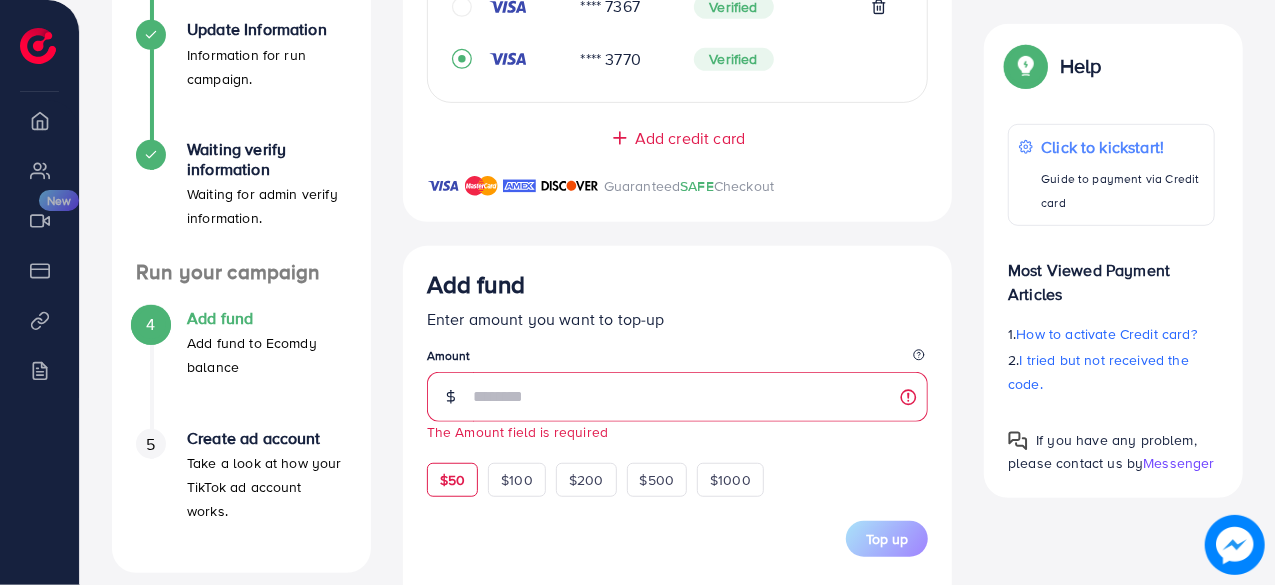click on "$50" at bounding box center [452, 480] 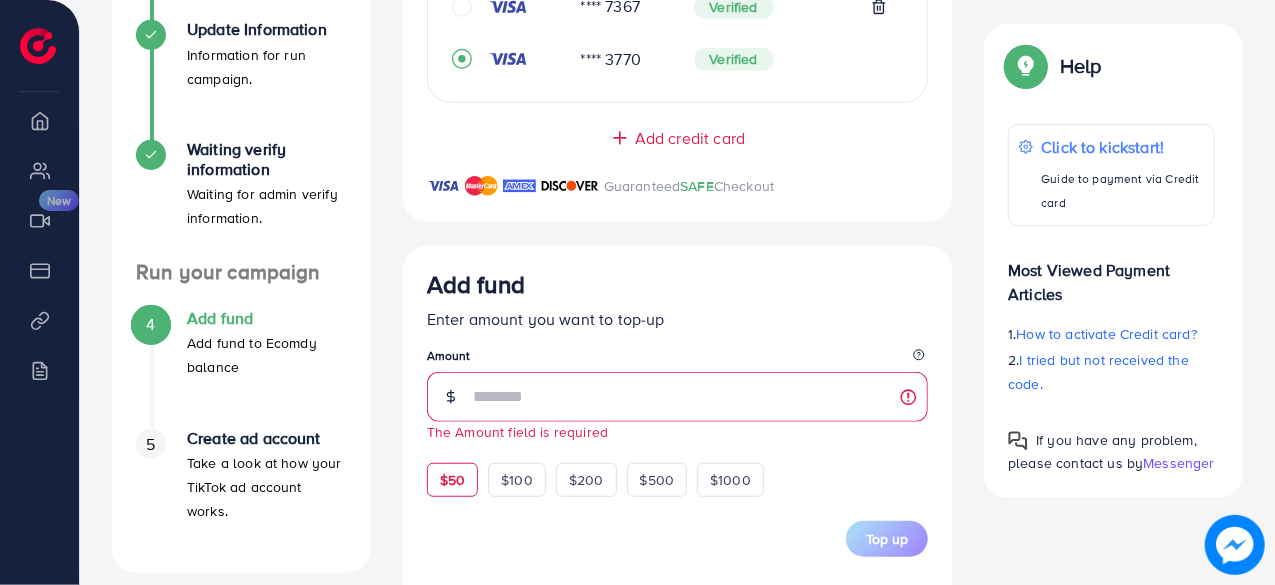 type on "**" 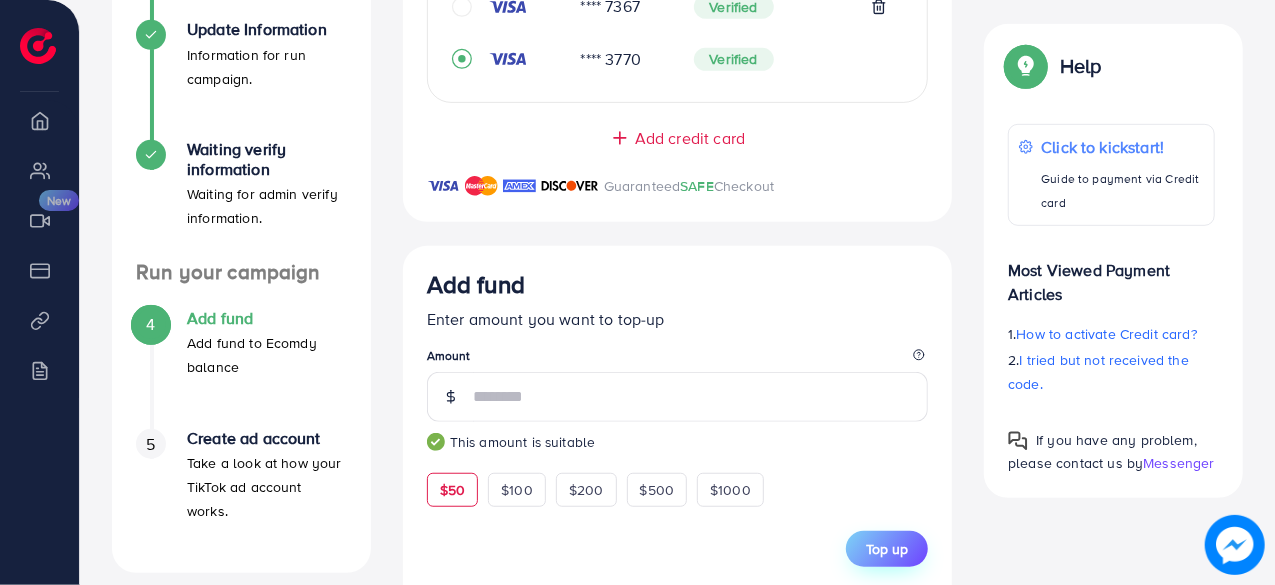 click on "Top up" at bounding box center (887, 549) 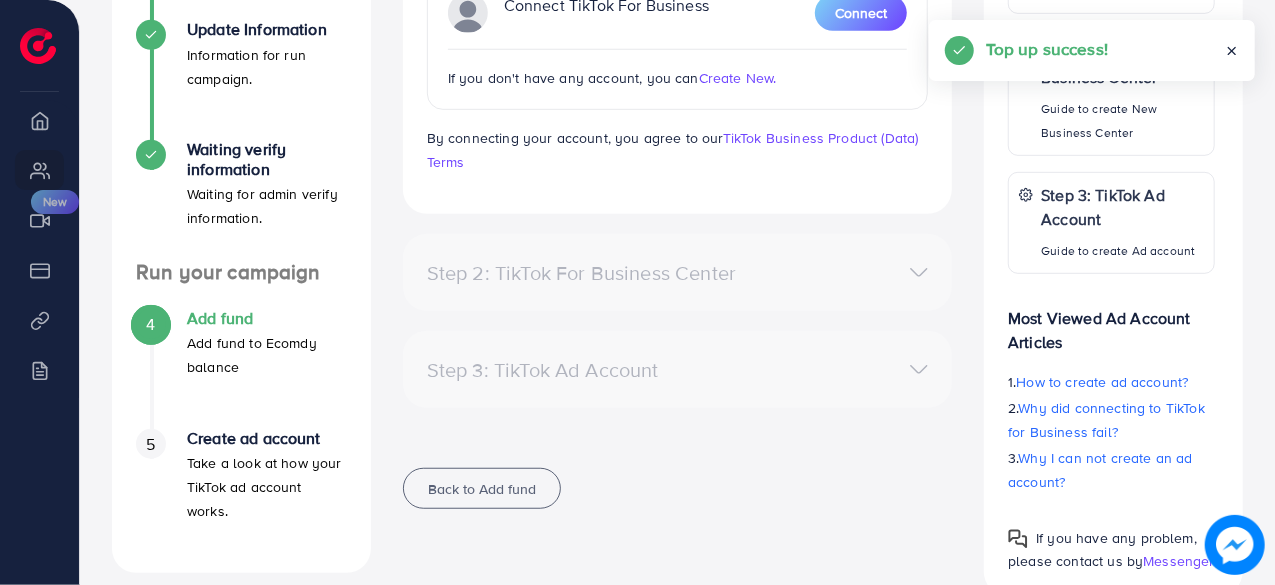 scroll, scrollTop: 0, scrollLeft: 0, axis: both 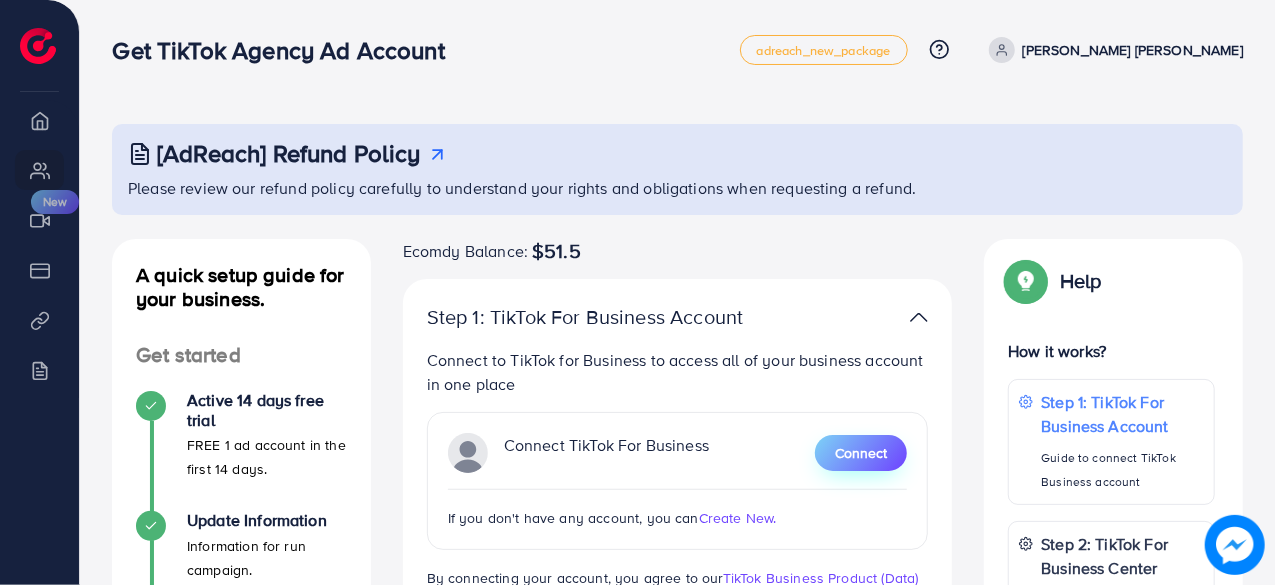 click on "Connect" at bounding box center [861, 453] 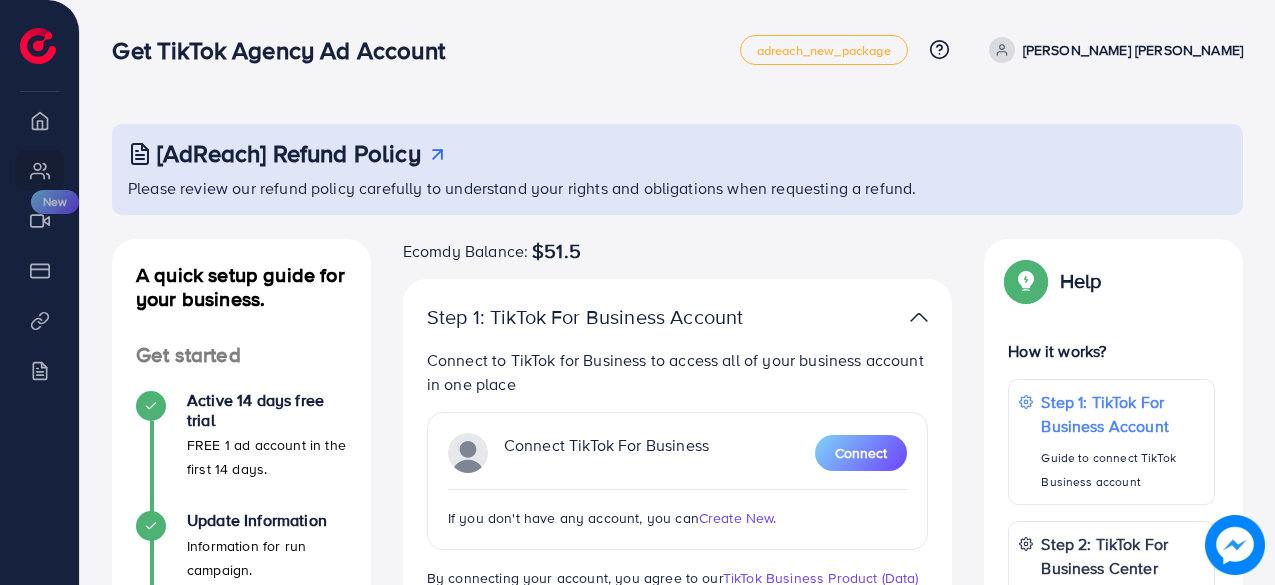 scroll, scrollTop: 0, scrollLeft: 0, axis: both 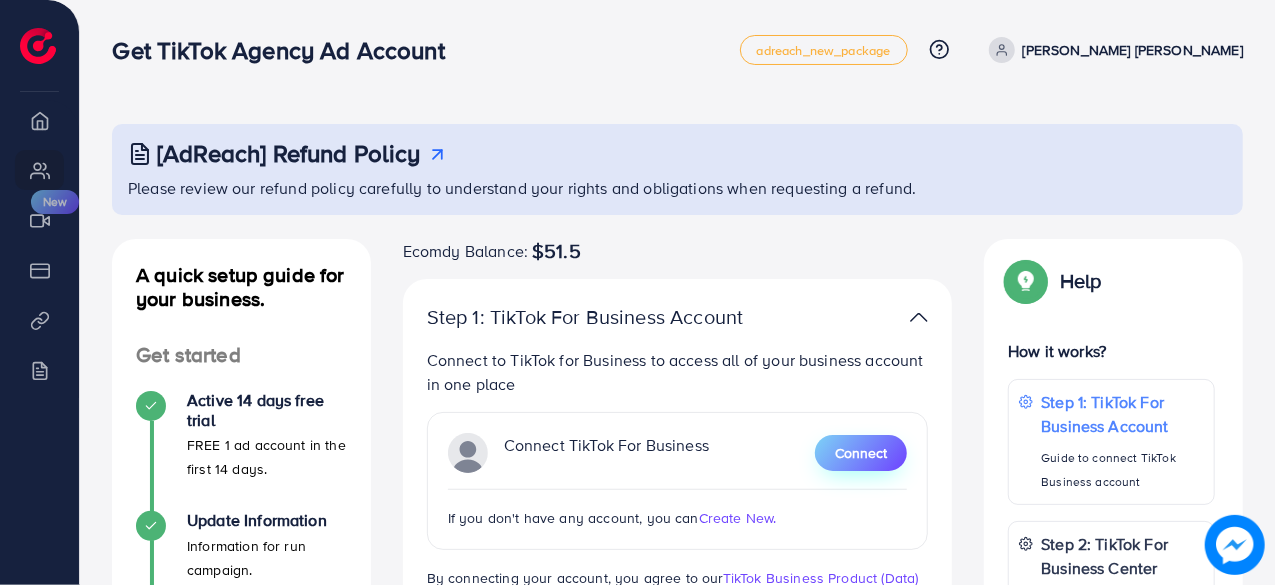 click on "Connect" at bounding box center (861, 453) 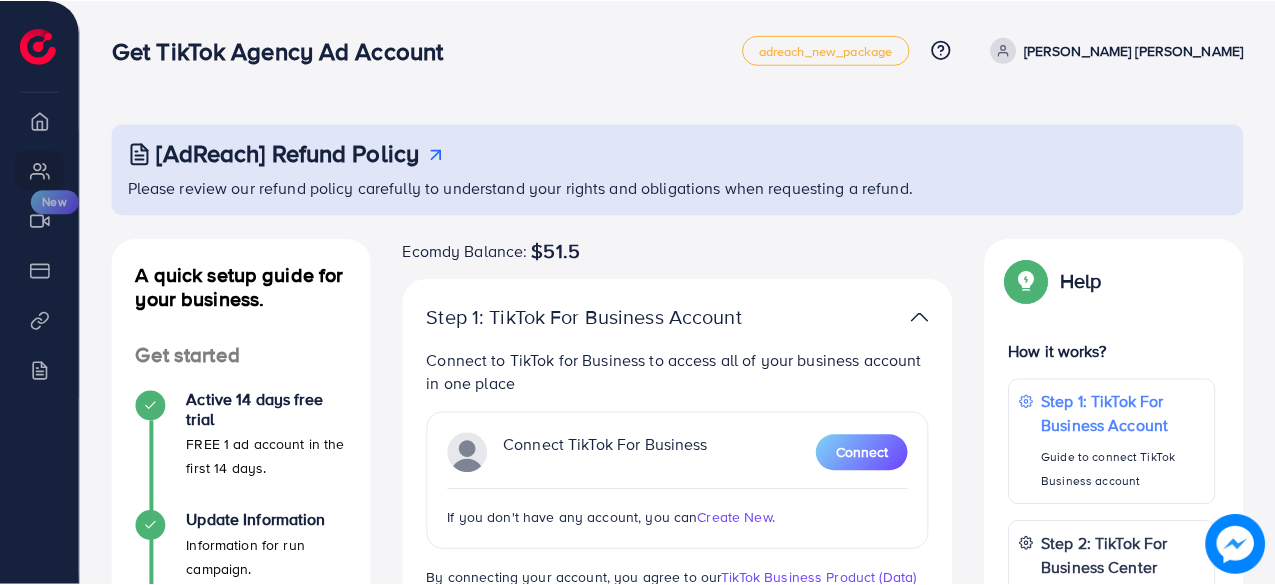 scroll, scrollTop: 0, scrollLeft: 0, axis: both 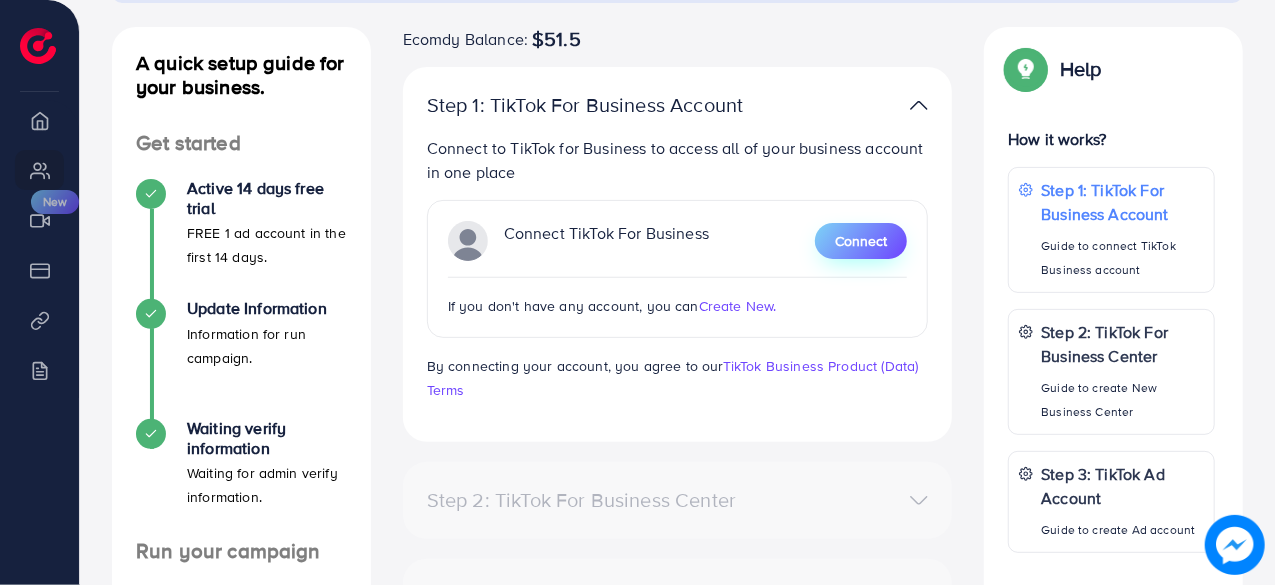 click on "Connect" at bounding box center (861, 241) 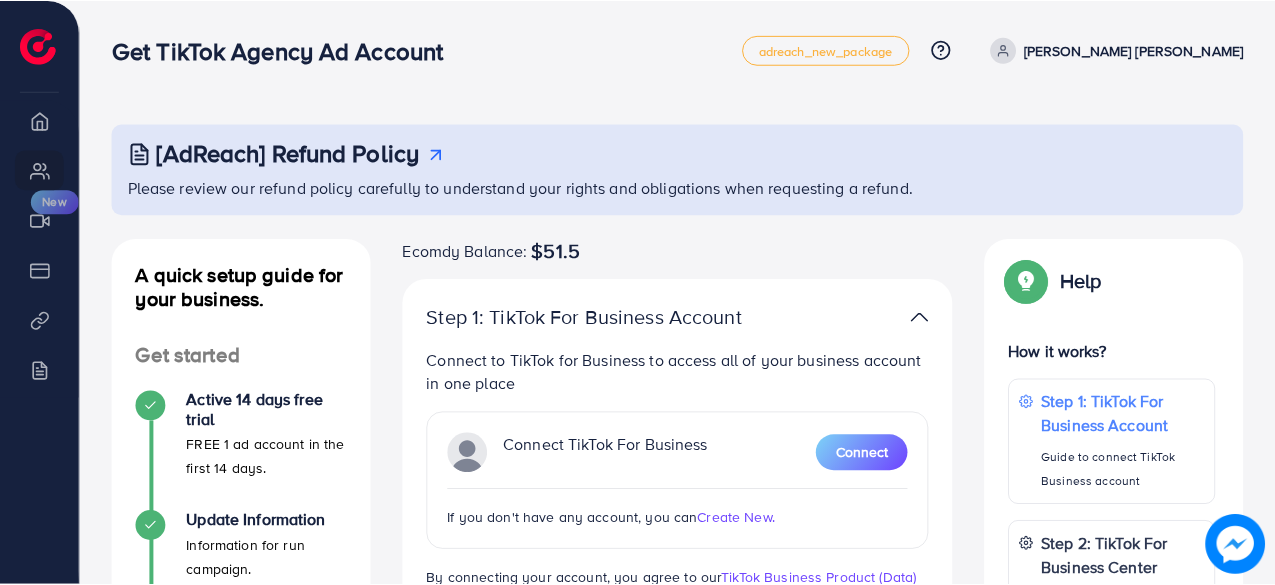 scroll, scrollTop: 0, scrollLeft: 0, axis: both 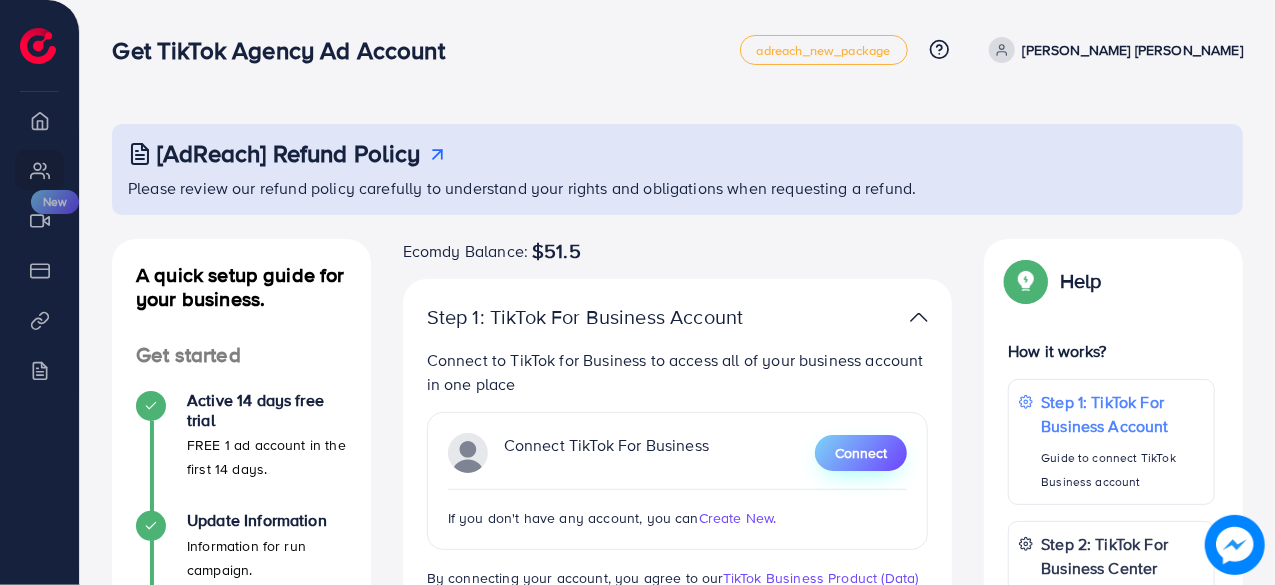 click on "Connect" at bounding box center [861, 453] 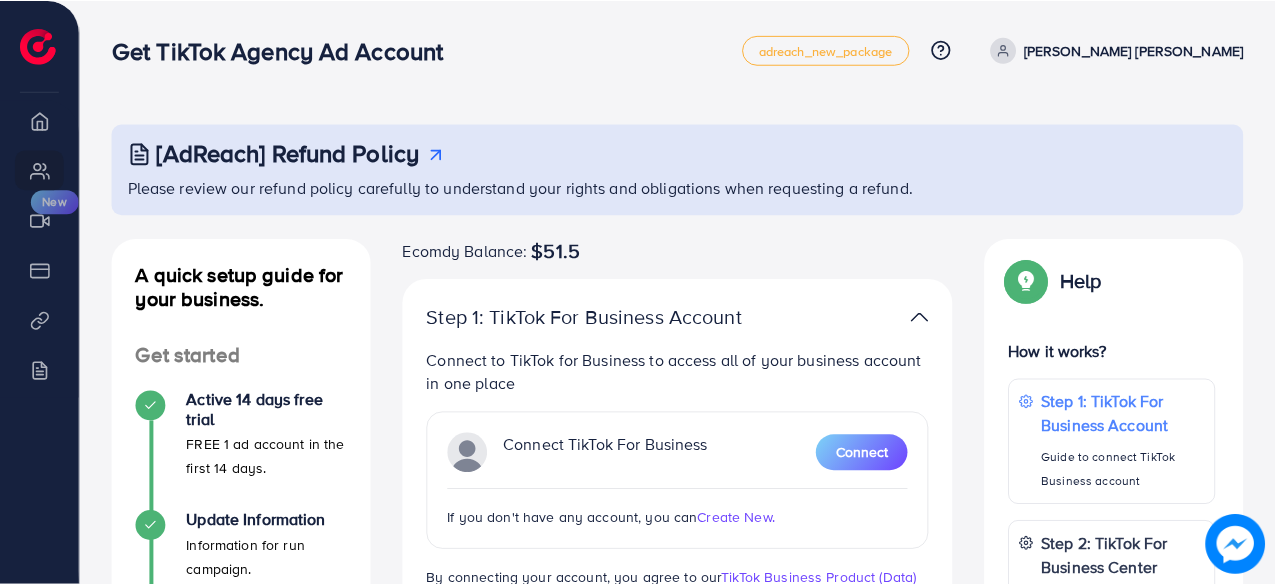 scroll, scrollTop: 0, scrollLeft: 0, axis: both 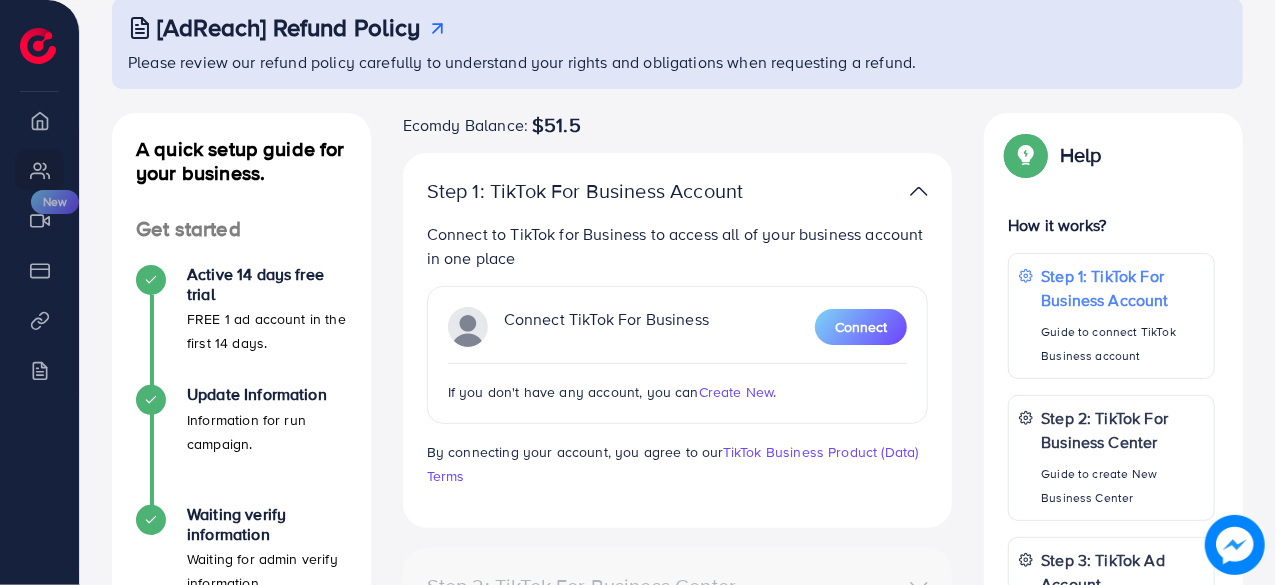 click on "Create New." at bounding box center [738, 392] 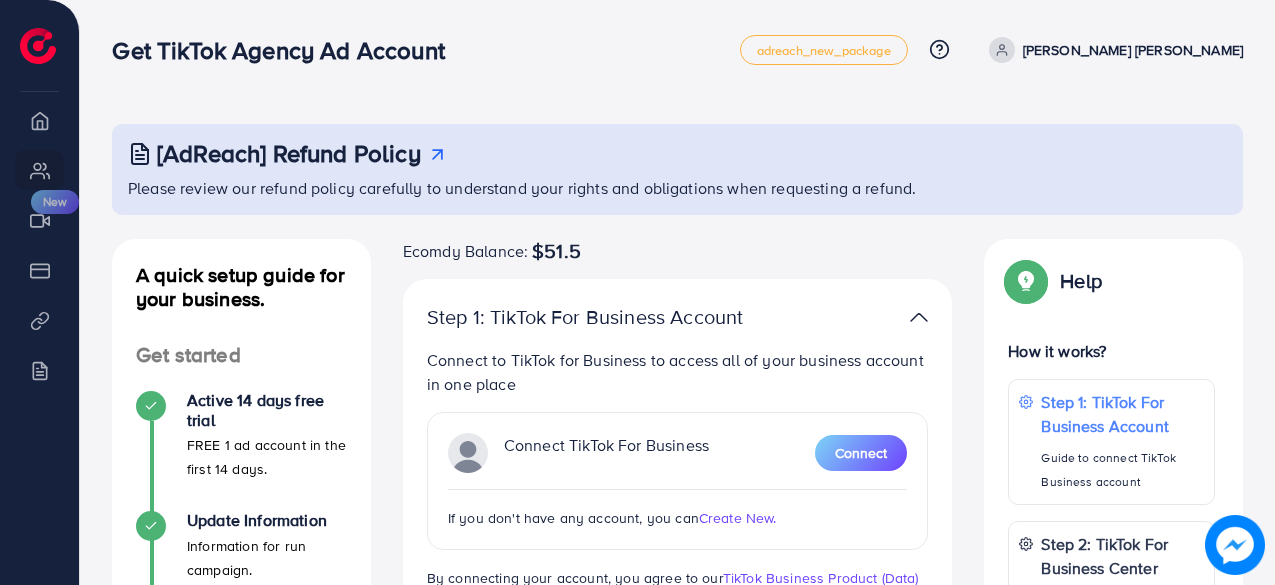scroll, scrollTop: 0, scrollLeft: 0, axis: both 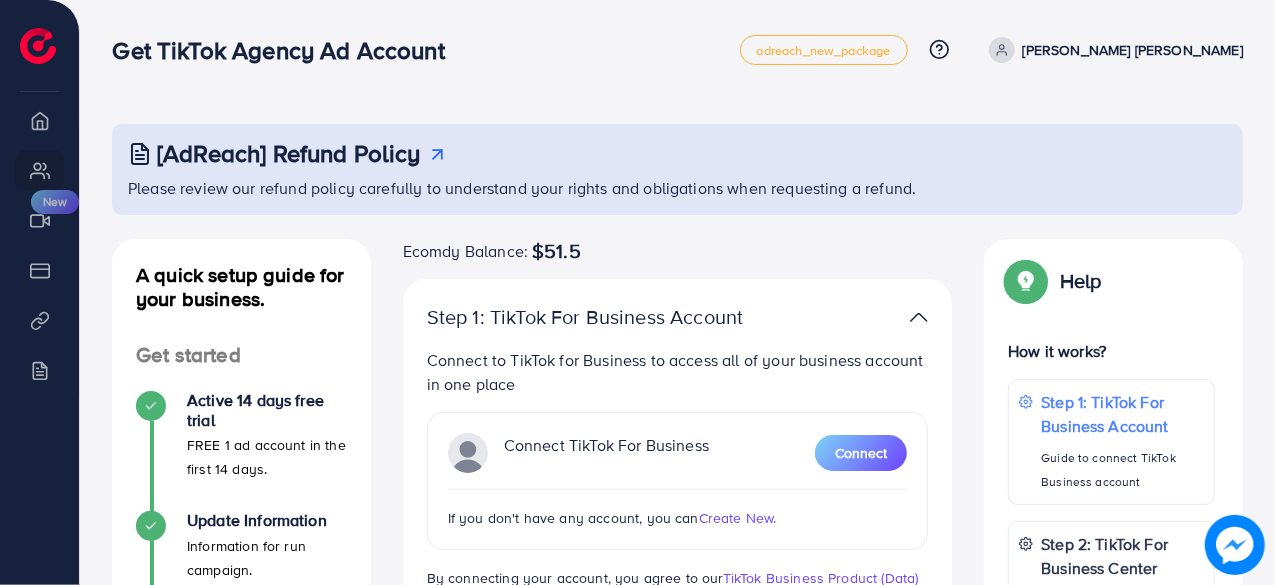 click on "Create New." at bounding box center (738, 518) 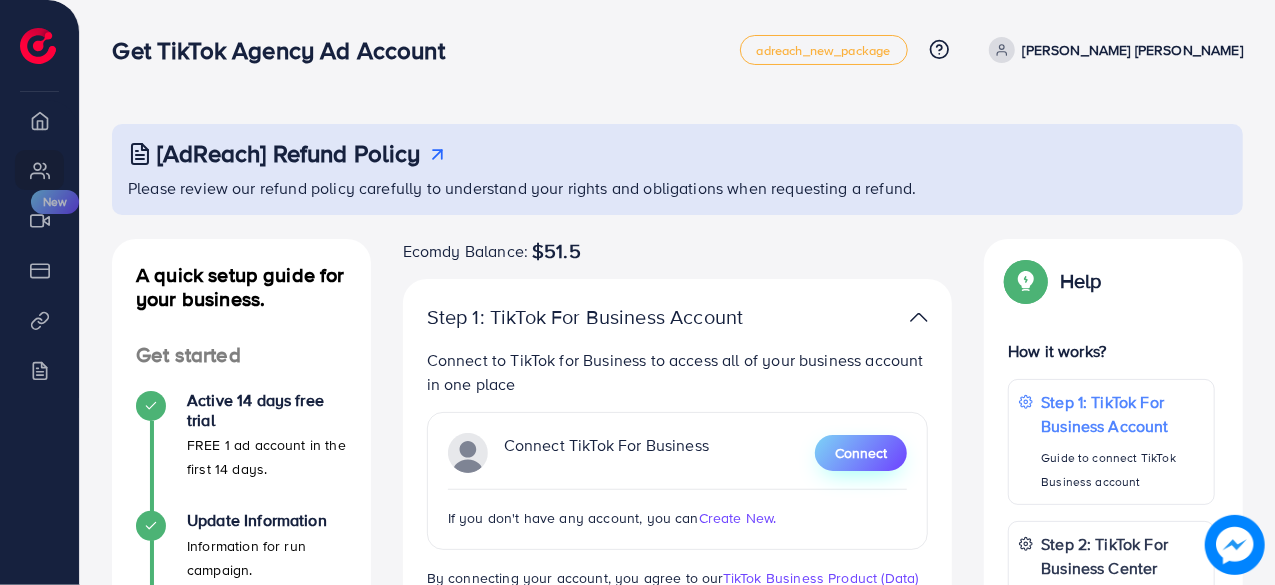 click on "Connect" at bounding box center (861, 453) 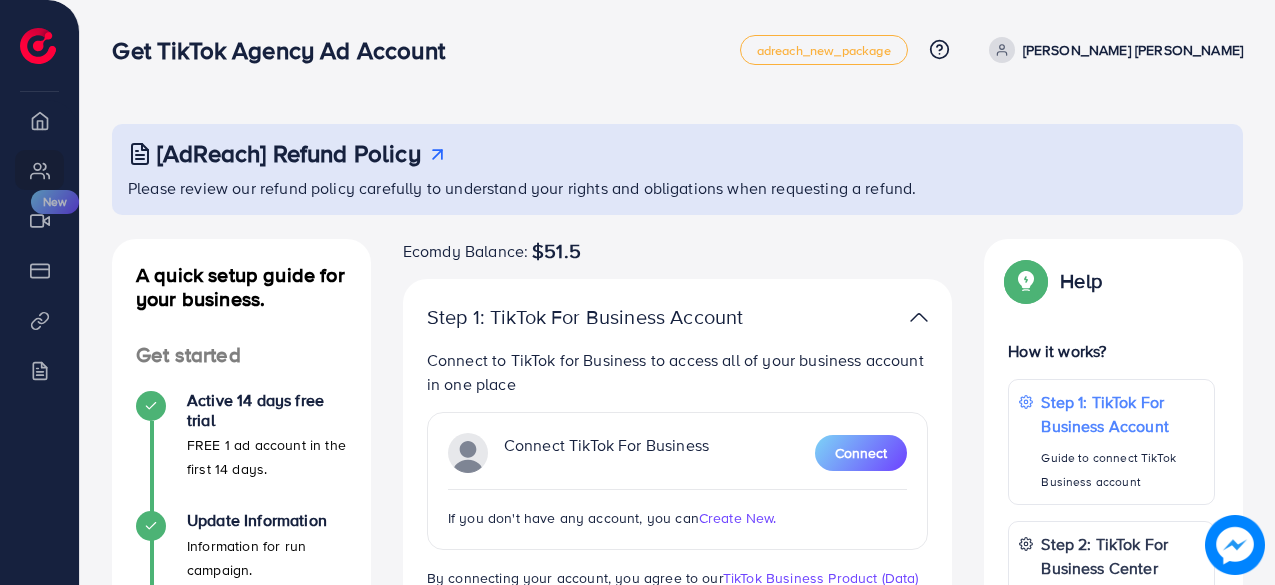 scroll, scrollTop: 0, scrollLeft: 0, axis: both 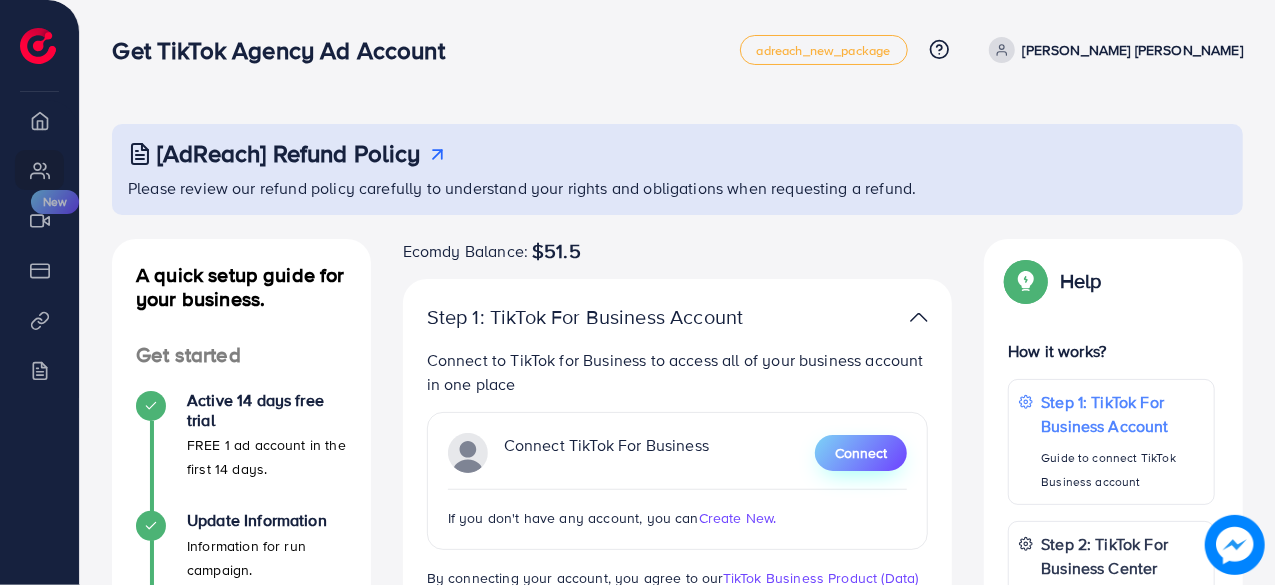 click on "Connect" at bounding box center [861, 453] 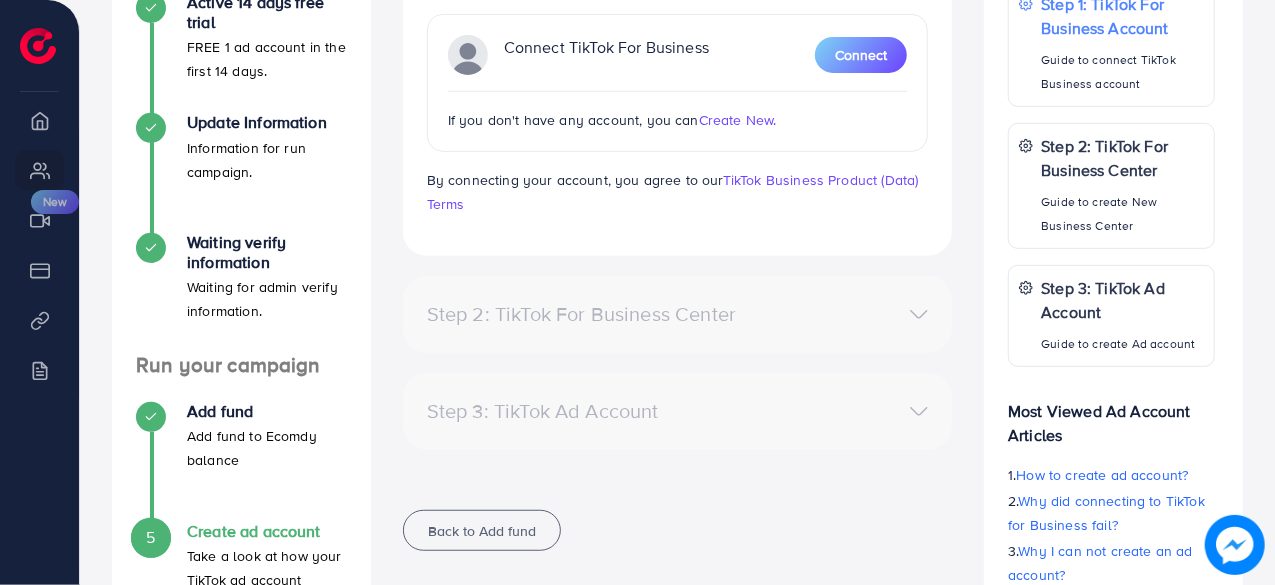 scroll, scrollTop: 400, scrollLeft: 0, axis: vertical 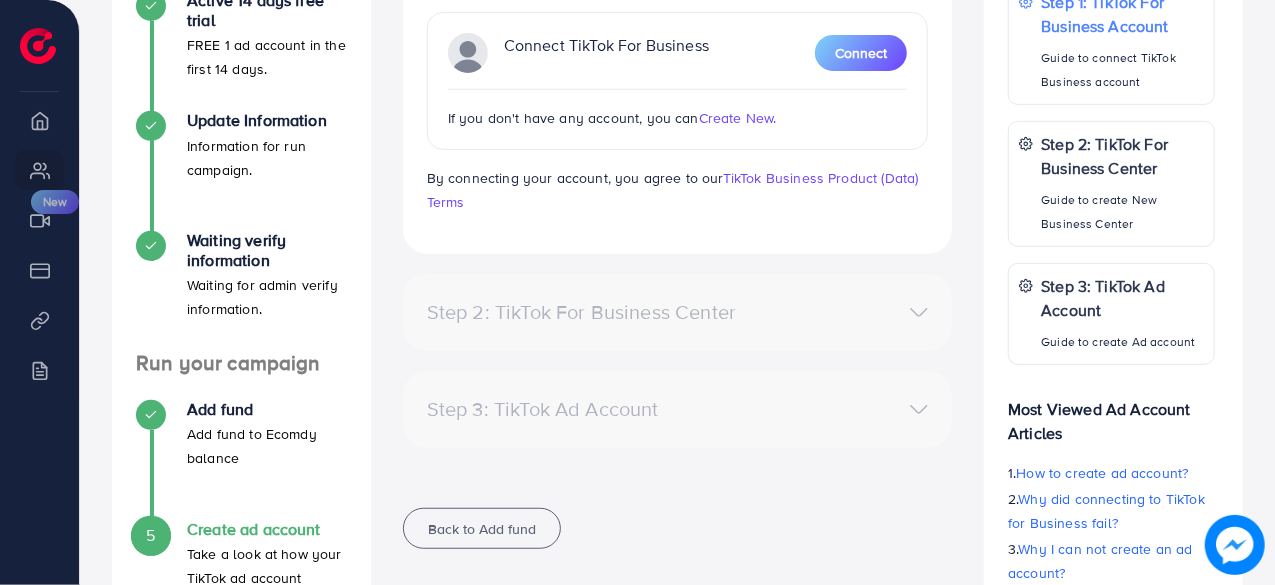 click on "Create New." at bounding box center (738, 118) 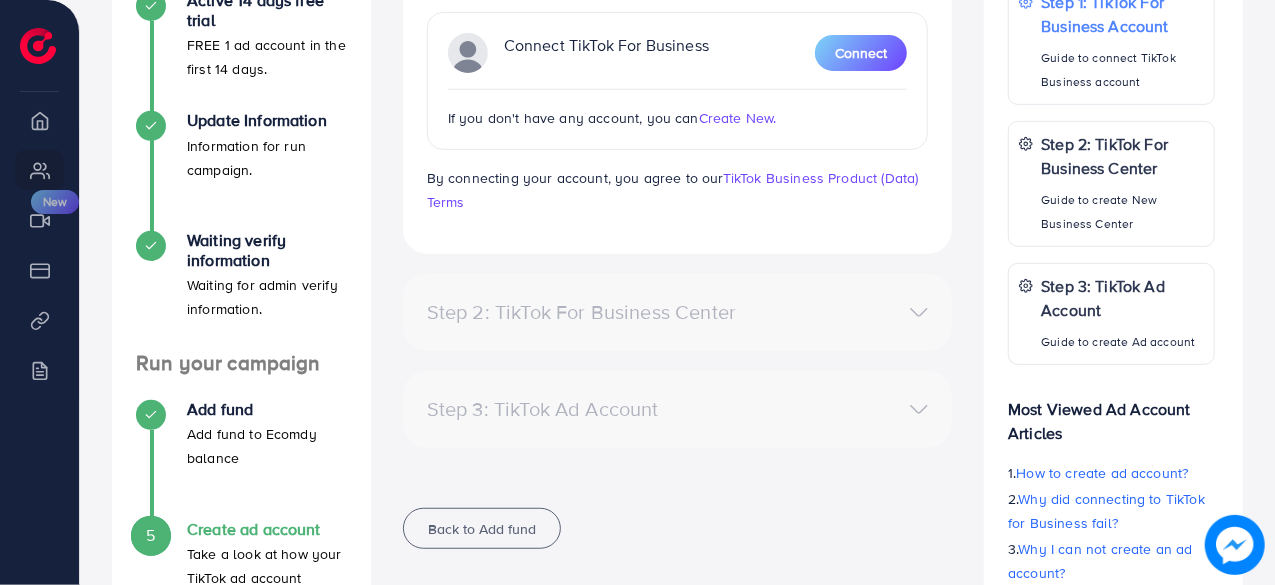 click on "Create New." at bounding box center (738, 118) 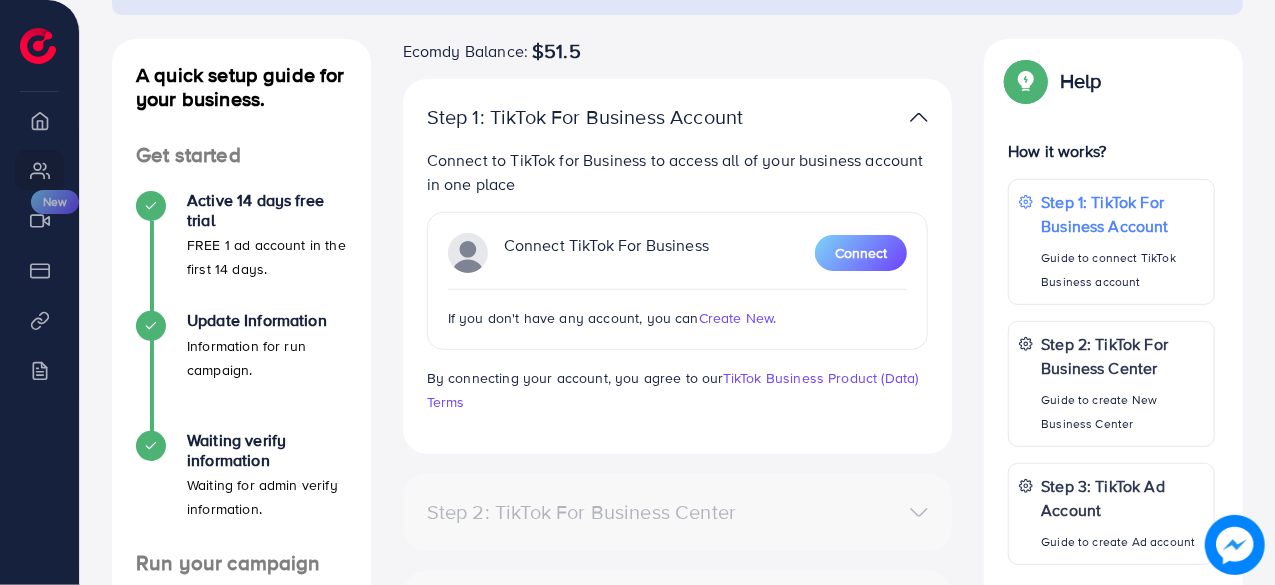 scroll, scrollTop: 232, scrollLeft: 0, axis: vertical 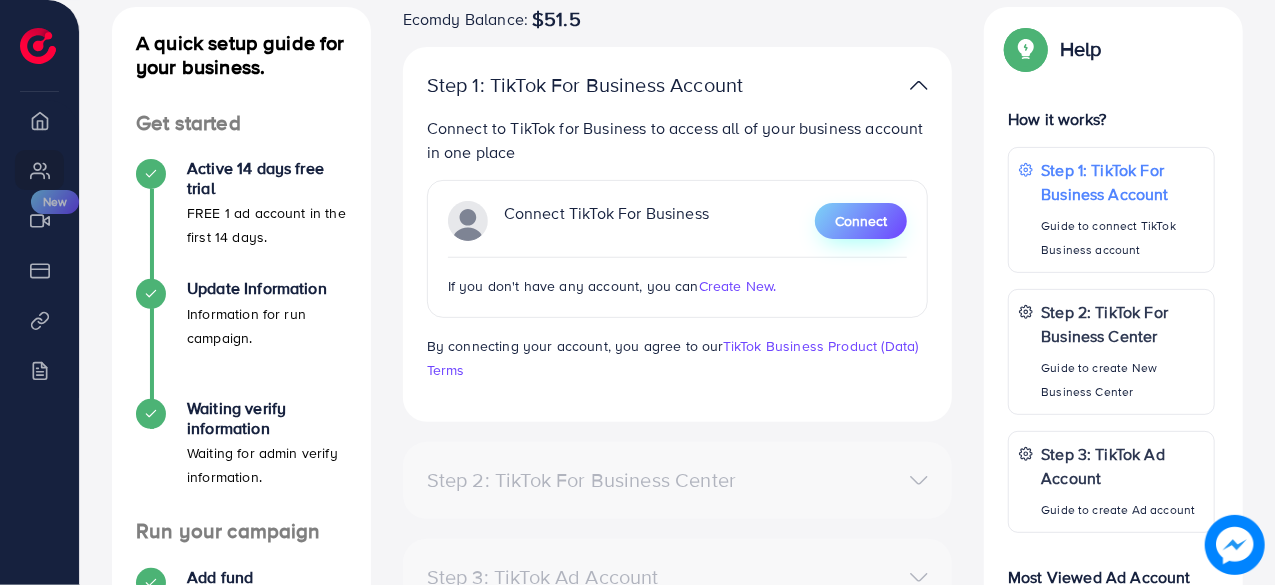 click on "Connect" at bounding box center (861, 221) 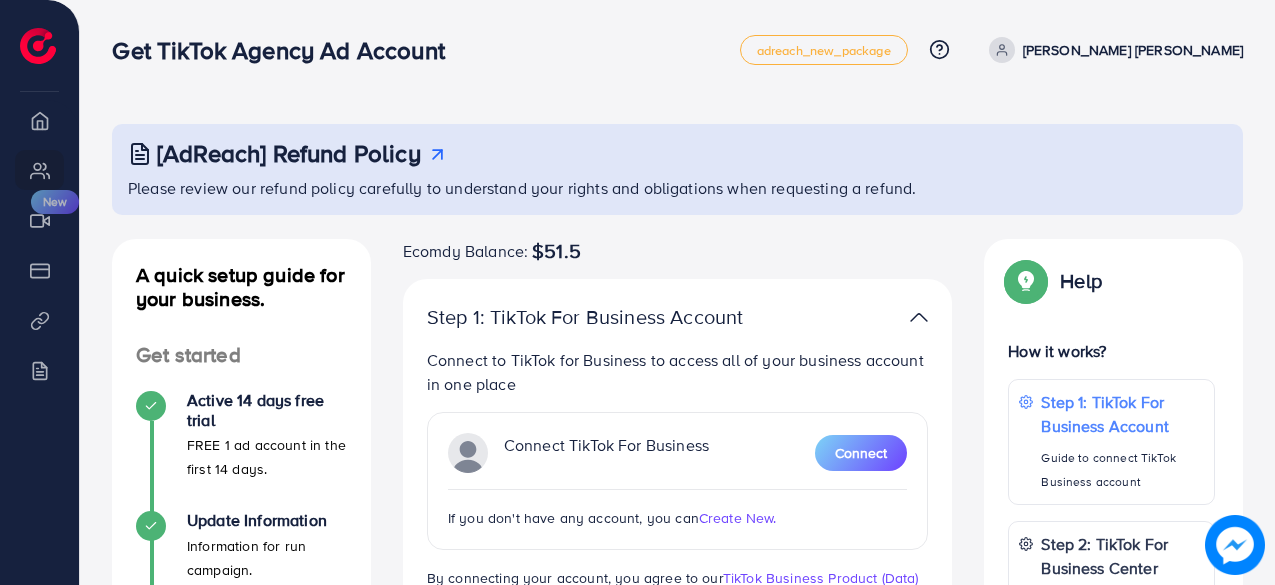 scroll, scrollTop: 0, scrollLeft: 0, axis: both 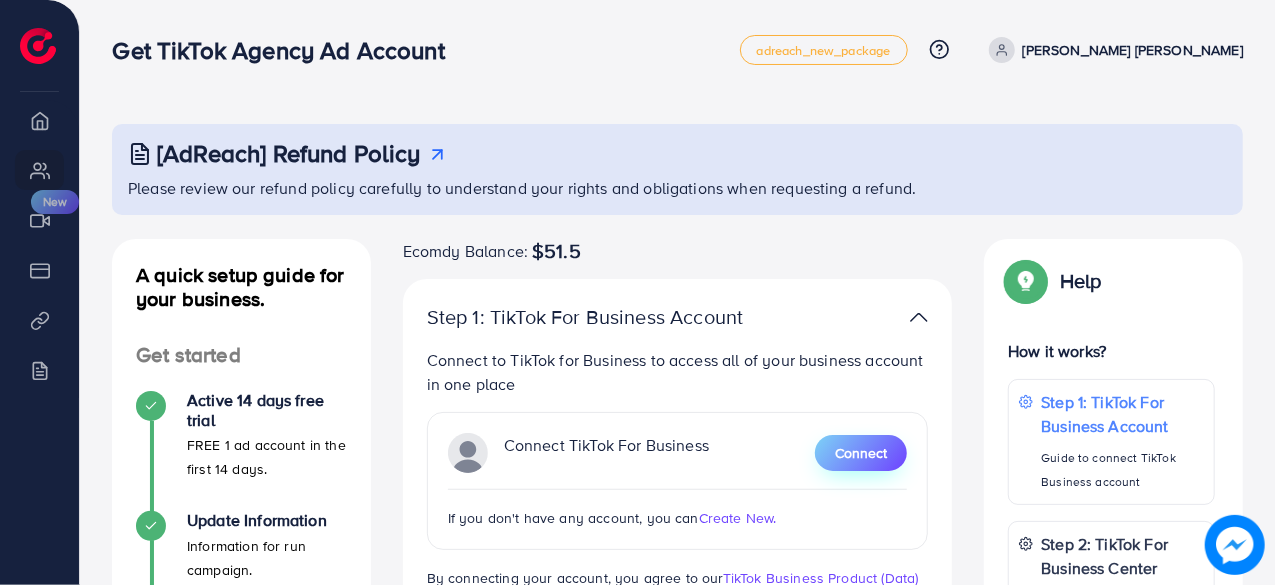 click on "Connect" at bounding box center [861, 453] 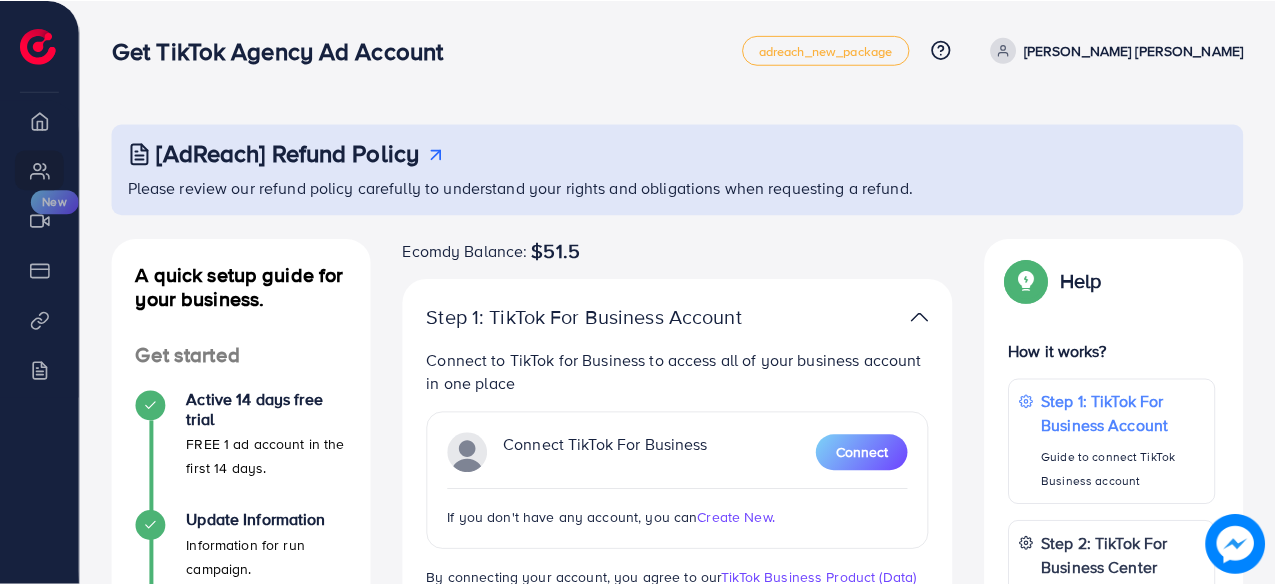 scroll, scrollTop: 0, scrollLeft: 0, axis: both 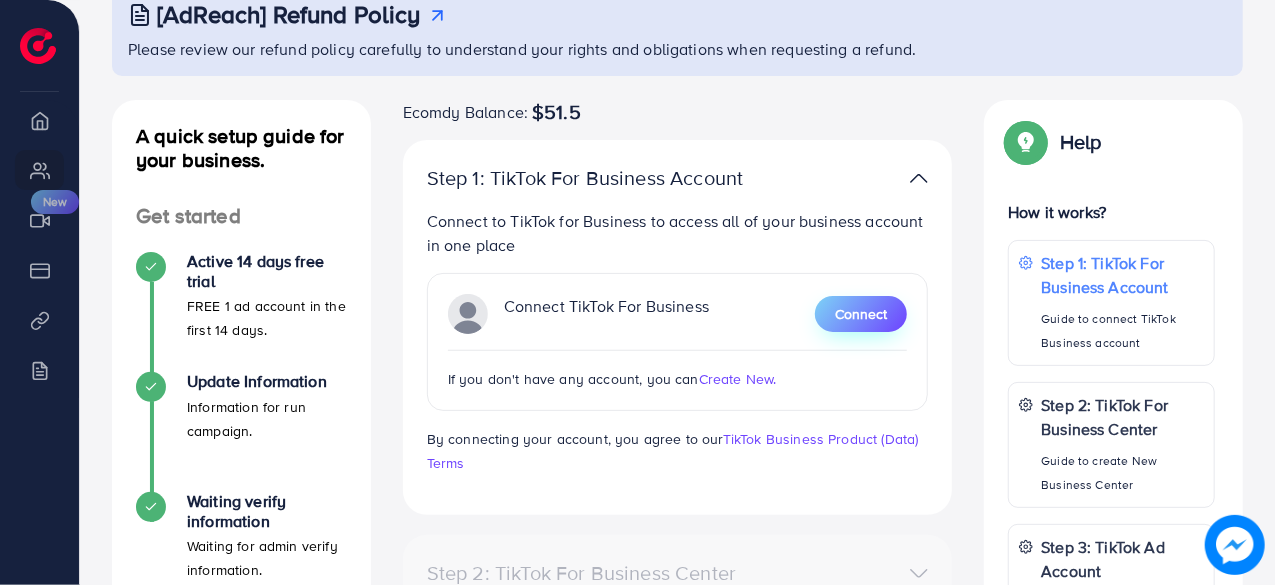 click on "Connect" at bounding box center [861, 314] 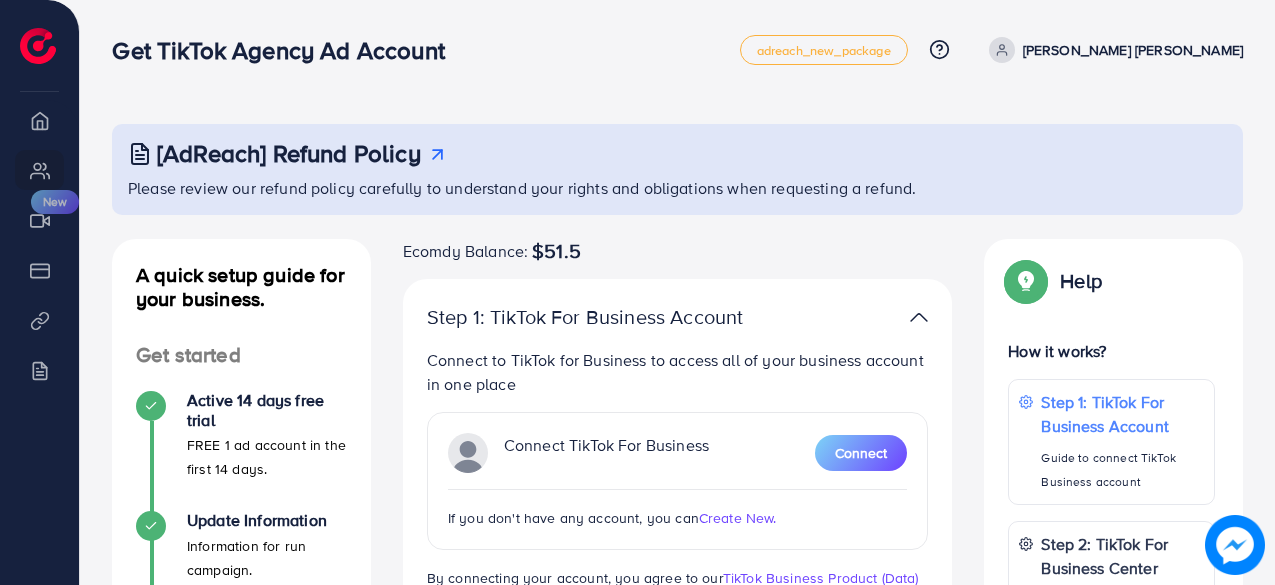 scroll, scrollTop: 0, scrollLeft: 0, axis: both 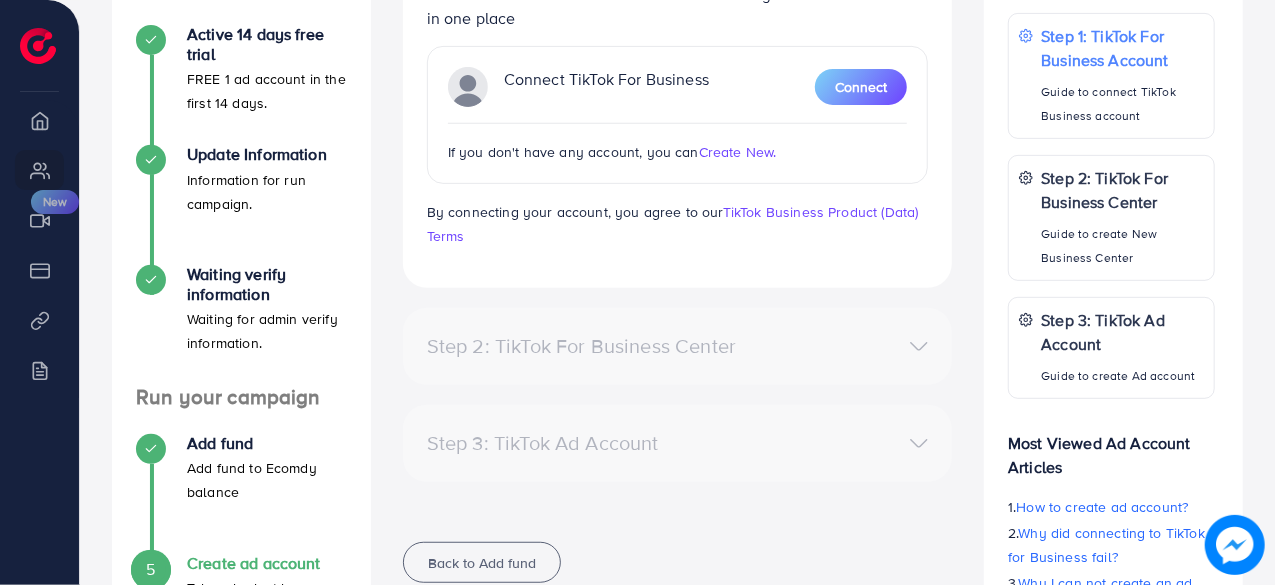 click on "Create New." at bounding box center [738, 152] 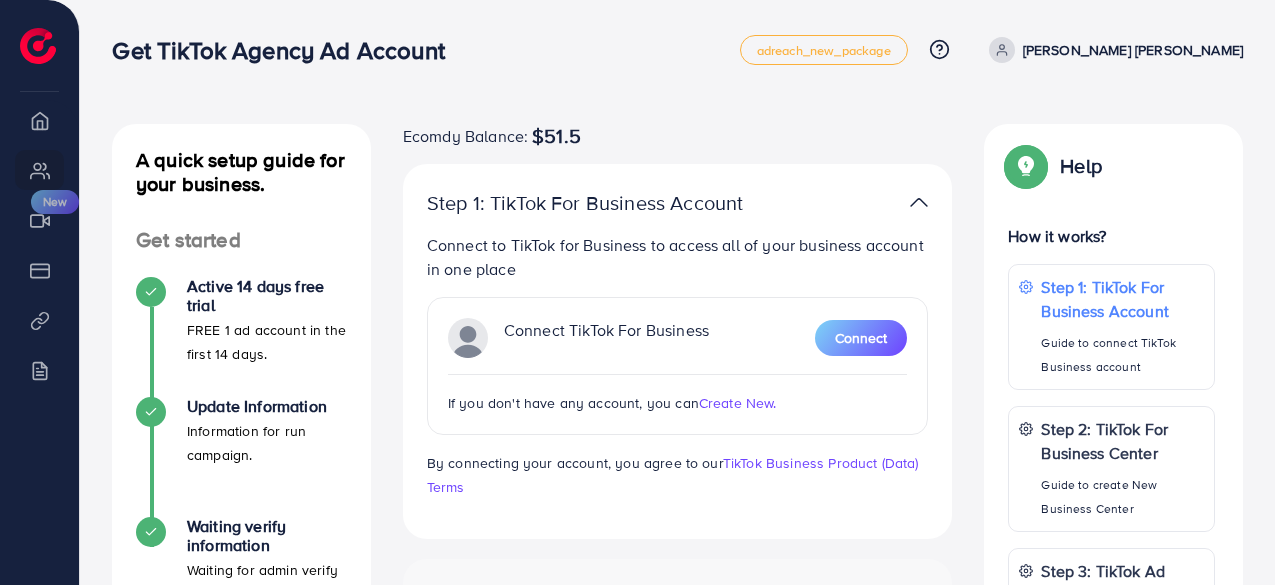 scroll, scrollTop: 0, scrollLeft: 0, axis: both 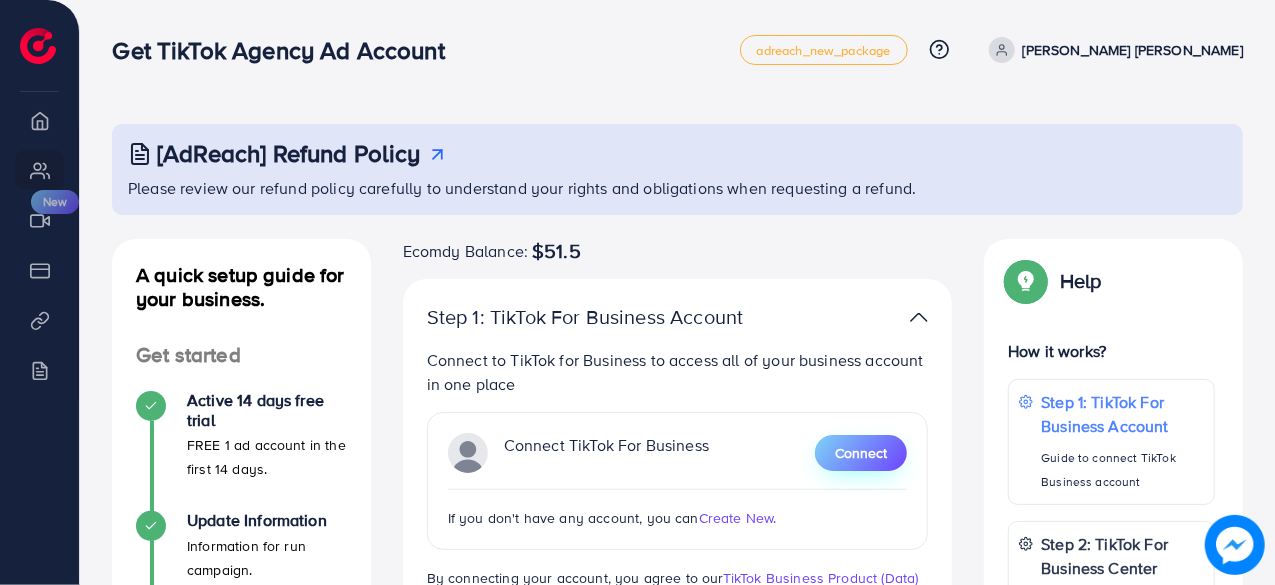 click on "Connect" at bounding box center [861, 453] 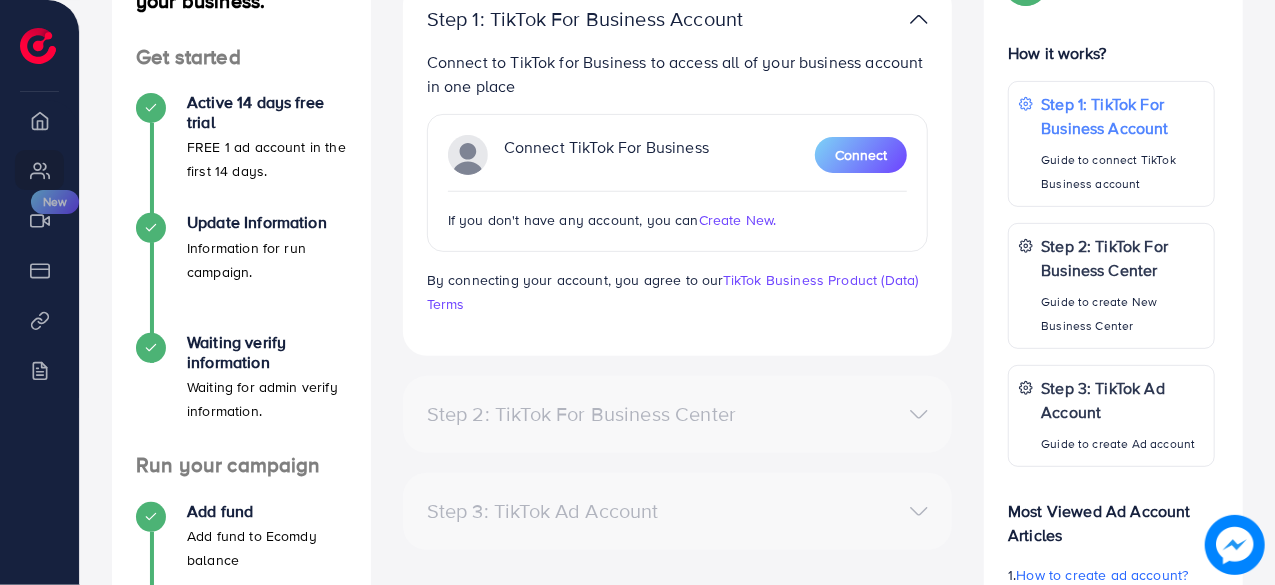 scroll, scrollTop: 300, scrollLeft: 0, axis: vertical 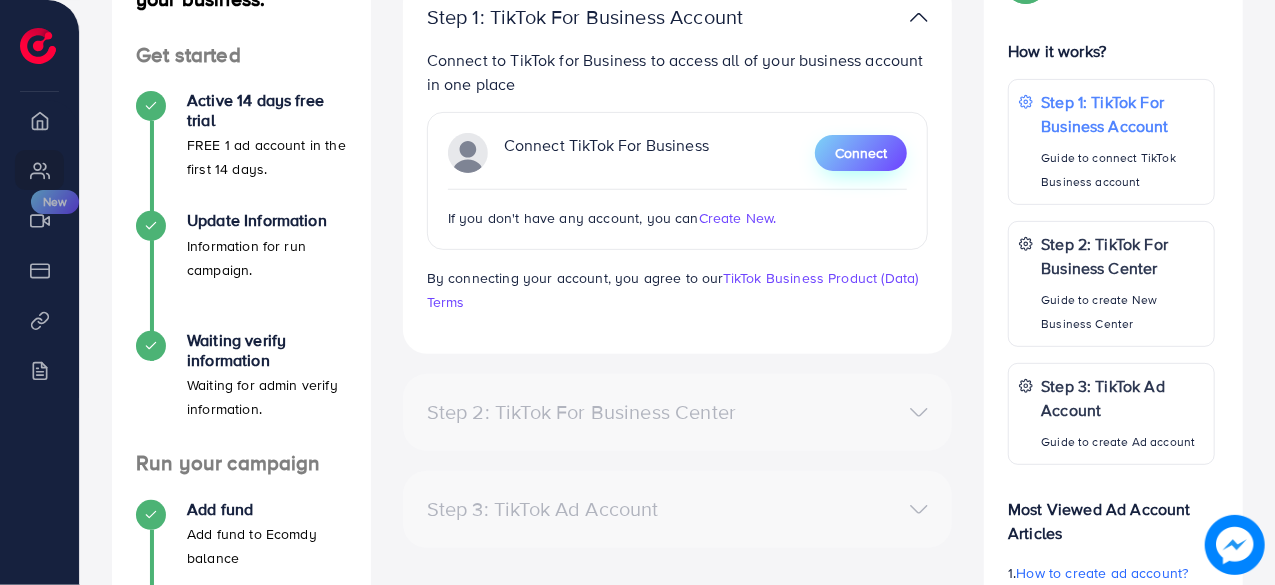 click on "Connect" at bounding box center (861, 153) 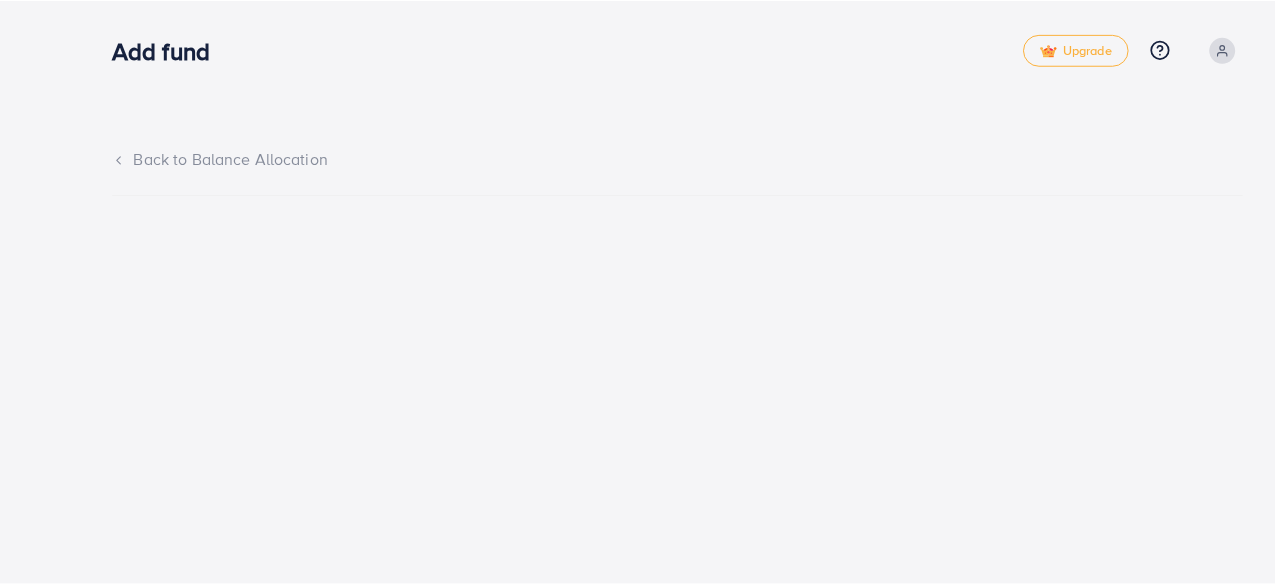 scroll, scrollTop: 0, scrollLeft: 0, axis: both 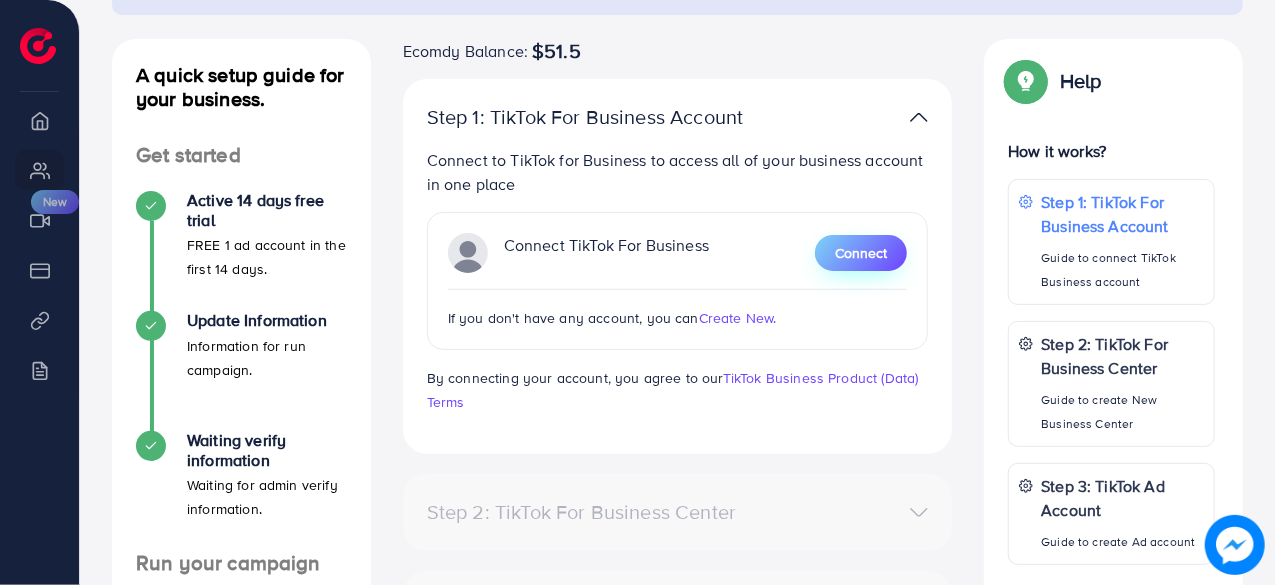 click on "Connect" at bounding box center (861, 253) 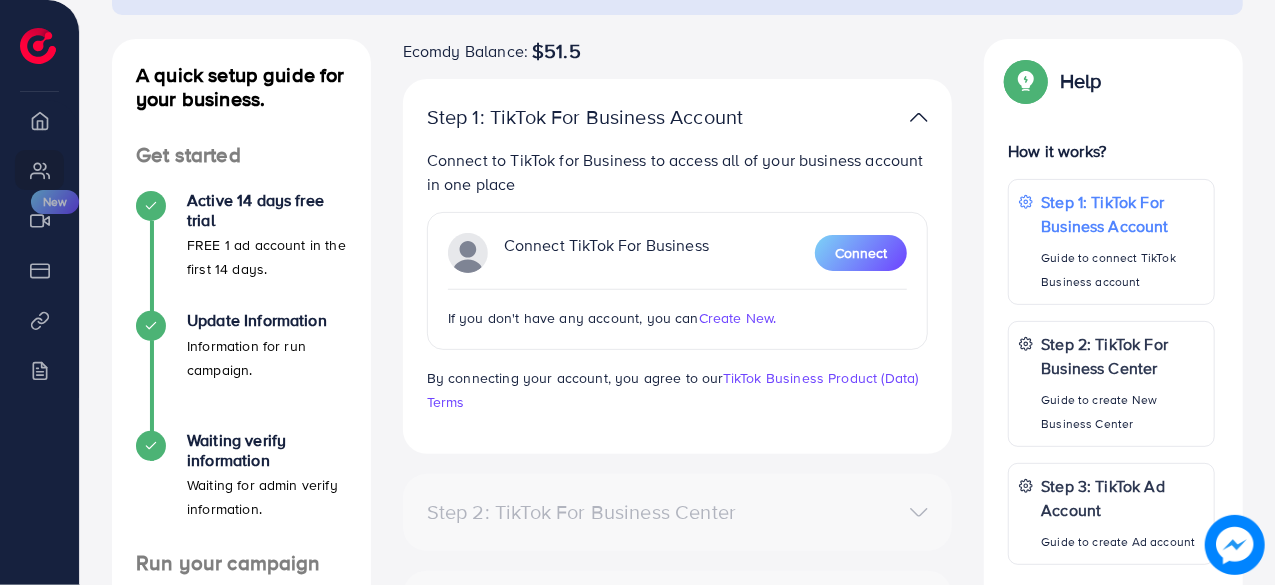 scroll, scrollTop: 300, scrollLeft: 0, axis: vertical 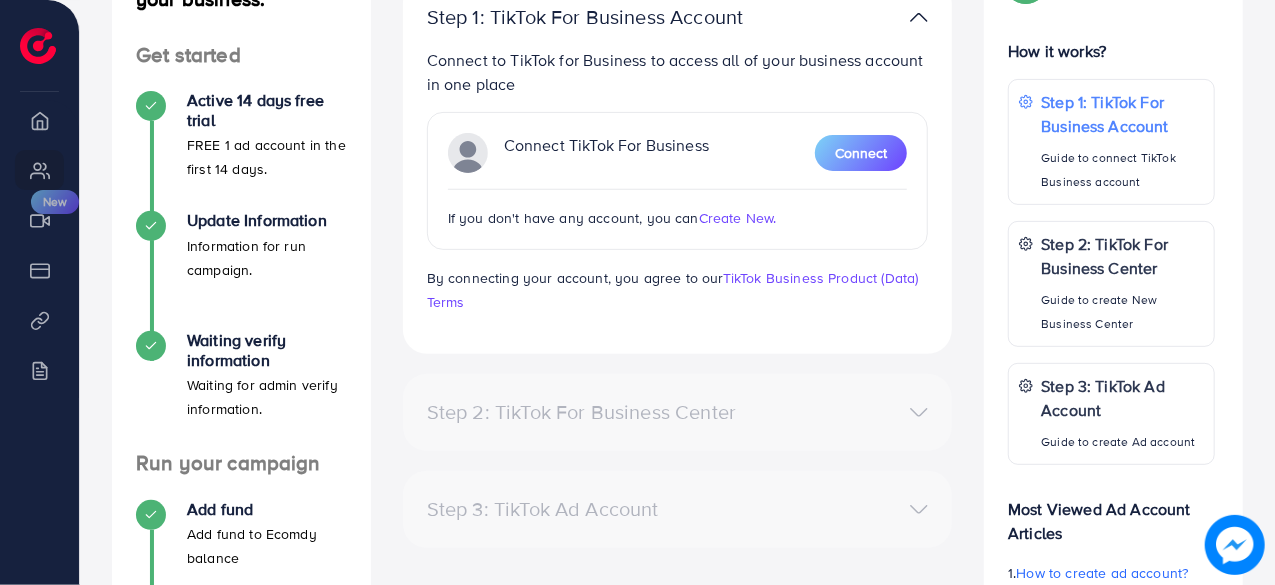 click on "Create New." at bounding box center [738, 218] 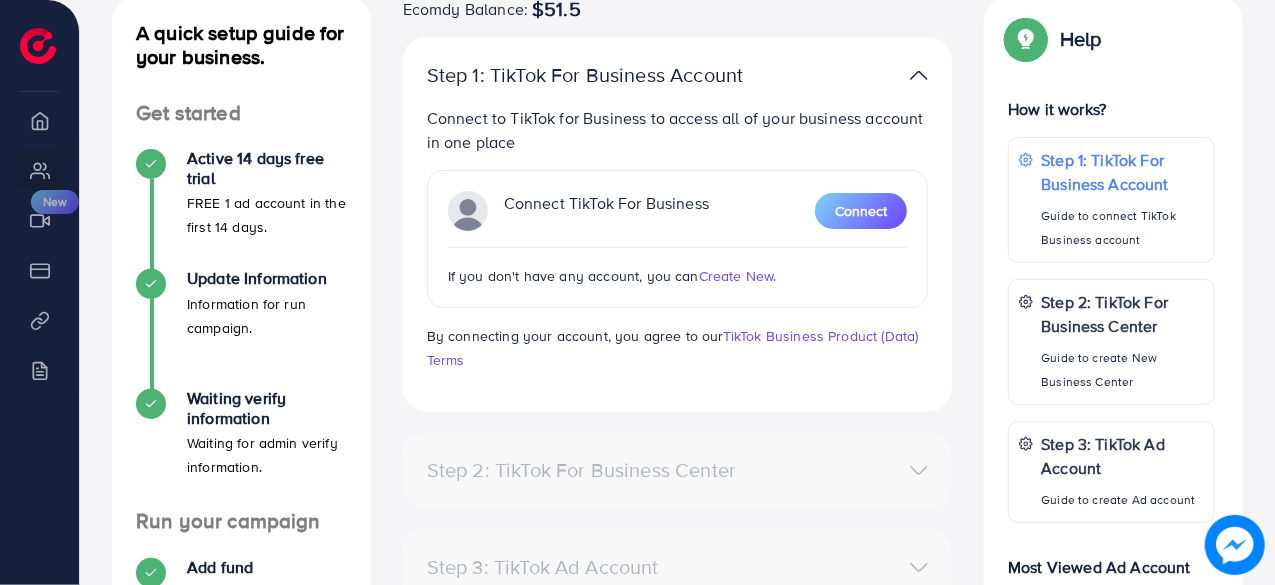 scroll, scrollTop: 300, scrollLeft: 0, axis: vertical 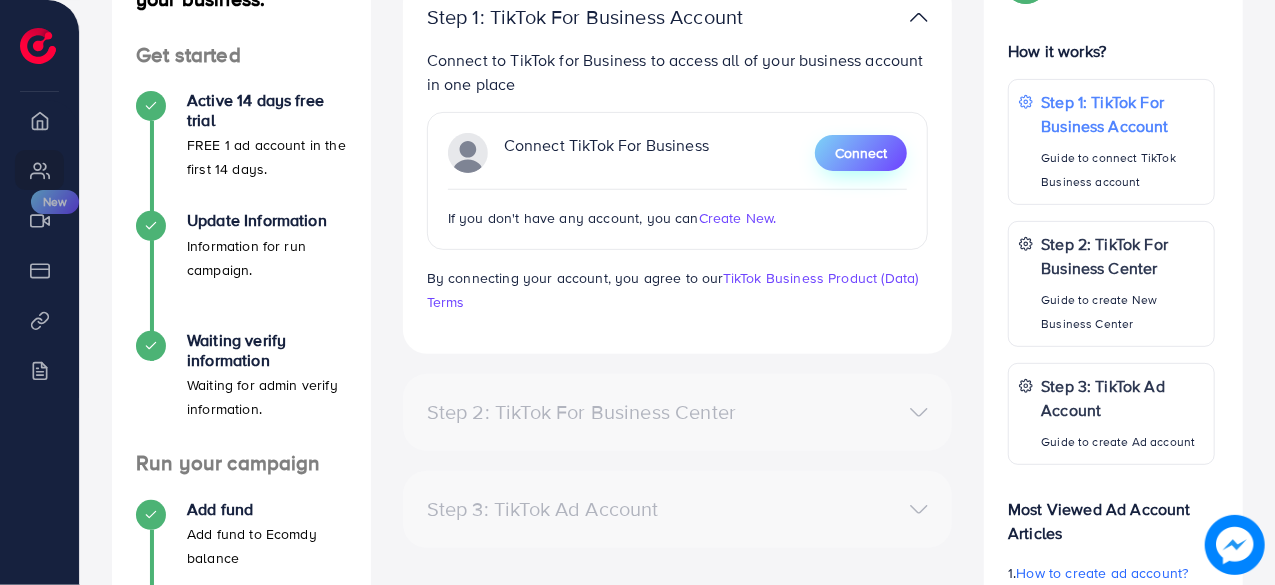 click on "Connect" at bounding box center (861, 153) 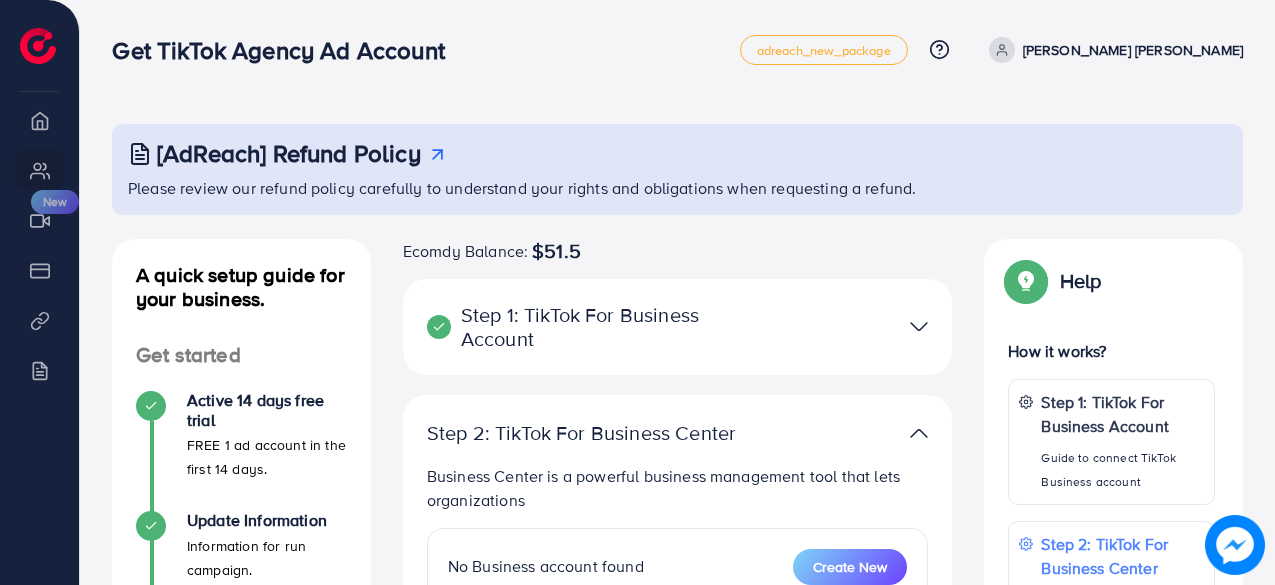 scroll, scrollTop: 0, scrollLeft: 0, axis: both 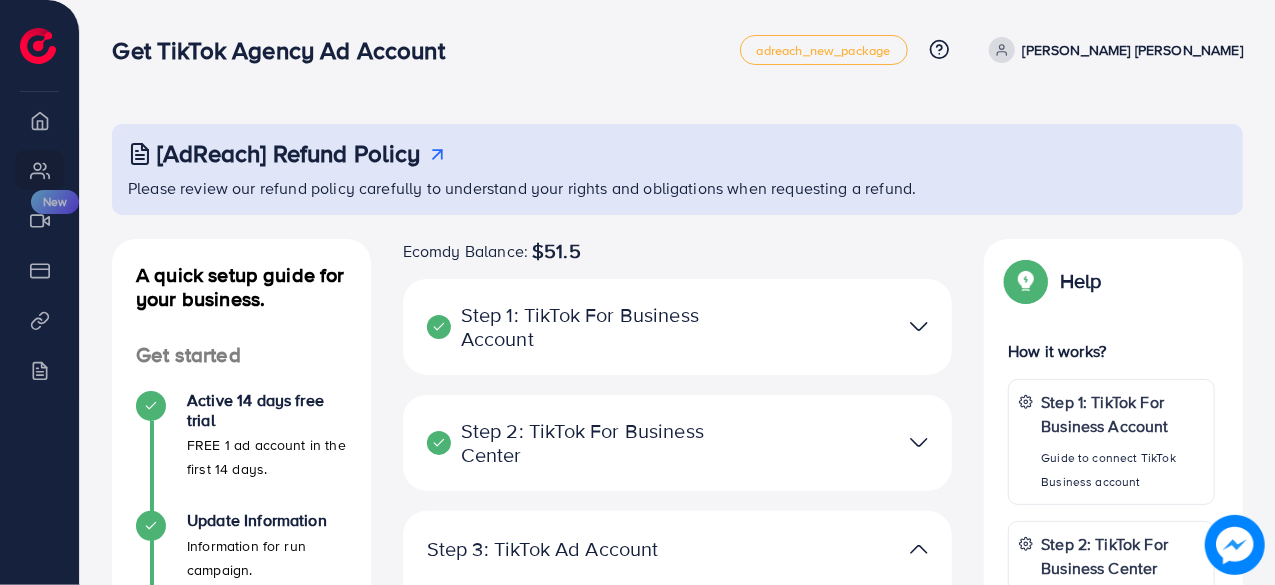 click at bounding box center (919, 442) 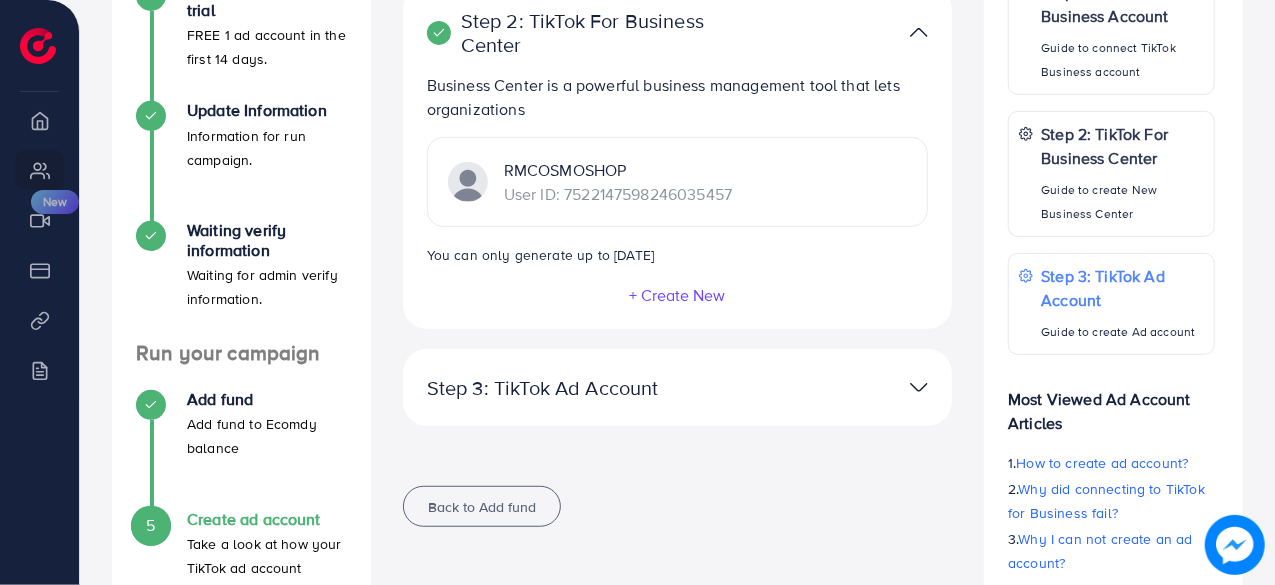 scroll, scrollTop: 500, scrollLeft: 0, axis: vertical 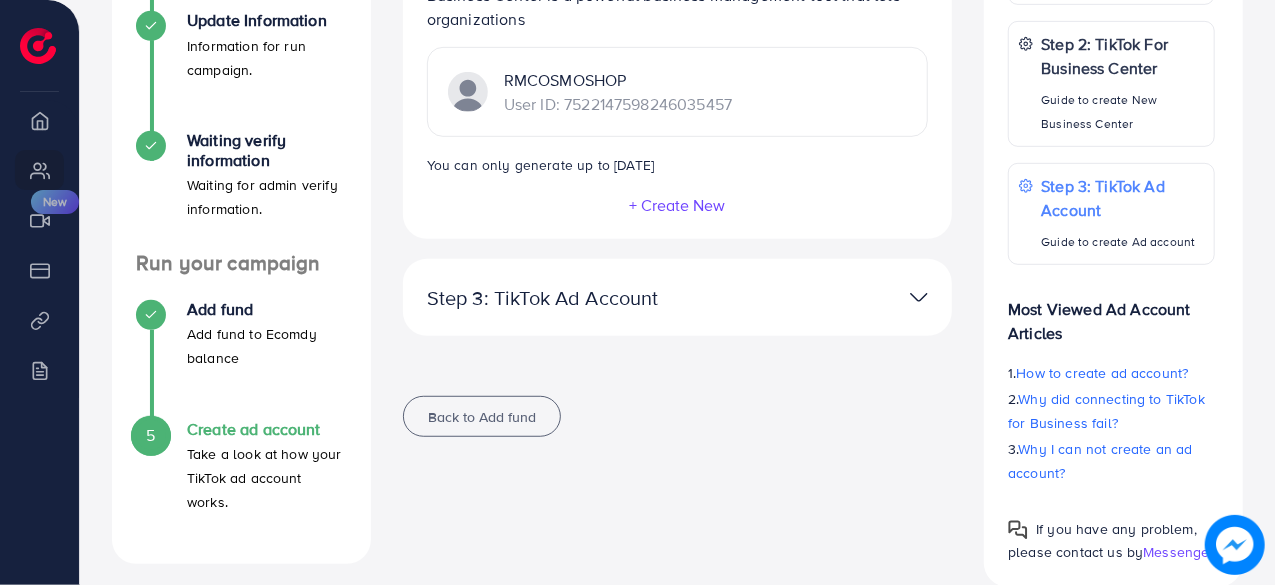 click at bounding box center [855, 297] 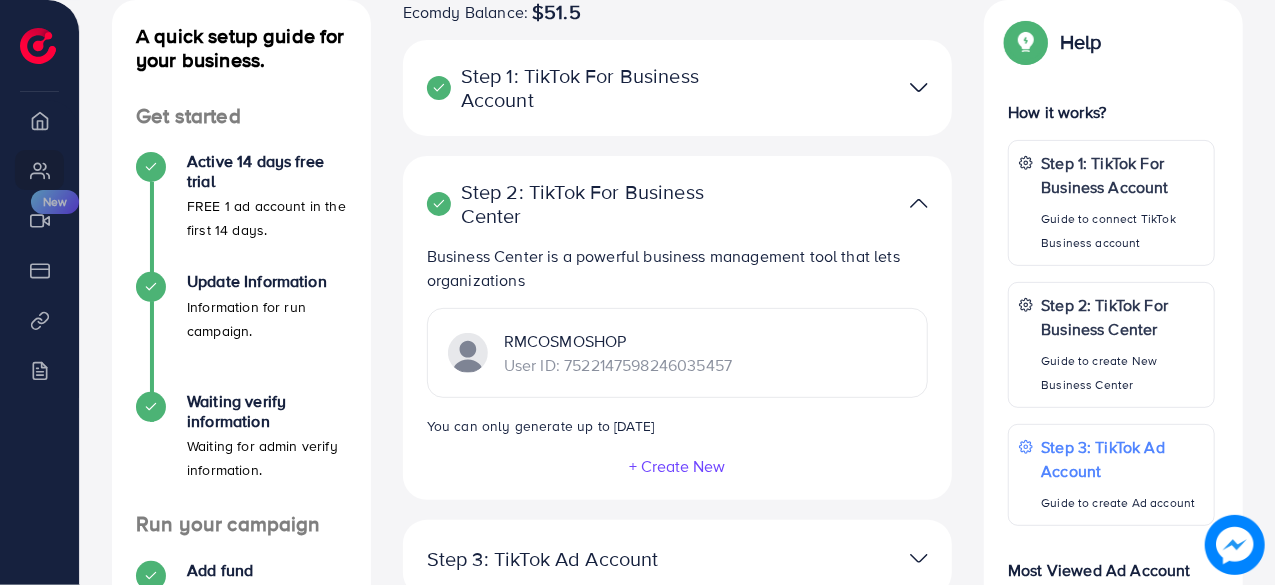 scroll, scrollTop: 200, scrollLeft: 0, axis: vertical 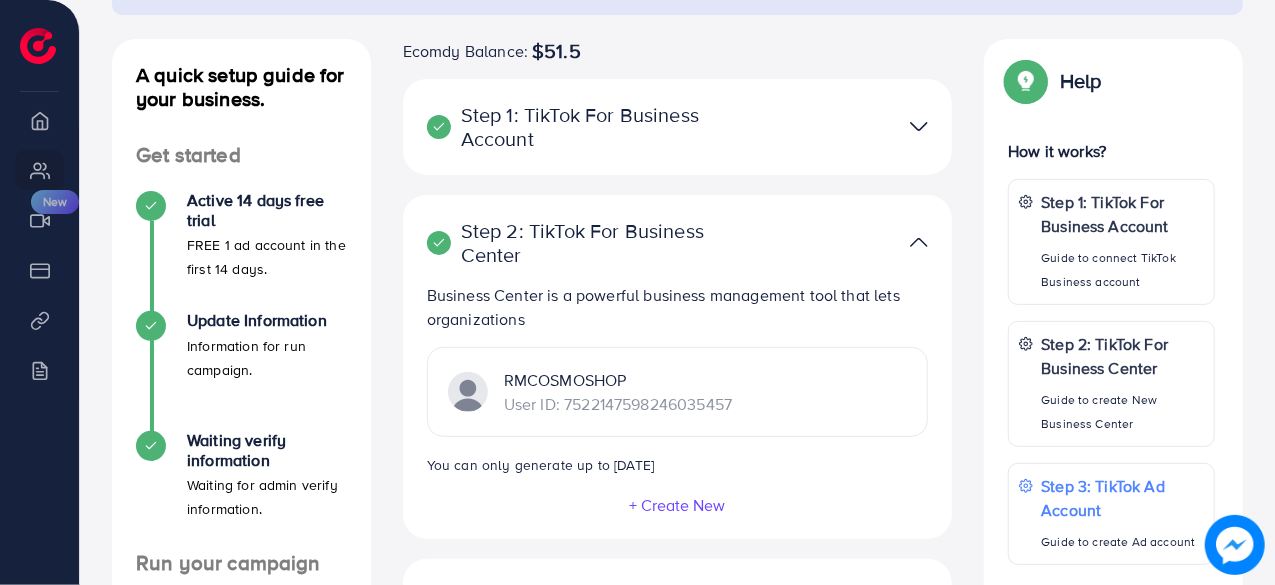 click at bounding box center (919, 242) 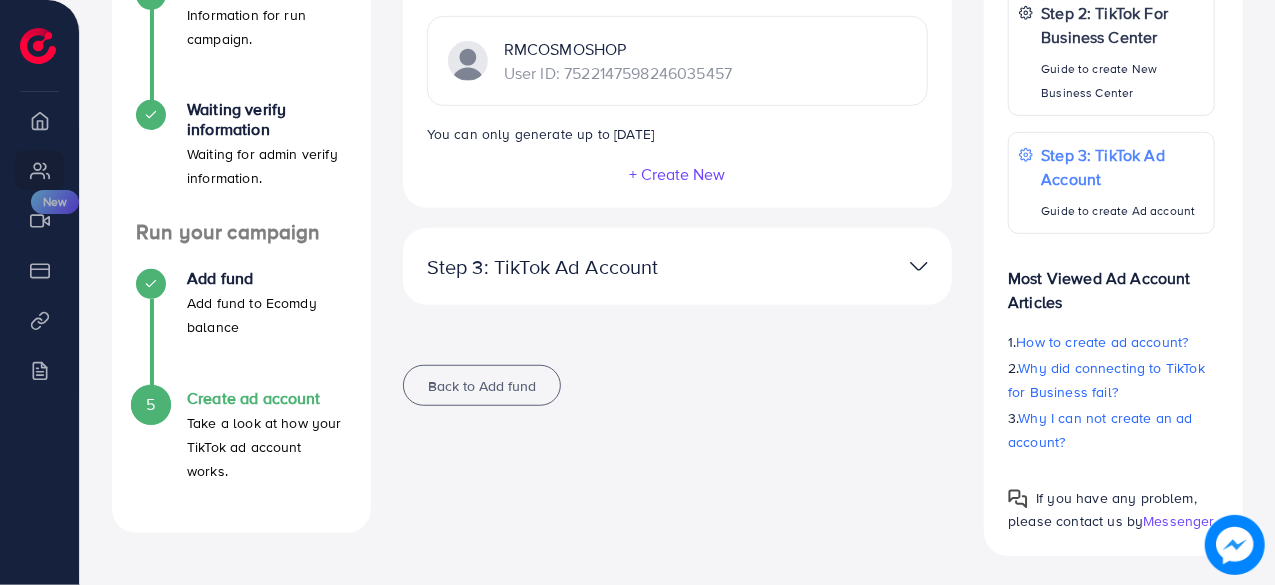 scroll, scrollTop: 532, scrollLeft: 0, axis: vertical 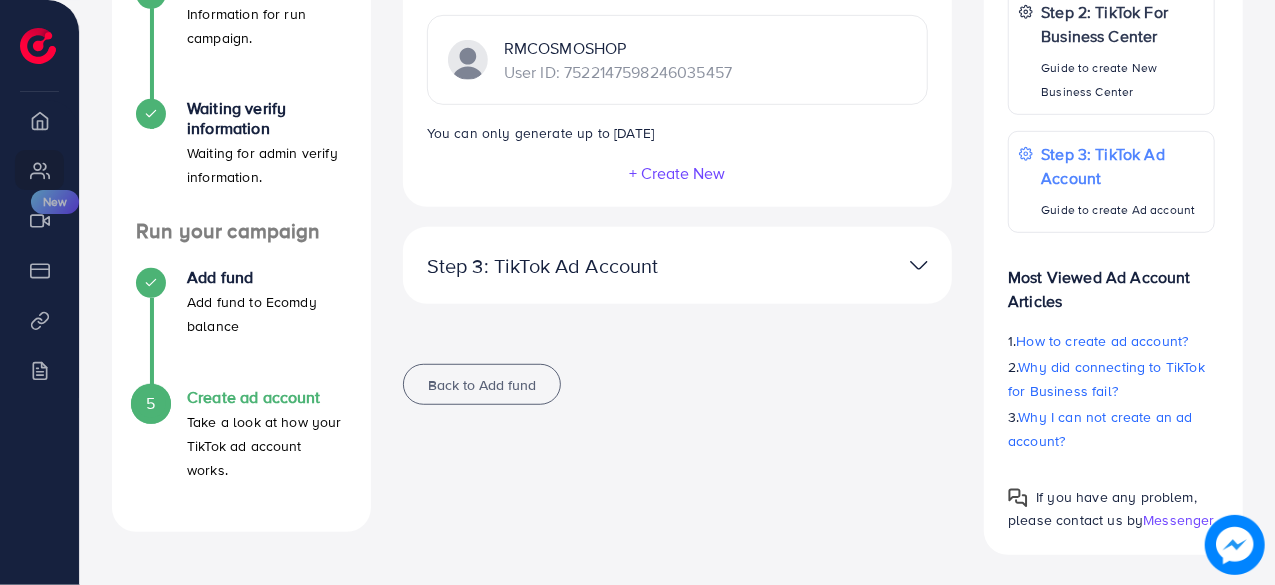 click at bounding box center [855, 265] 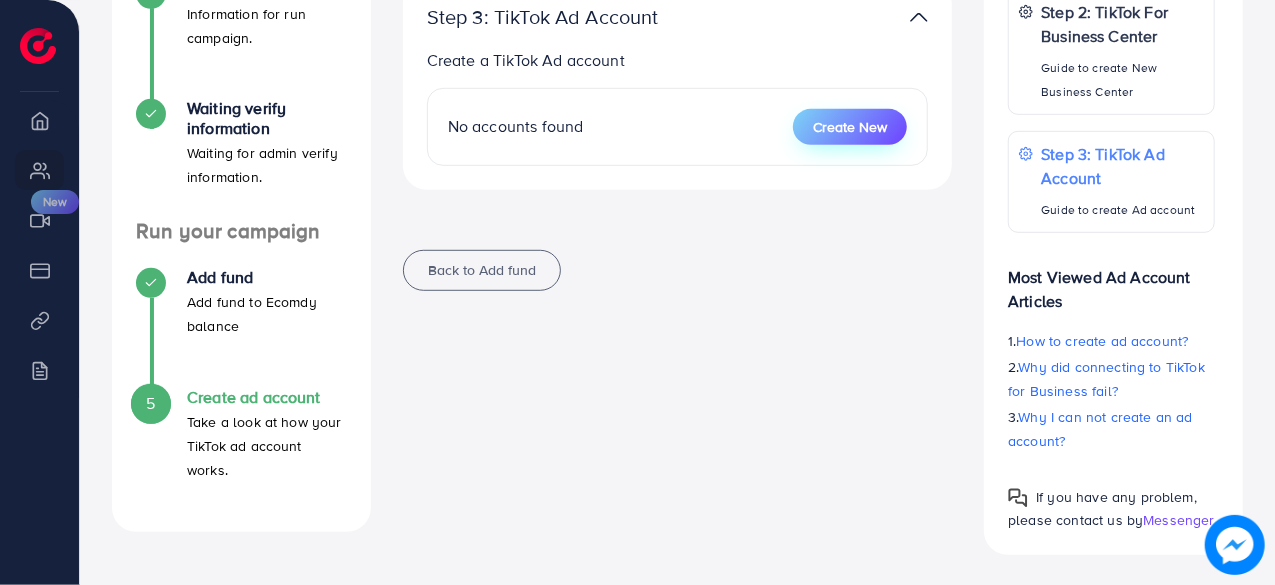 click on "Create New" at bounding box center [850, 127] 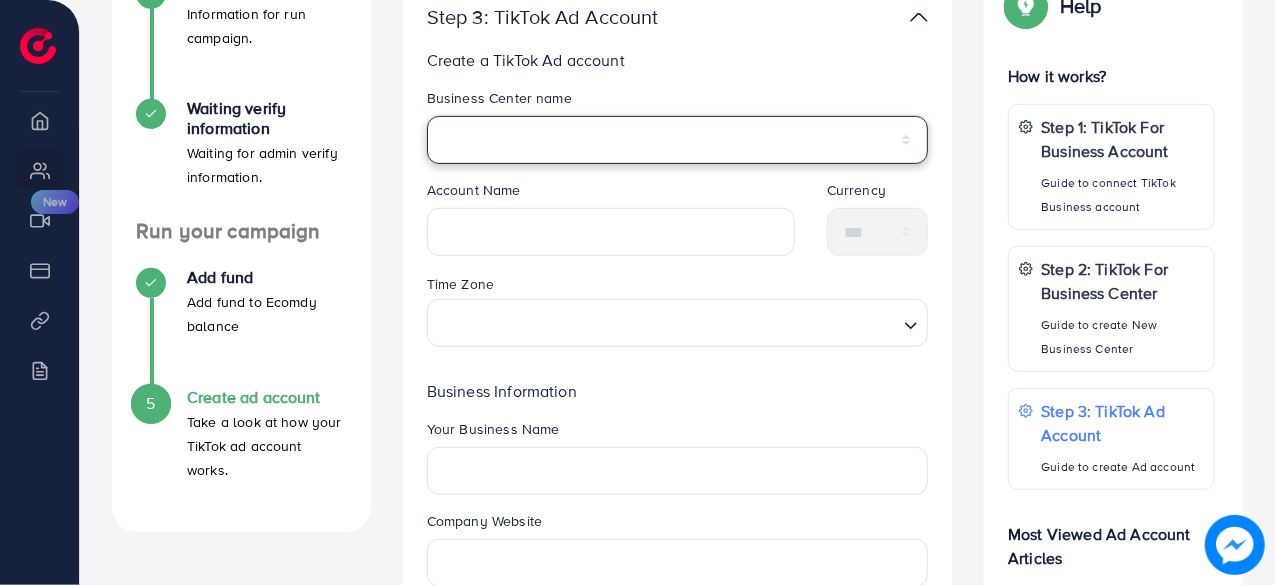 click on "**********" at bounding box center (678, 140) 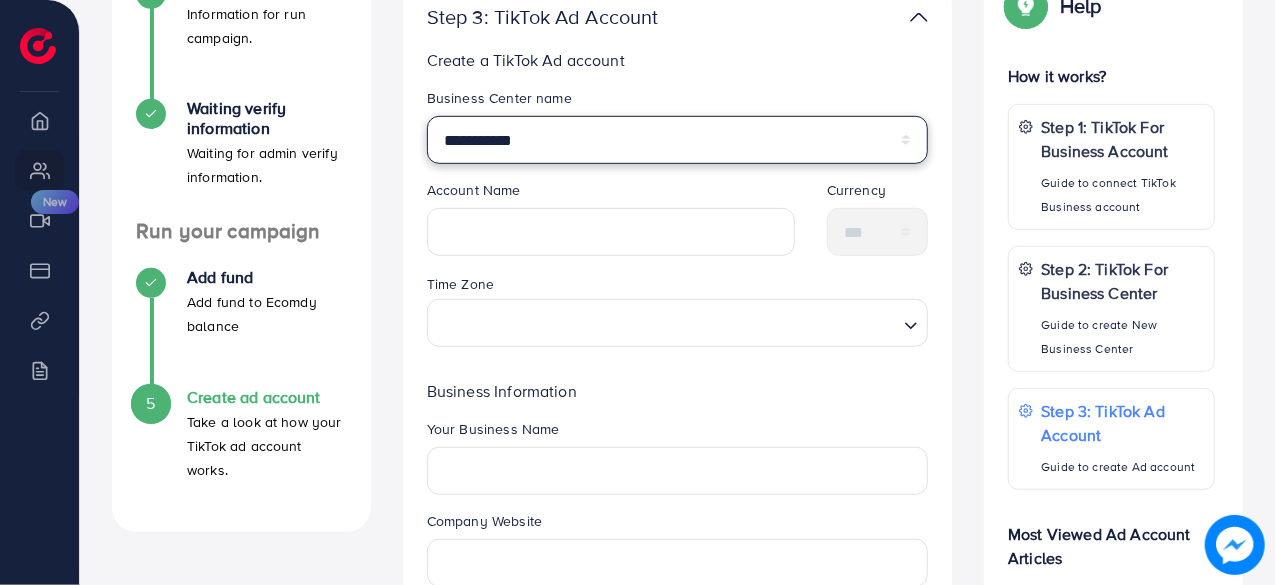 click on "**********" at bounding box center [678, 140] 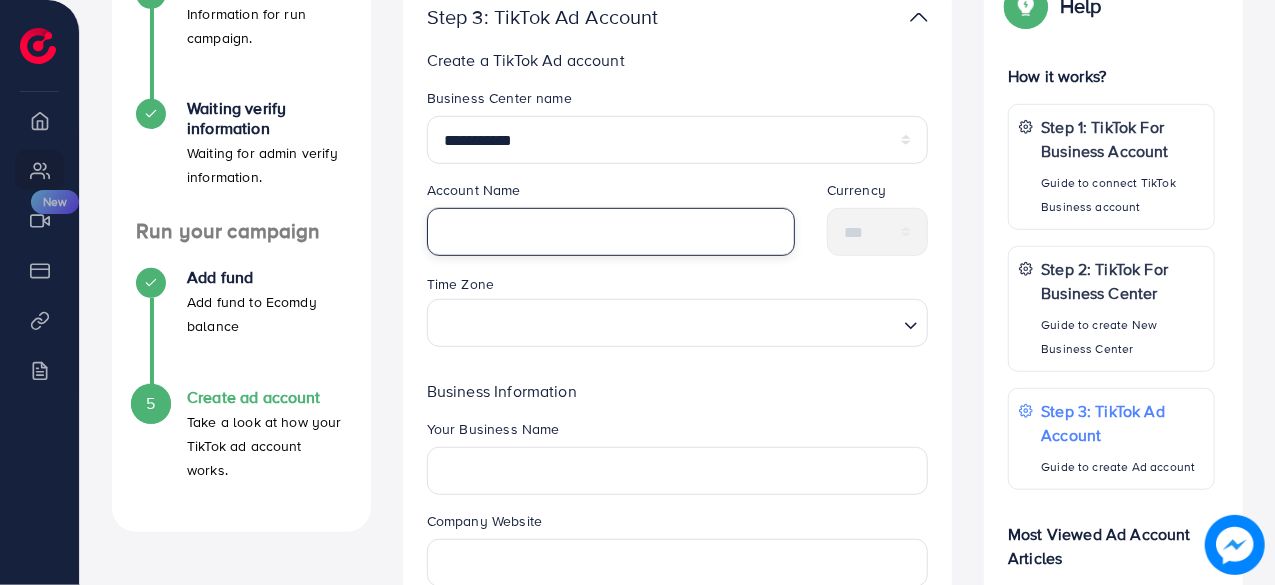 click at bounding box center [611, 232] 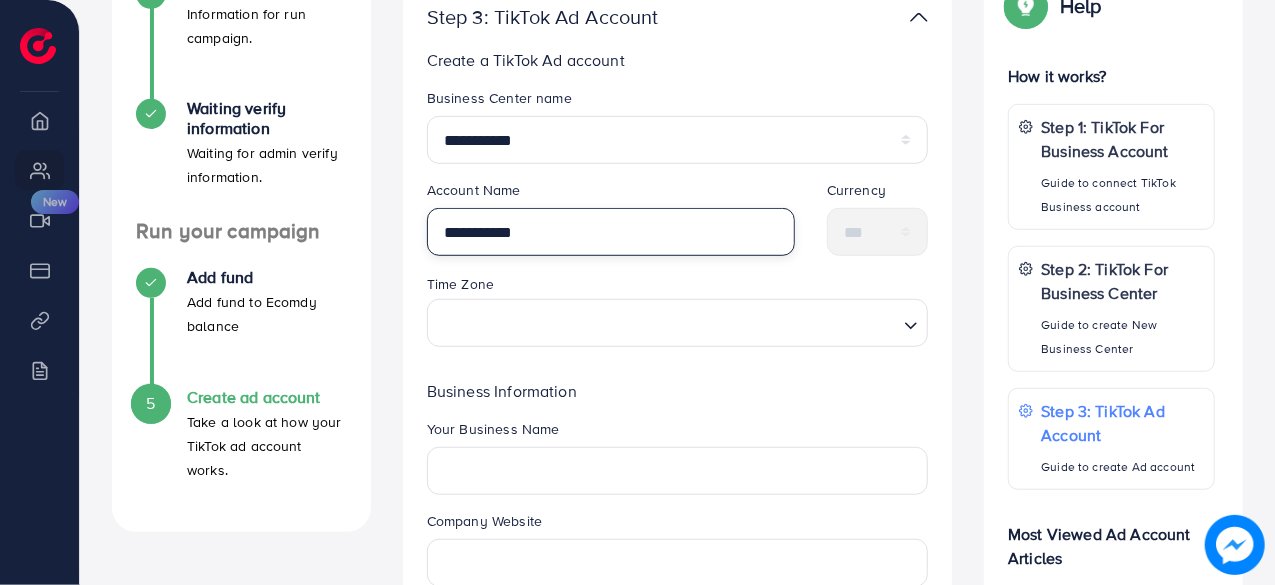 type on "**********" 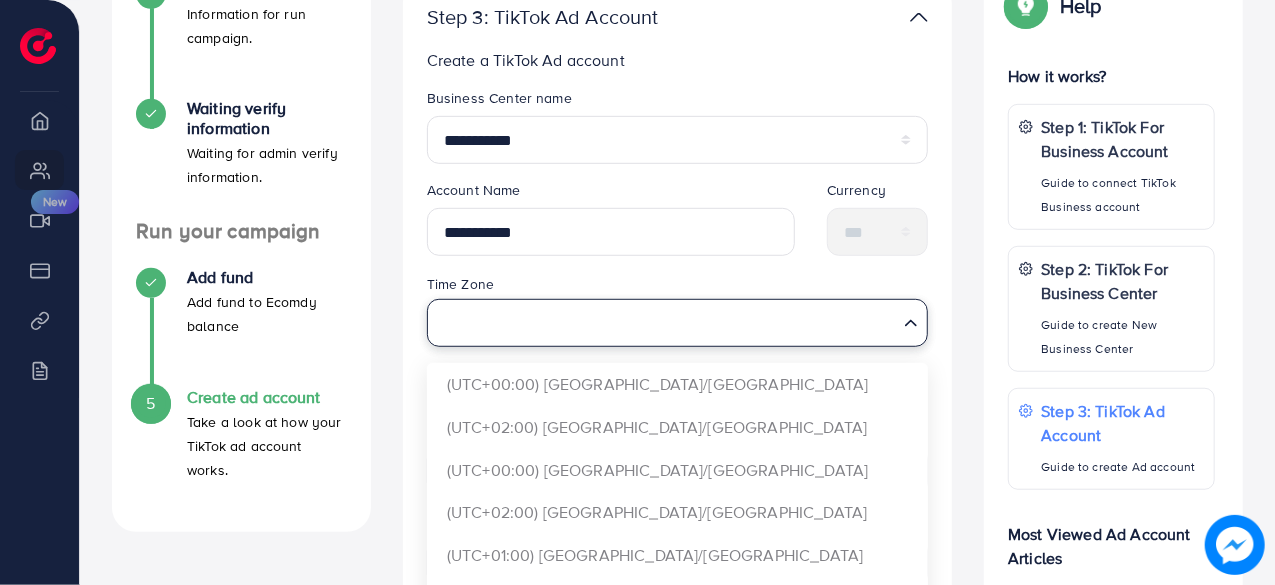 click at bounding box center (666, 322) 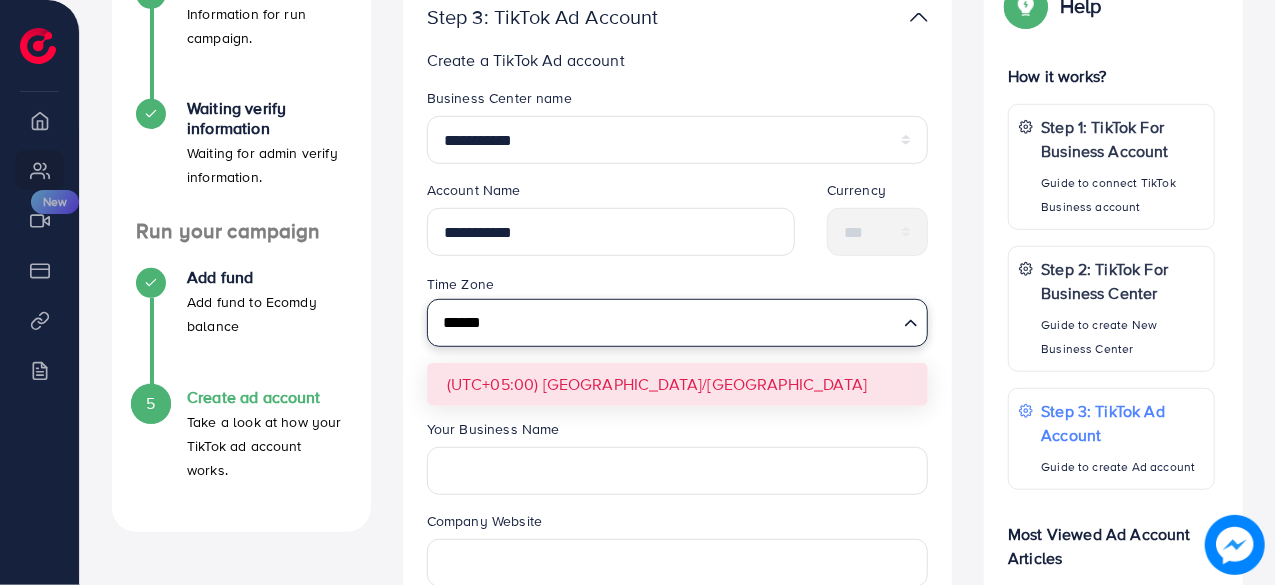 type on "******" 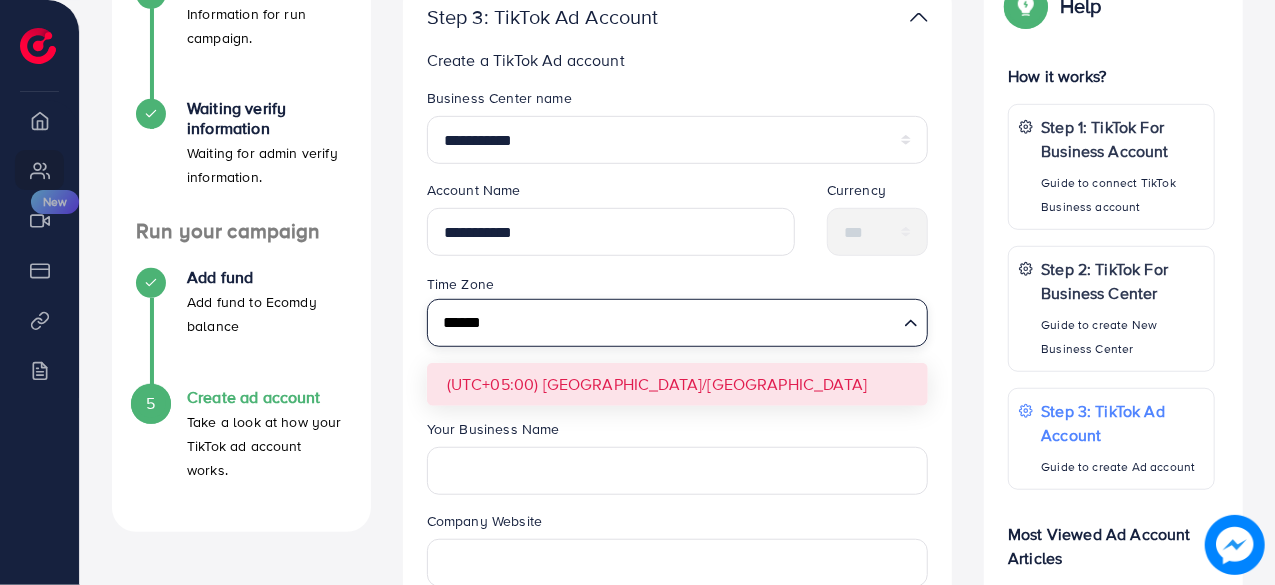 type 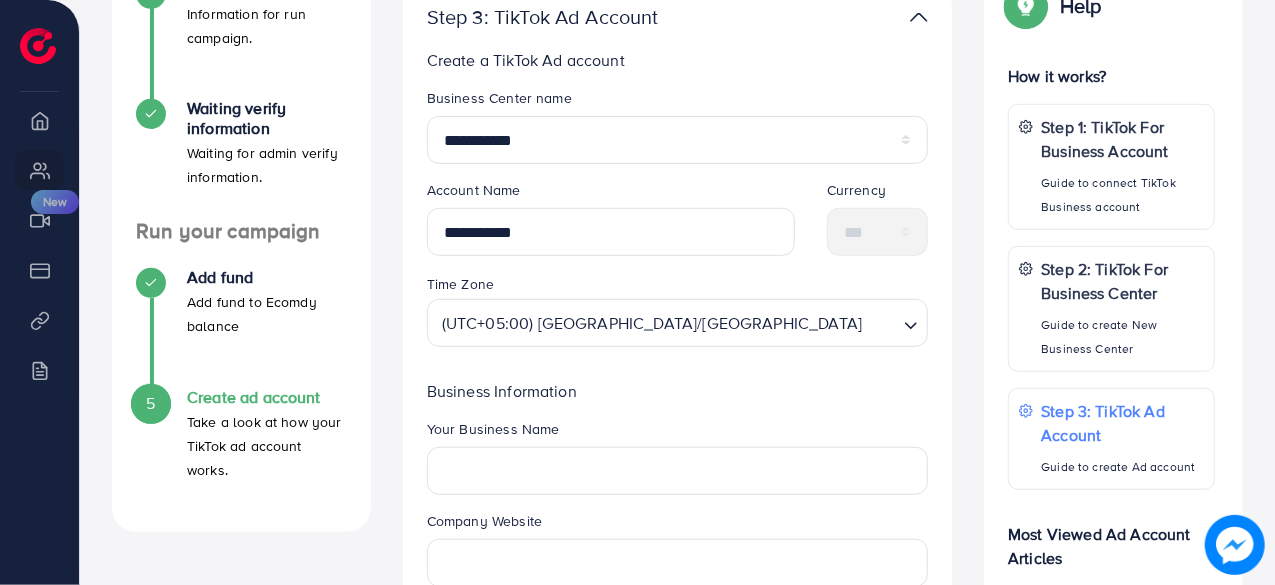 click on "**********" at bounding box center [678, 376] 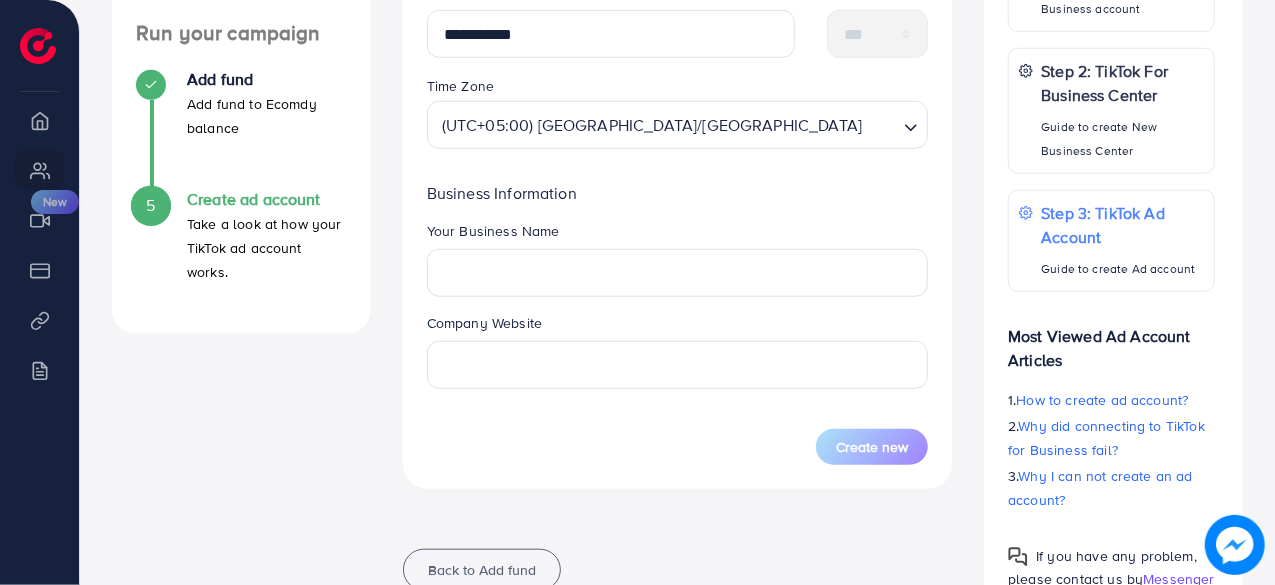scroll, scrollTop: 732, scrollLeft: 0, axis: vertical 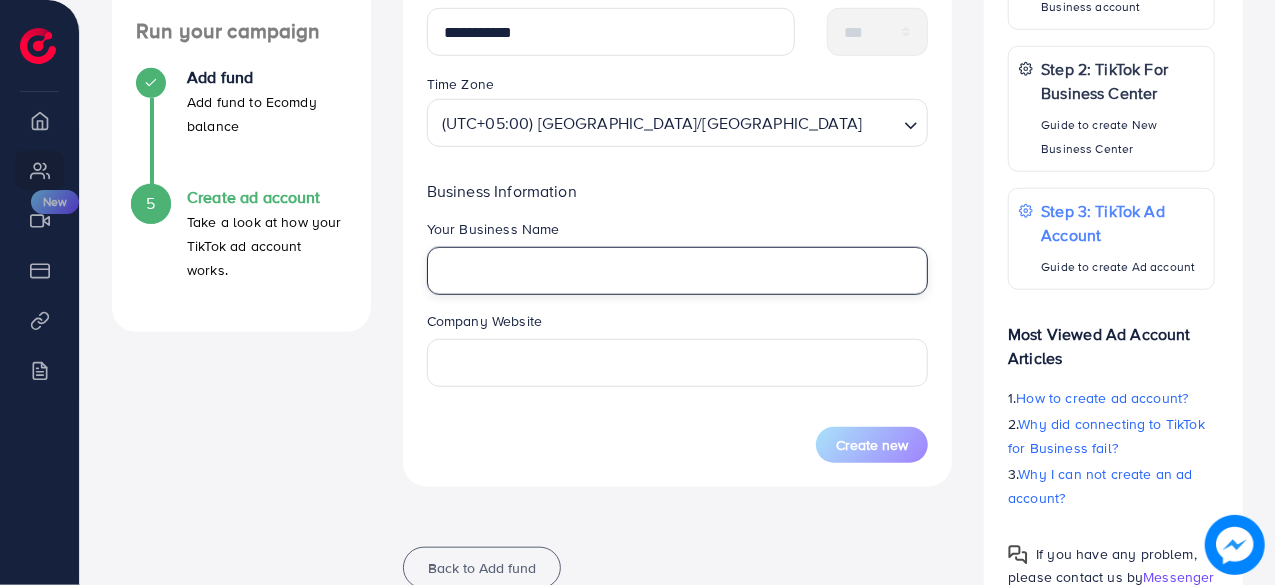 click at bounding box center [678, 271] 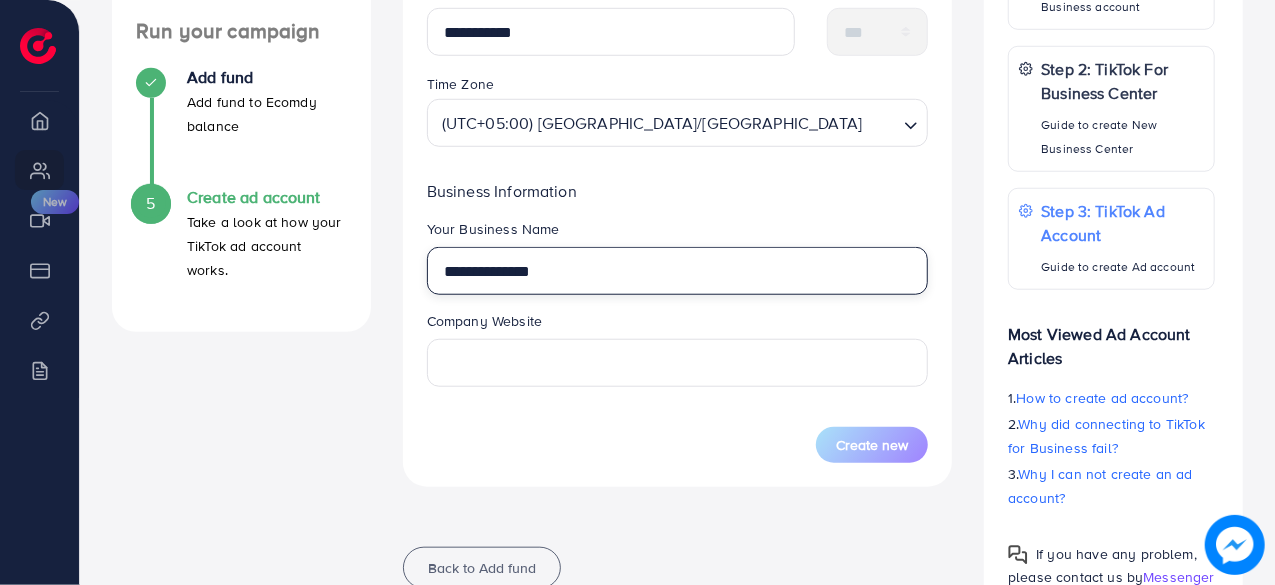 type on "**********" 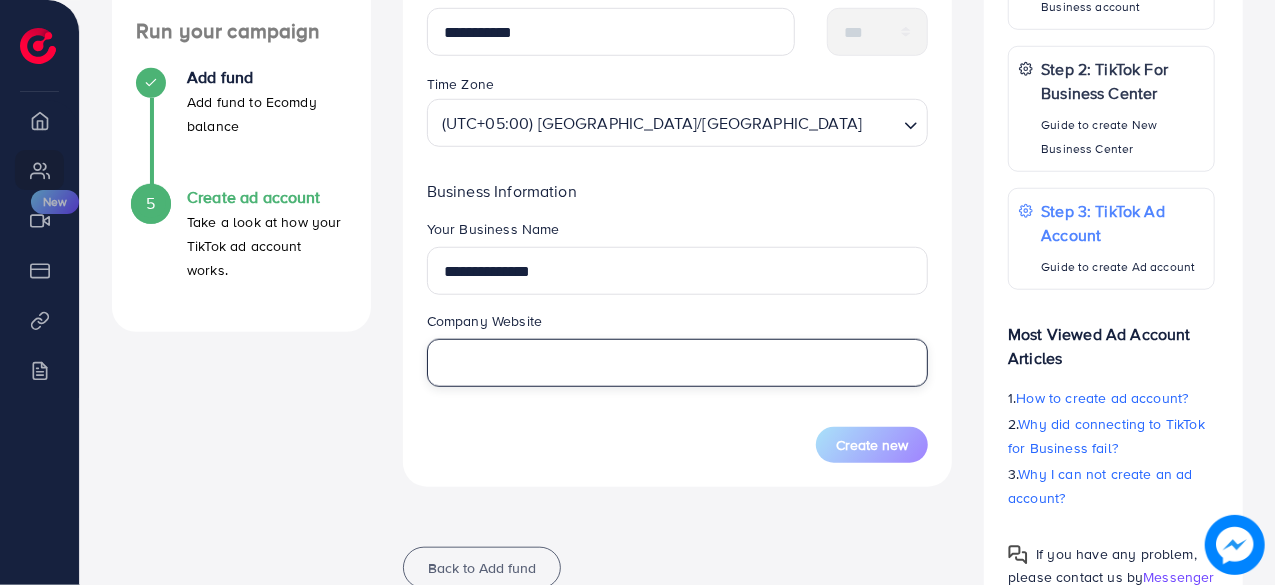 click at bounding box center [678, 363] 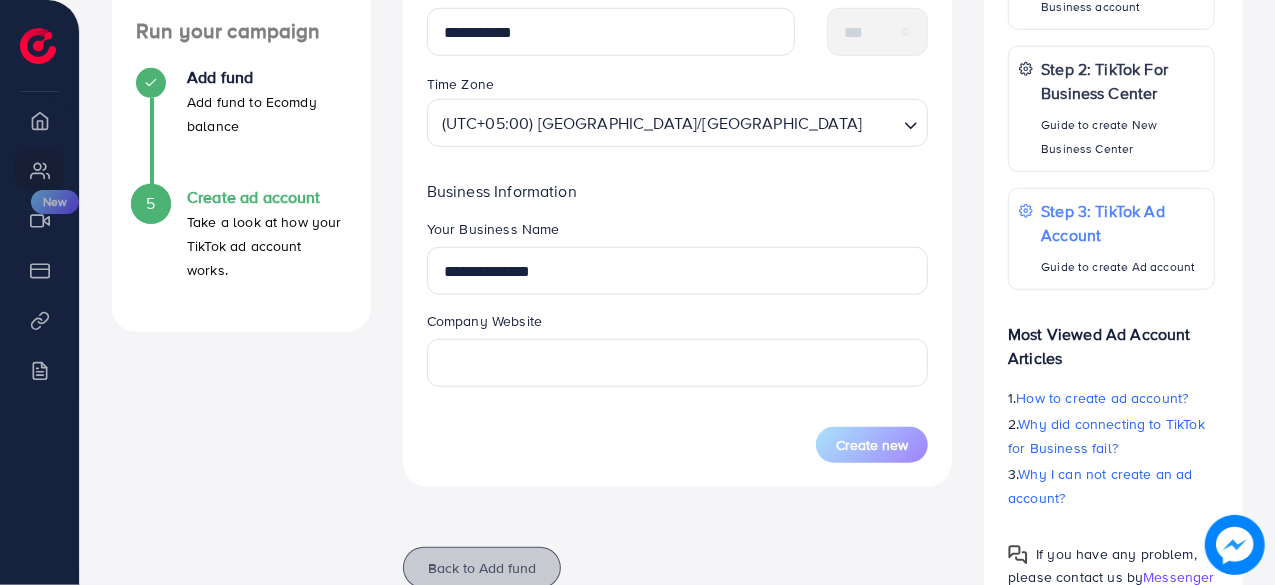 type 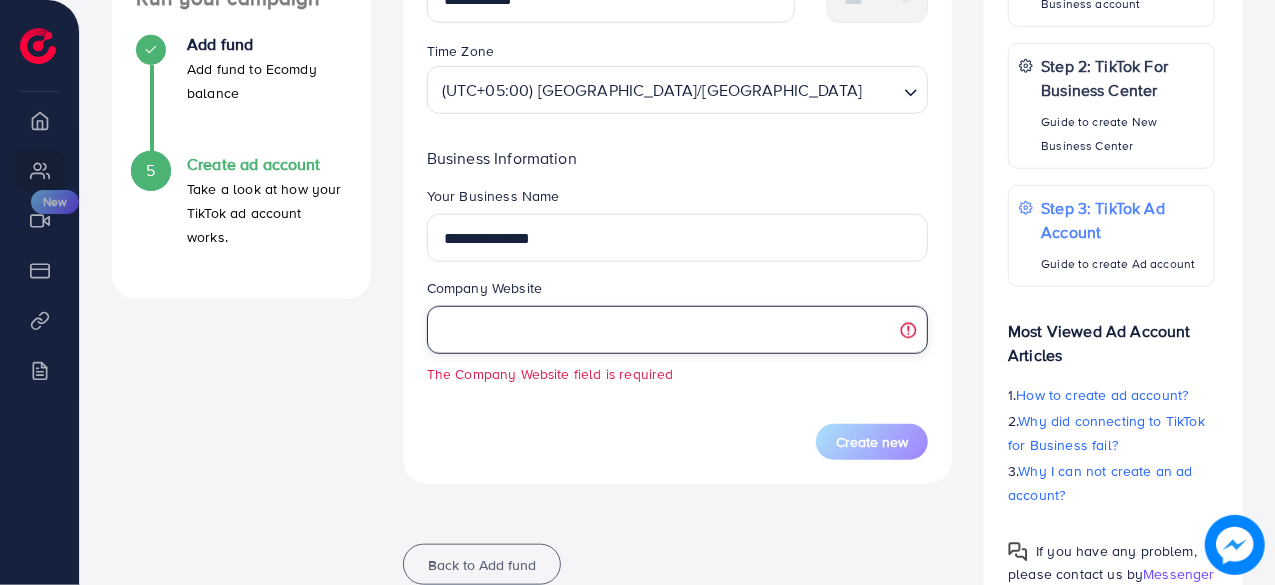 click at bounding box center (678, 330) 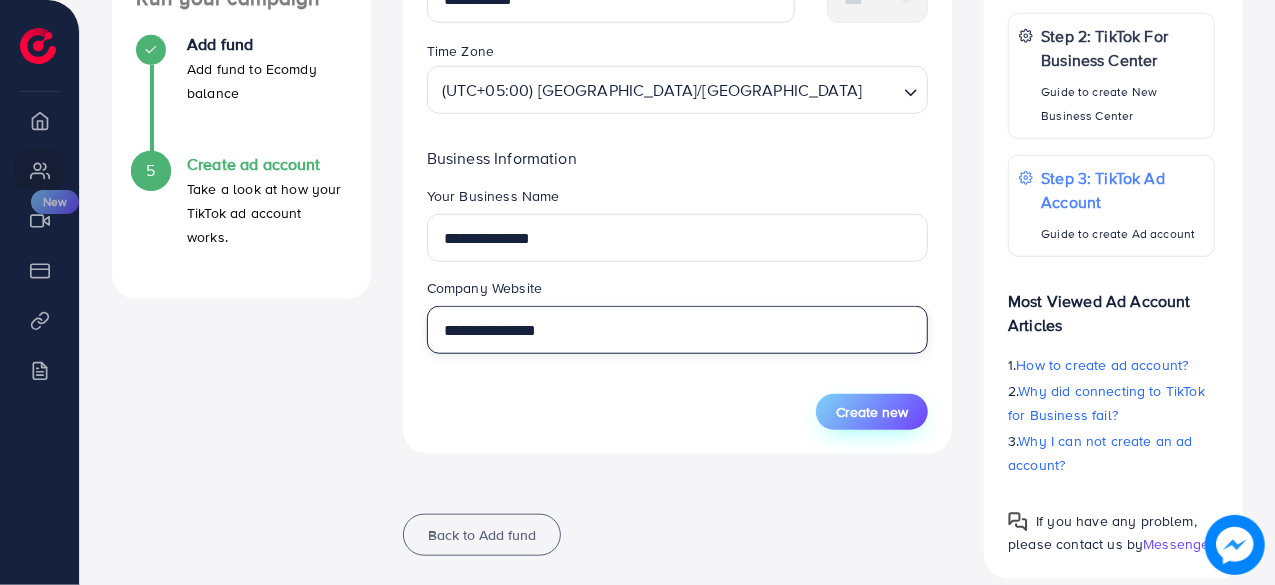 type on "**********" 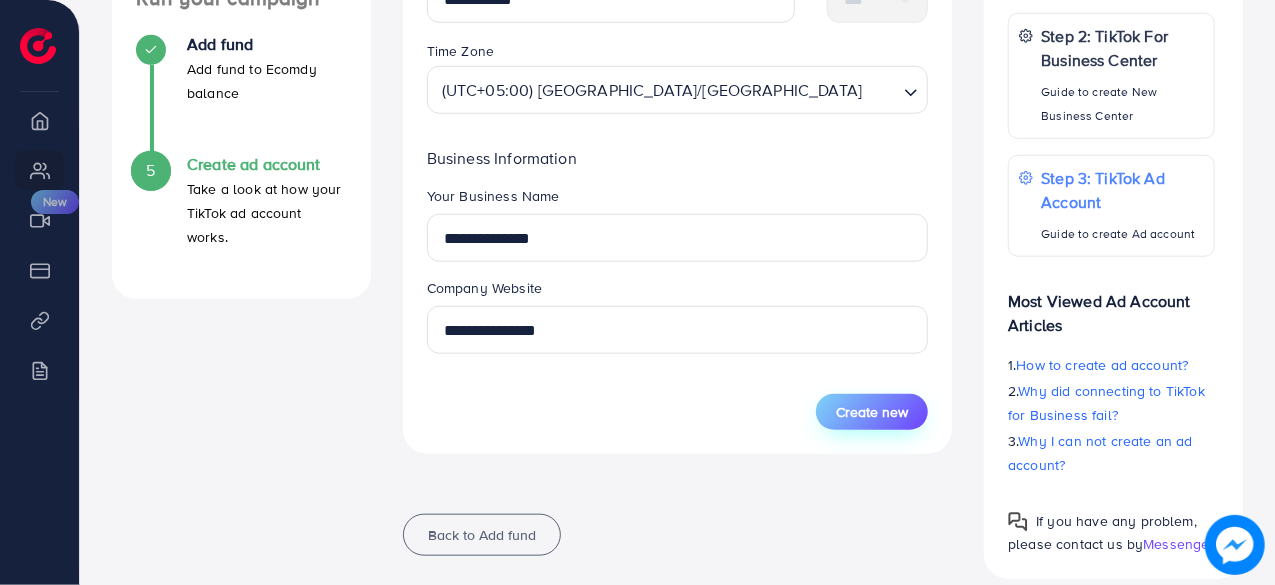 click on "Create new" at bounding box center (872, 412) 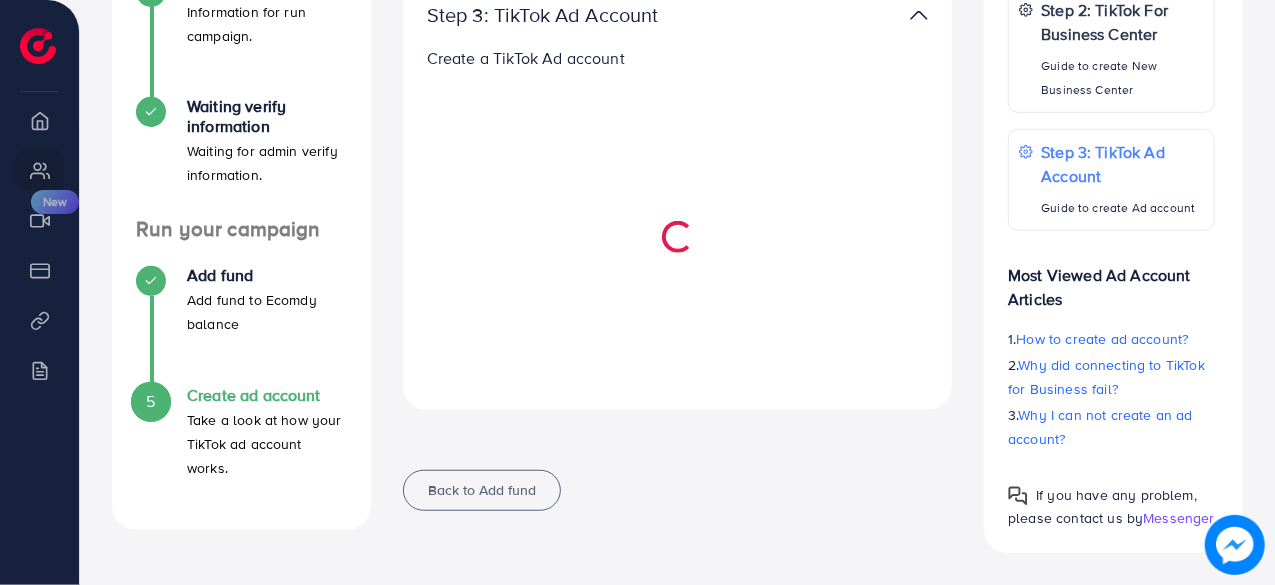 scroll, scrollTop: 532, scrollLeft: 0, axis: vertical 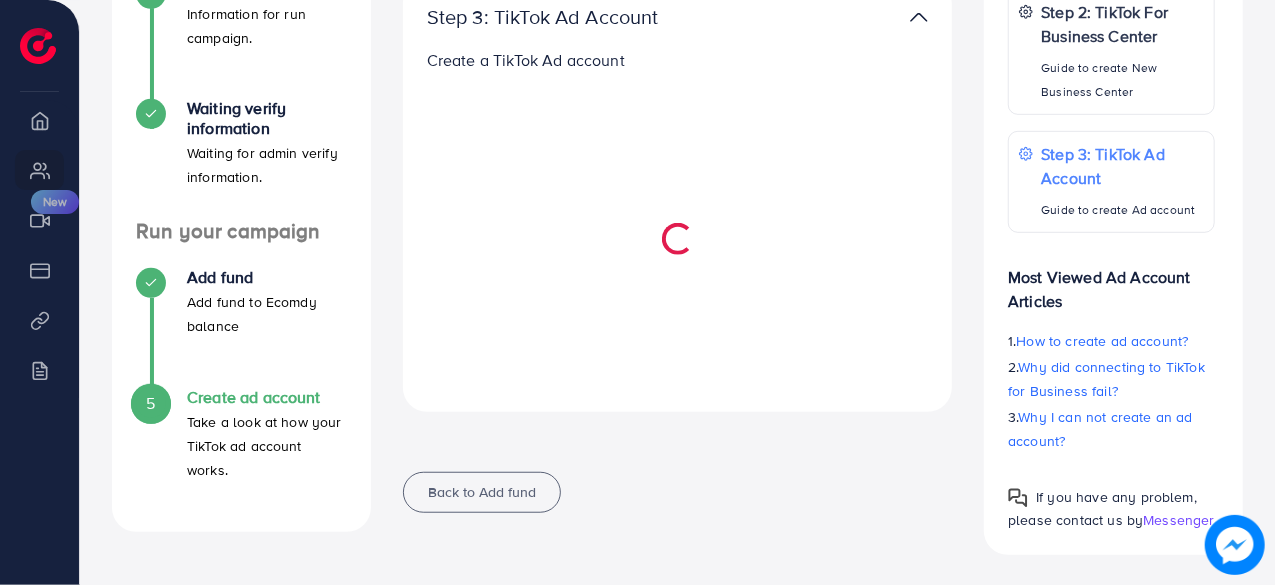 select 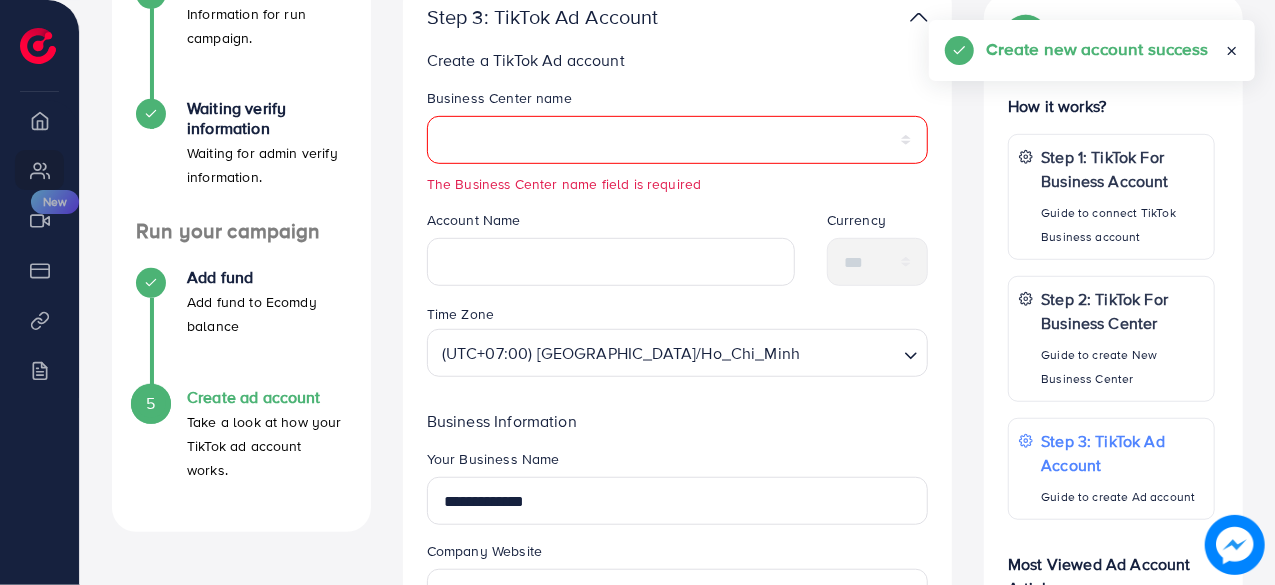 scroll, scrollTop: 765, scrollLeft: 0, axis: vertical 